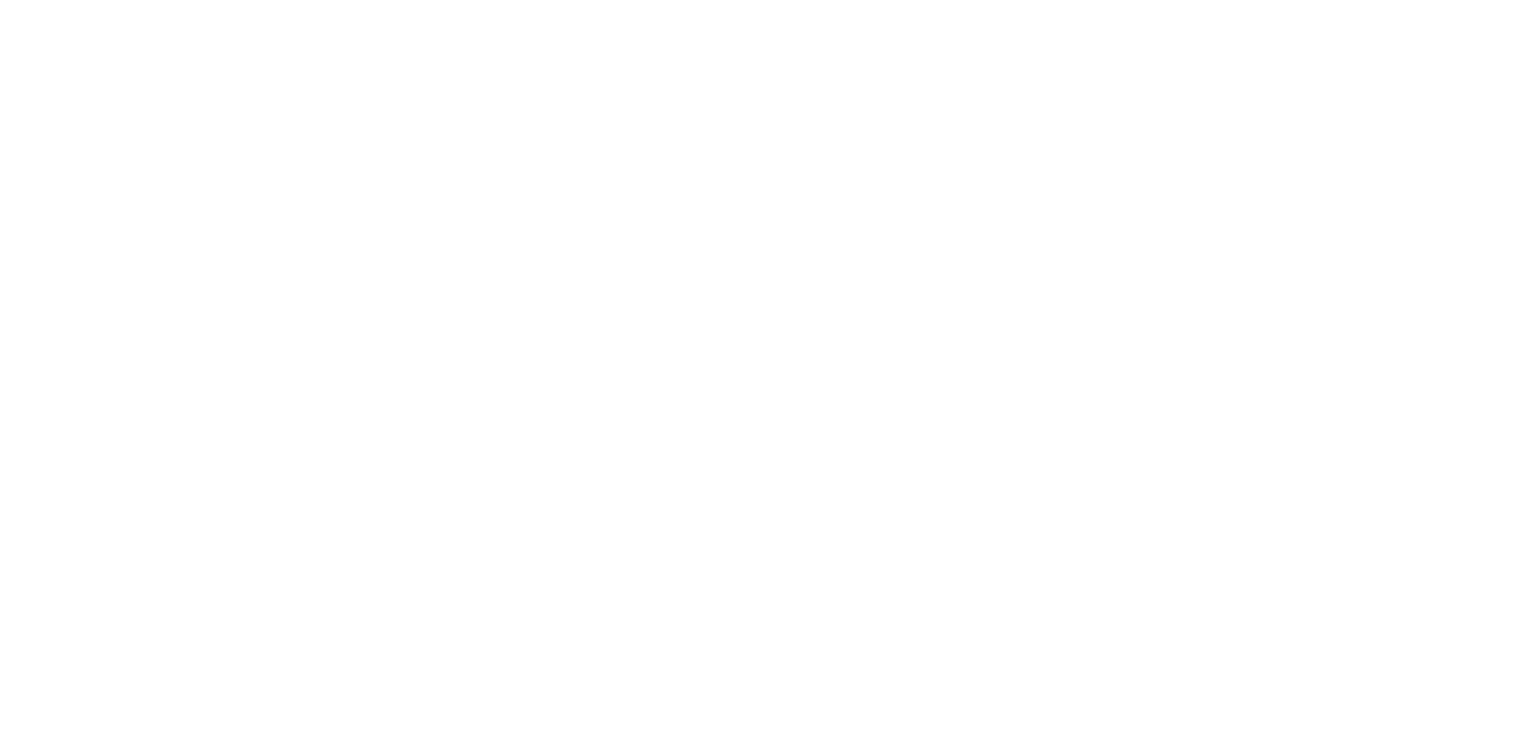 scroll, scrollTop: 0, scrollLeft: 0, axis: both 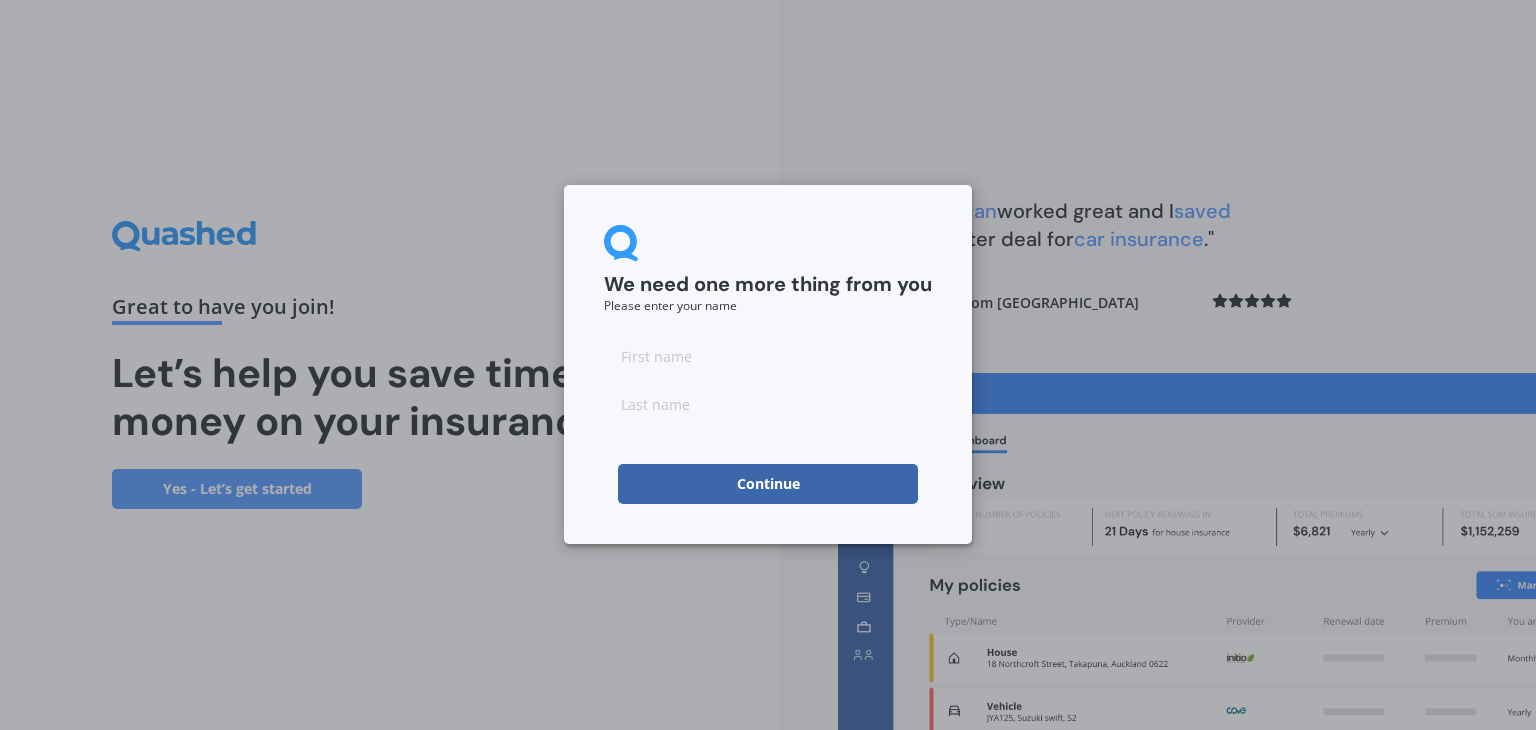 click at bounding box center (768, 356) 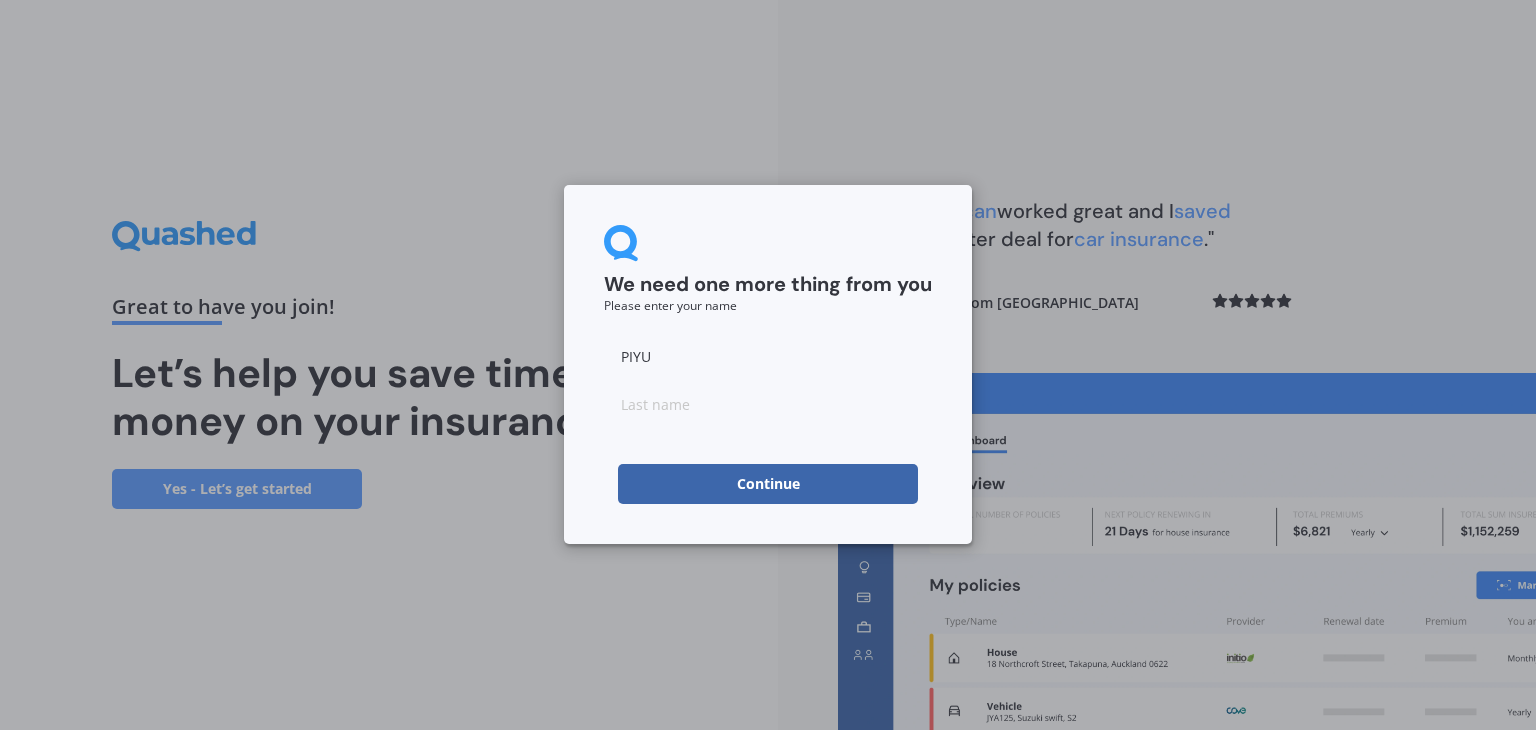 type on "[PERSON_NAME]" 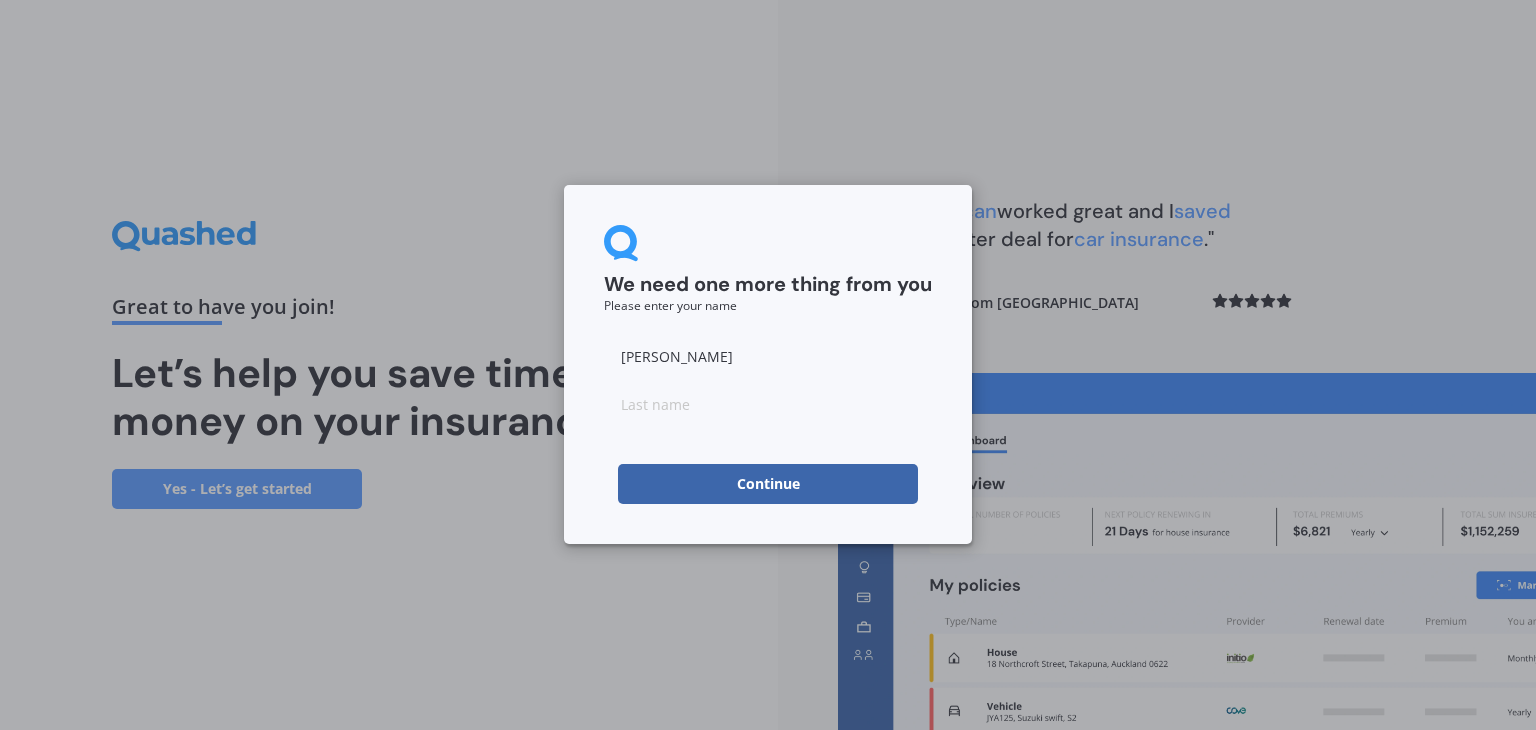 click at bounding box center [768, 404] 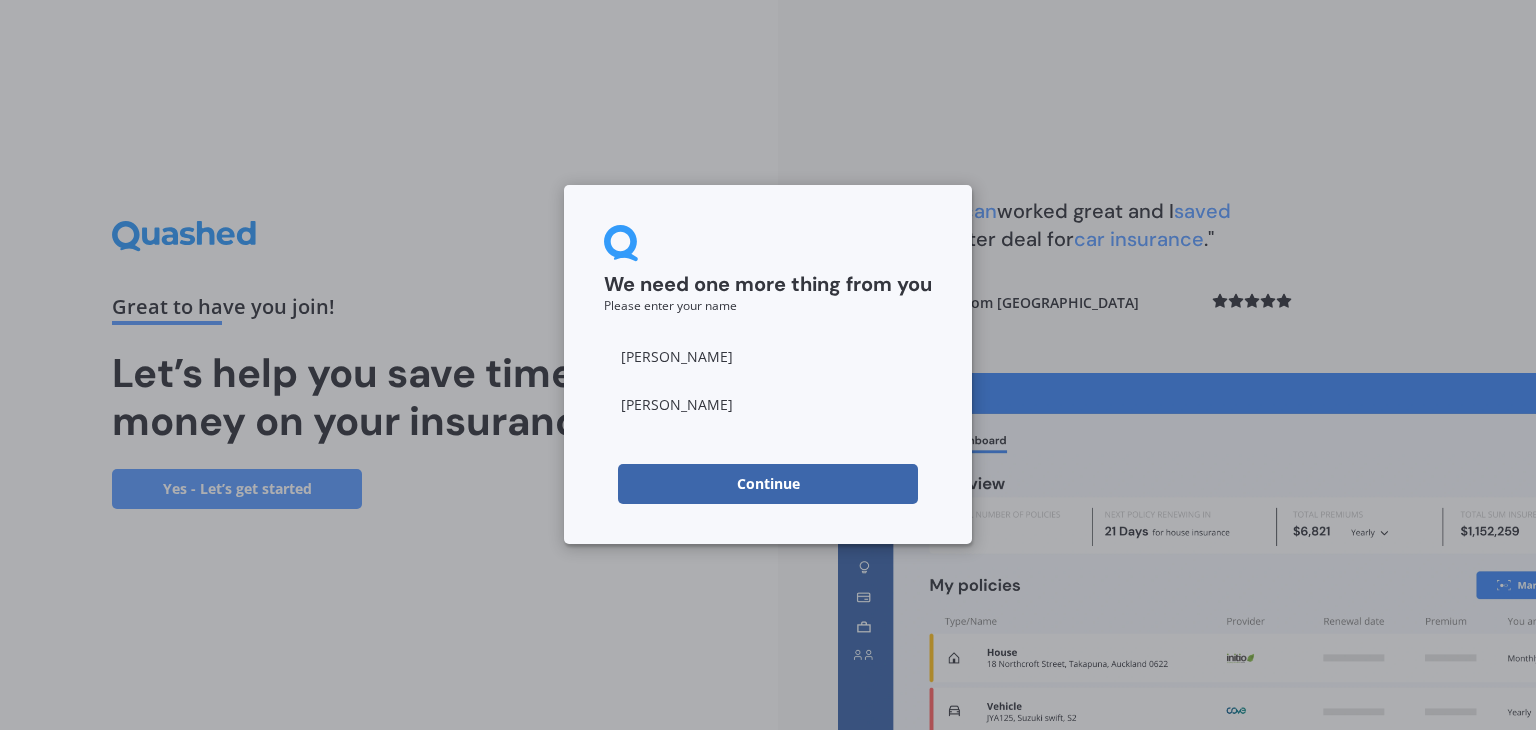type on "[PERSON_NAME]" 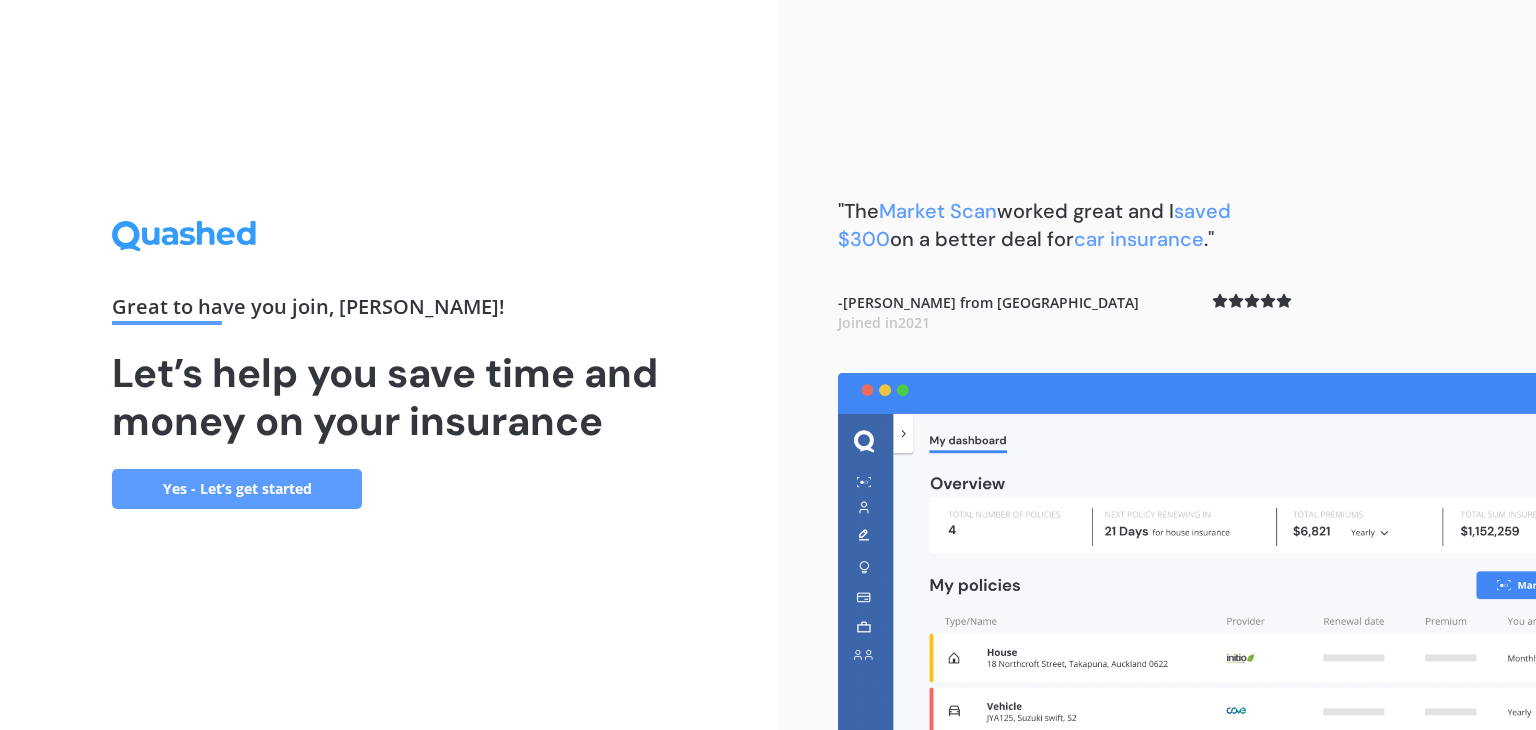 click on "Yes - Let’s get started" at bounding box center [237, 489] 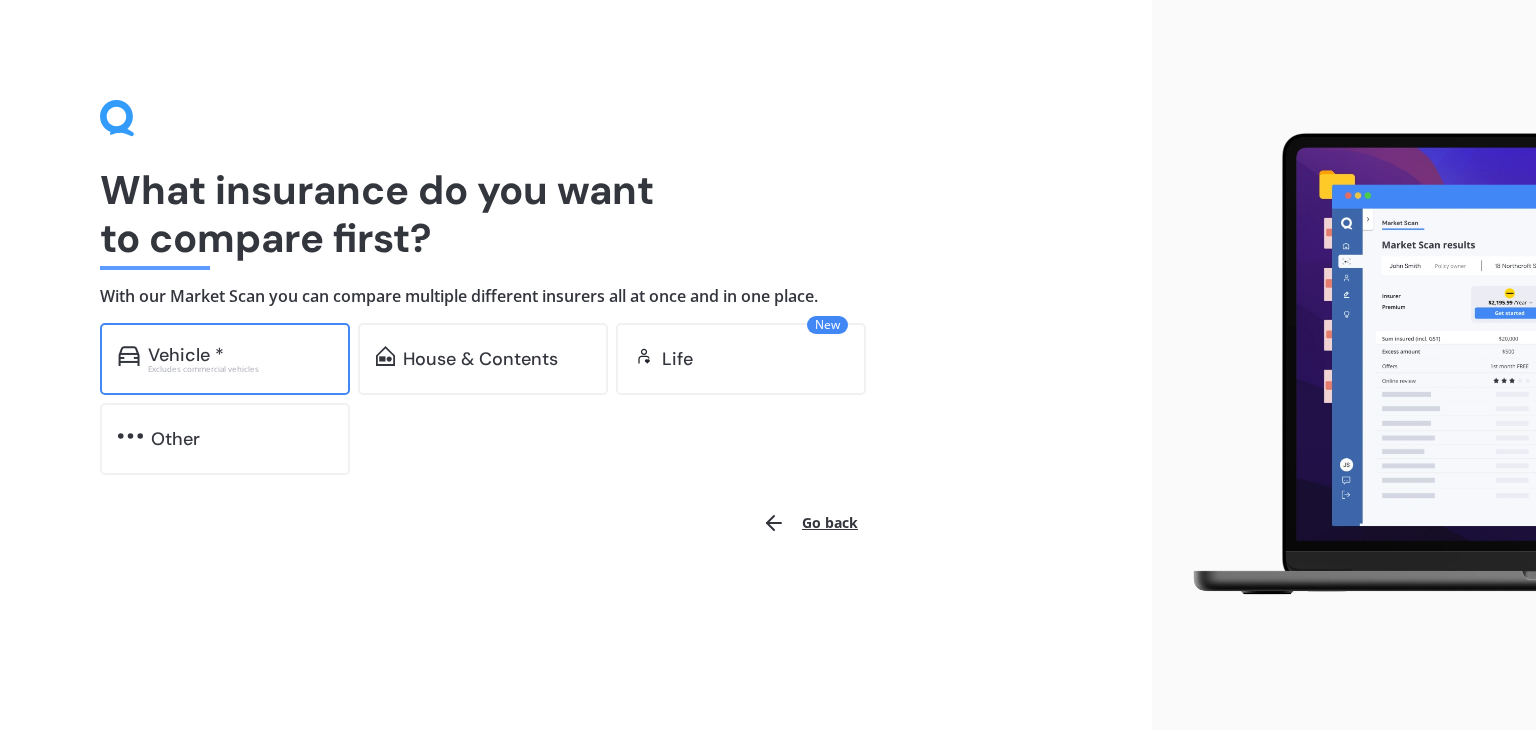 click on "Vehicle * Excludes commercial vehicles" at bounding box center [225, 359] 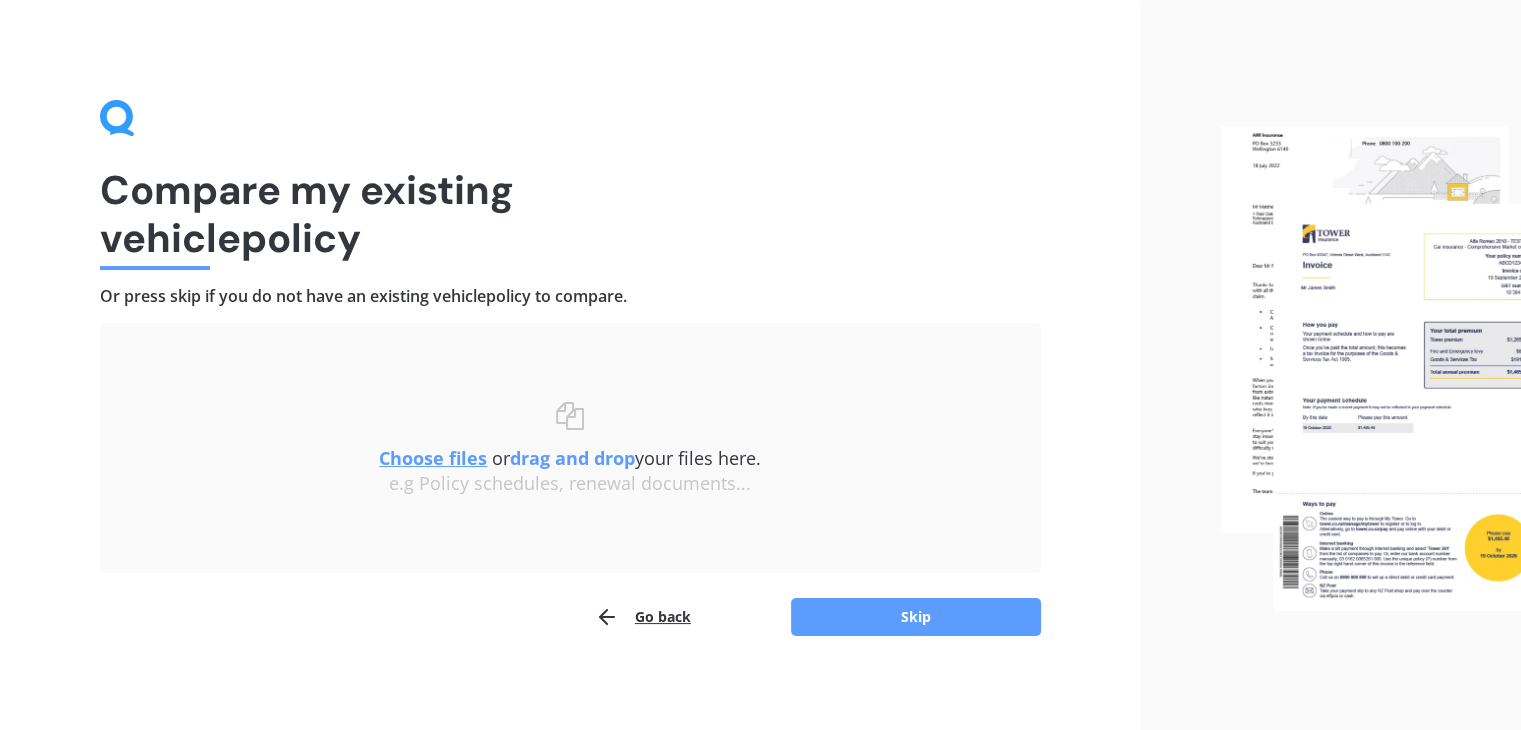 scroll, scrollTop: 7, scrollLeft: 0, axis: vertical 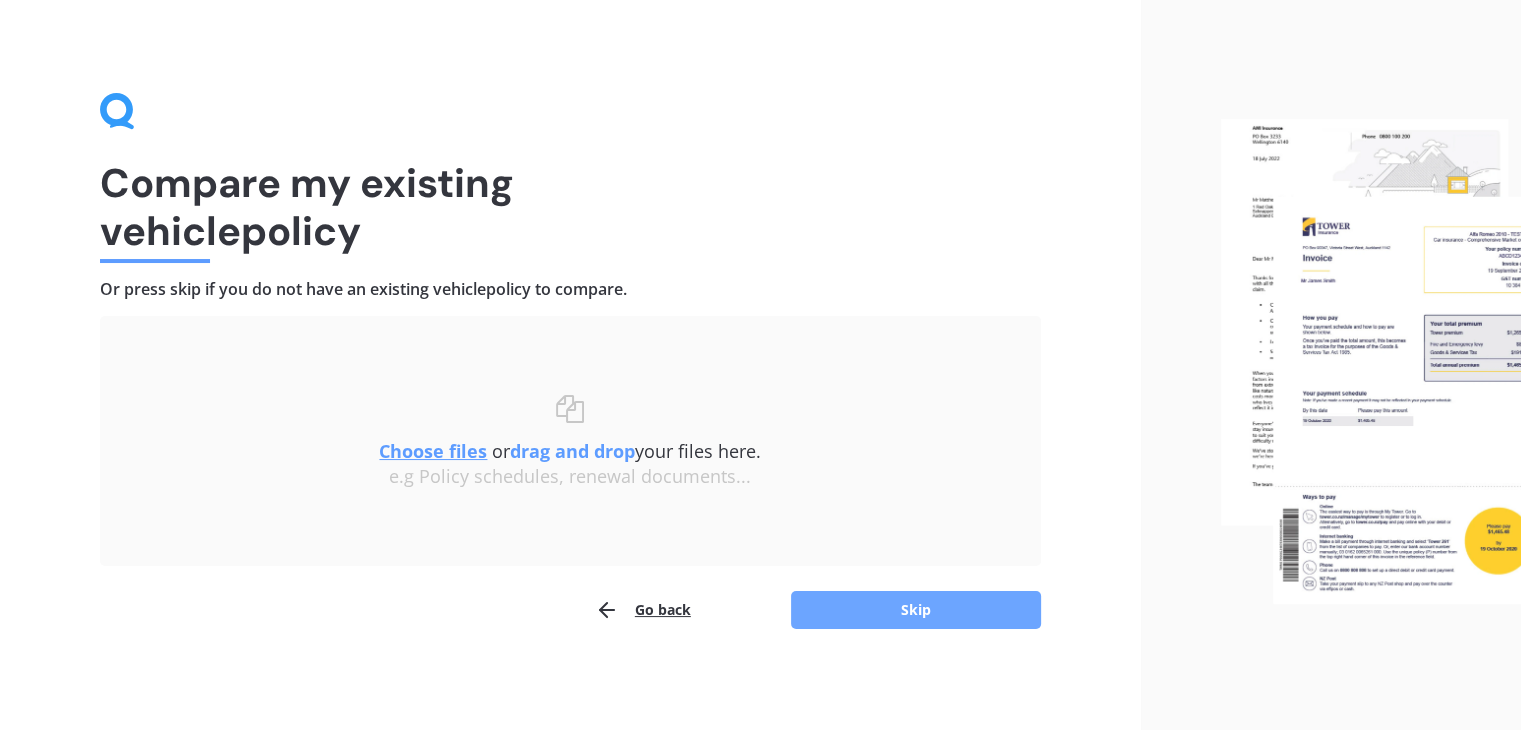 click on "Skip" at bounding box center [916, 610] 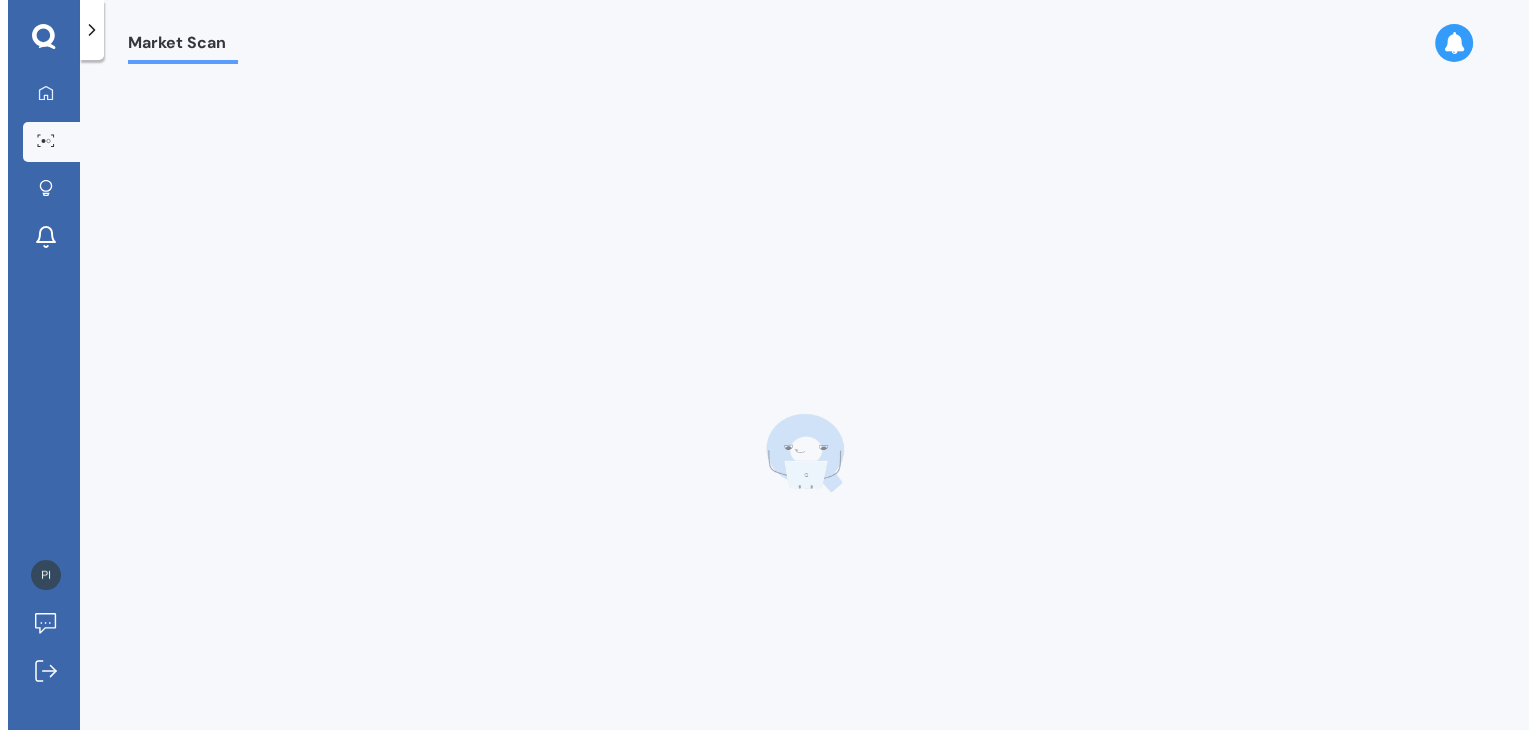 scroll, scrollTop: 0, scrollLeft: 0, axis: both 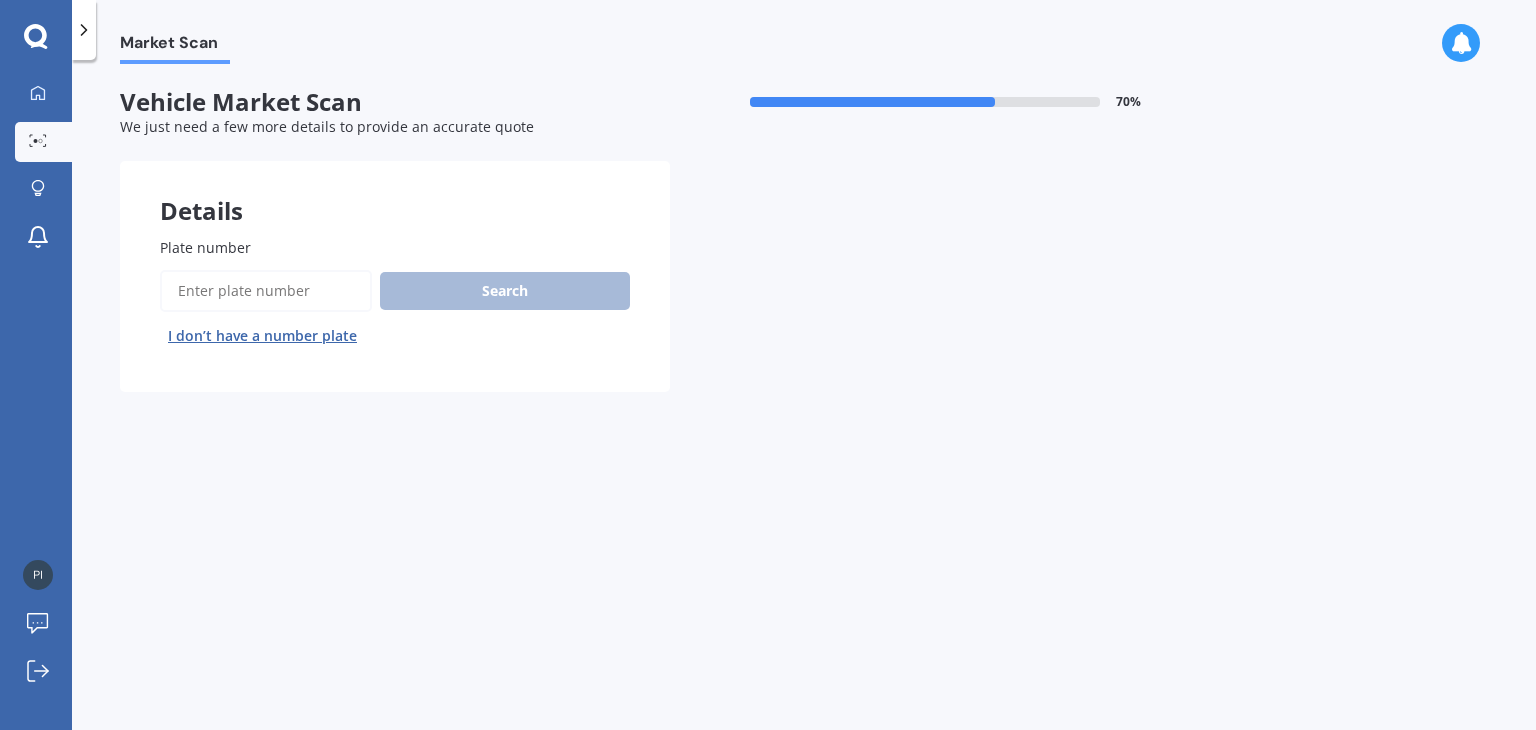 click on "Plate number" at bounding box center (266, 291) 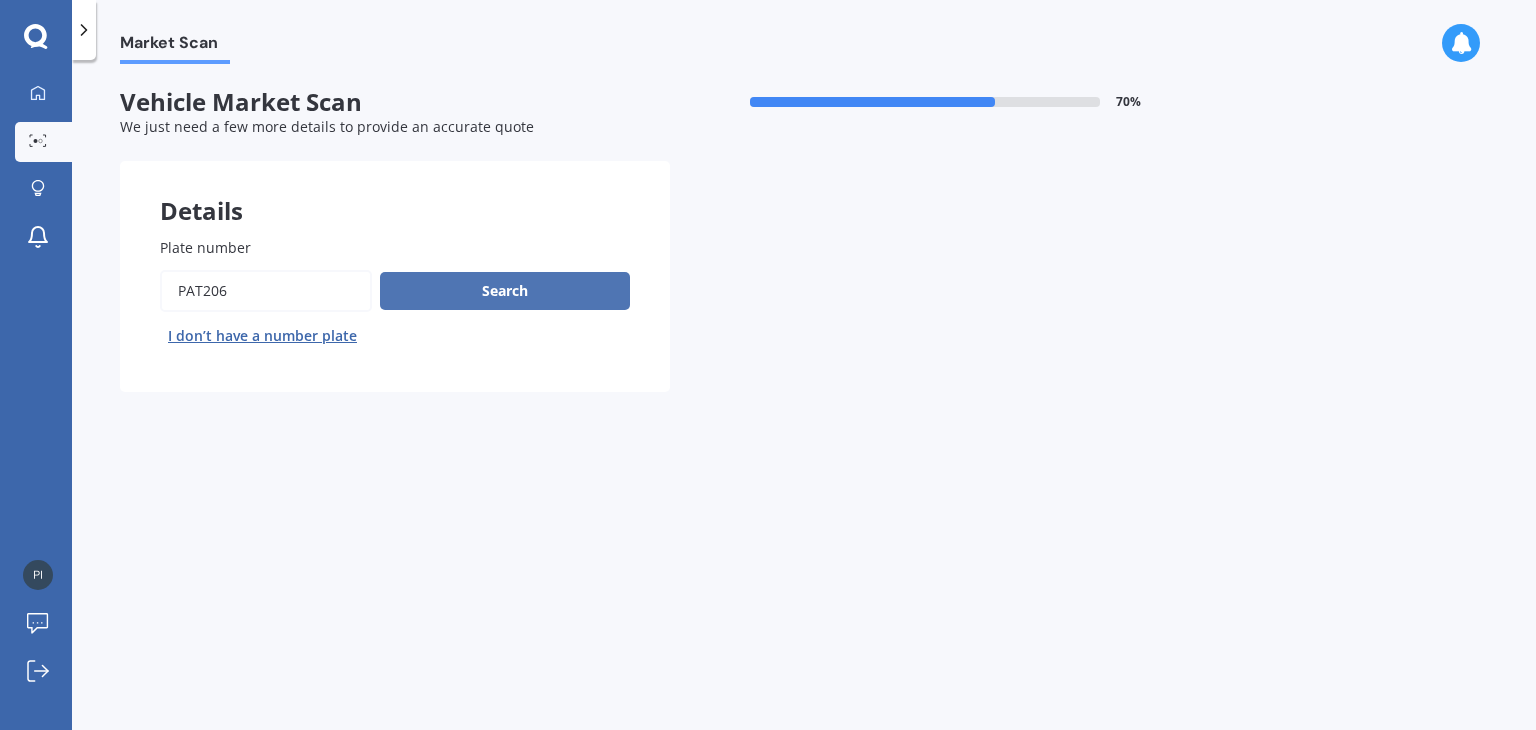 type on "PAT206" 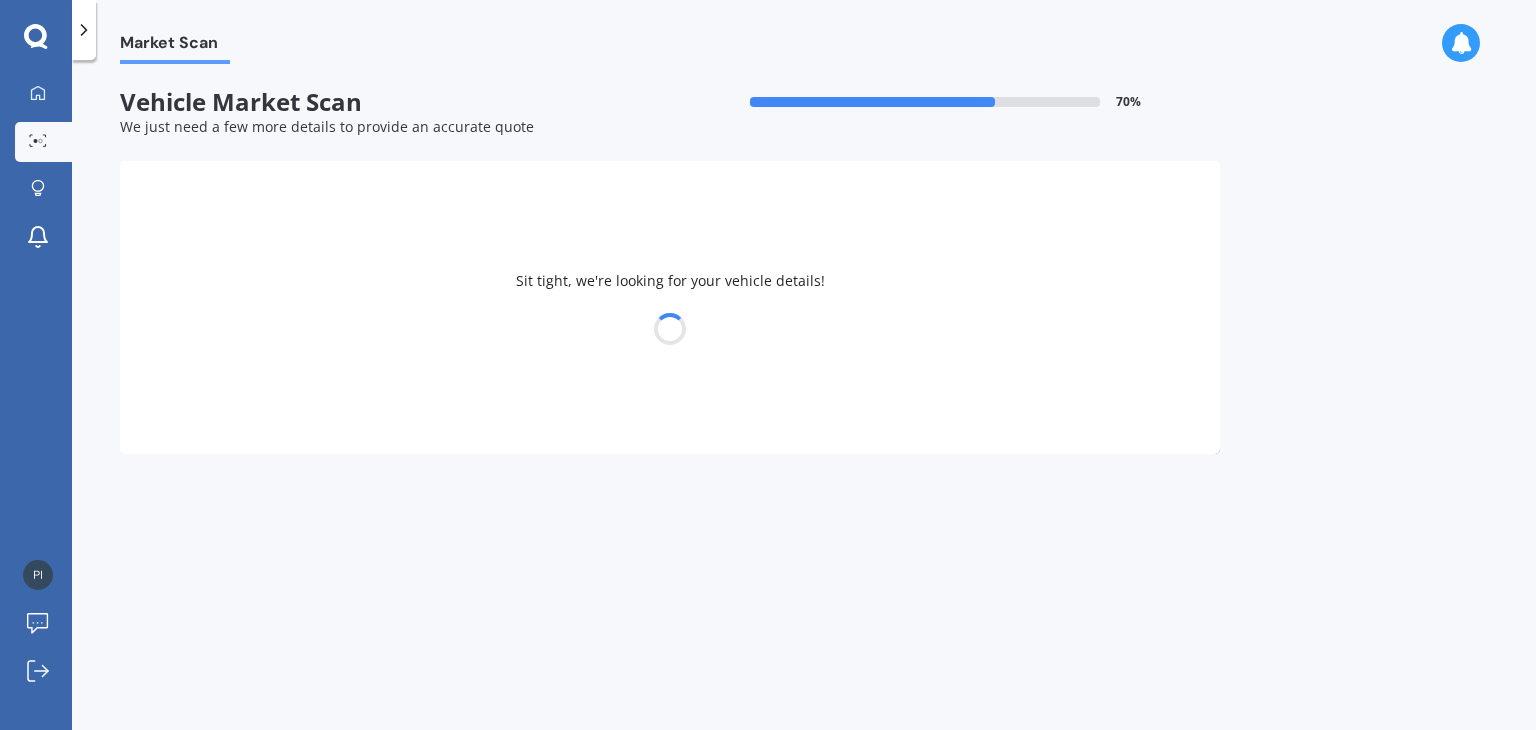 select on "TOYOTA" 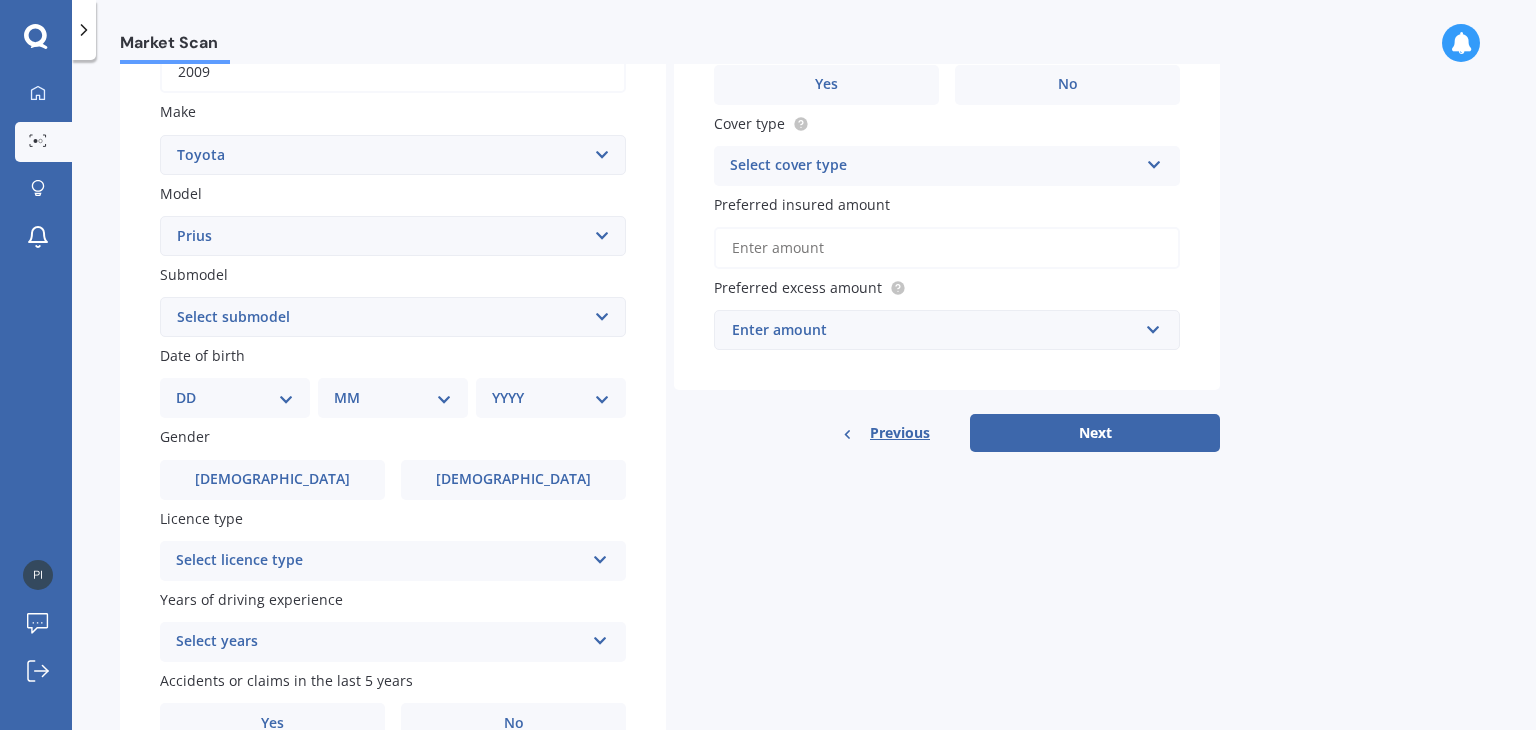 scroll, scrollTop: 340, scrollLeft: 0, axis: vertical 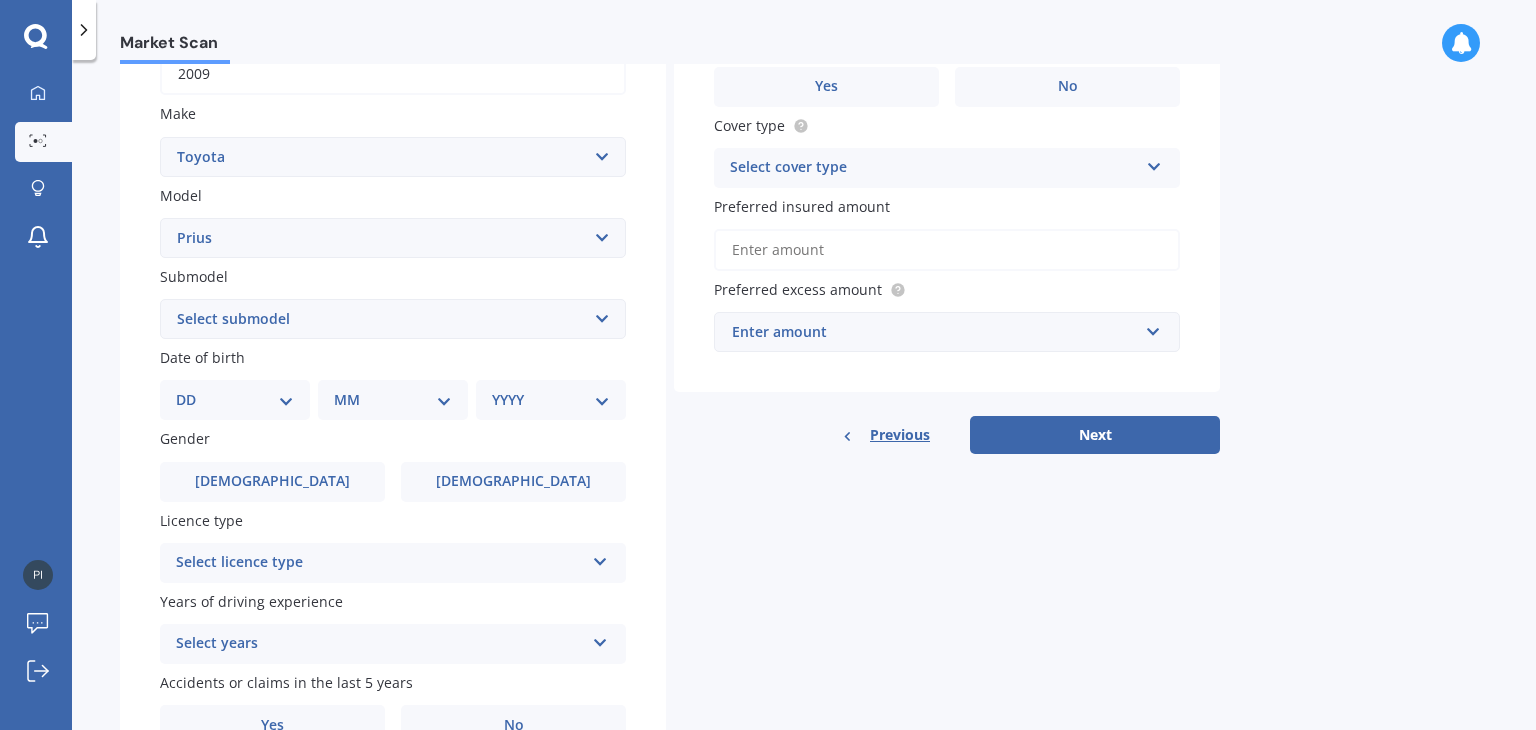 click on "Select submodel (All other) Hybrid" at bounding box center [393, 319] 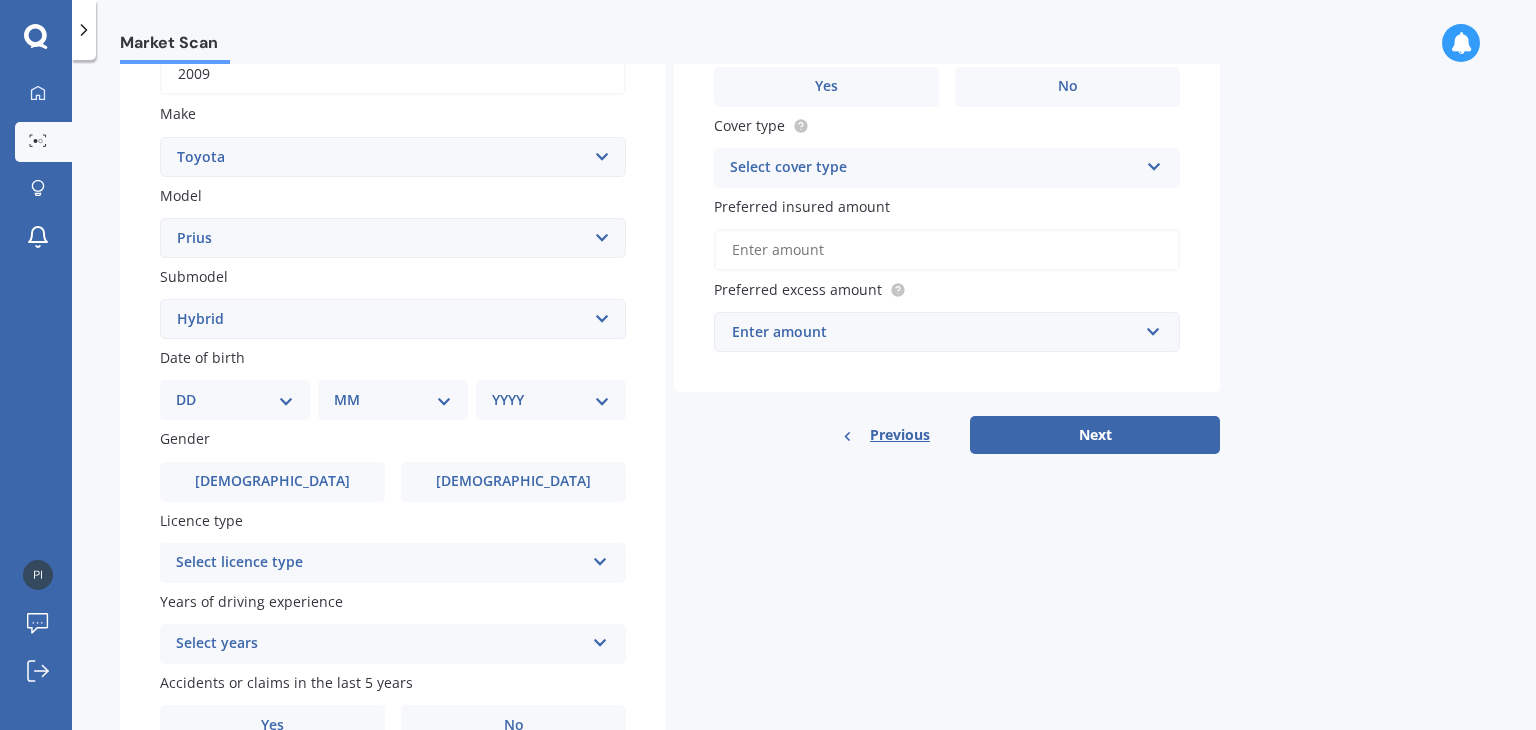 click on "Select submodel (All other) Hybrid" at bounding box center (393, 319) 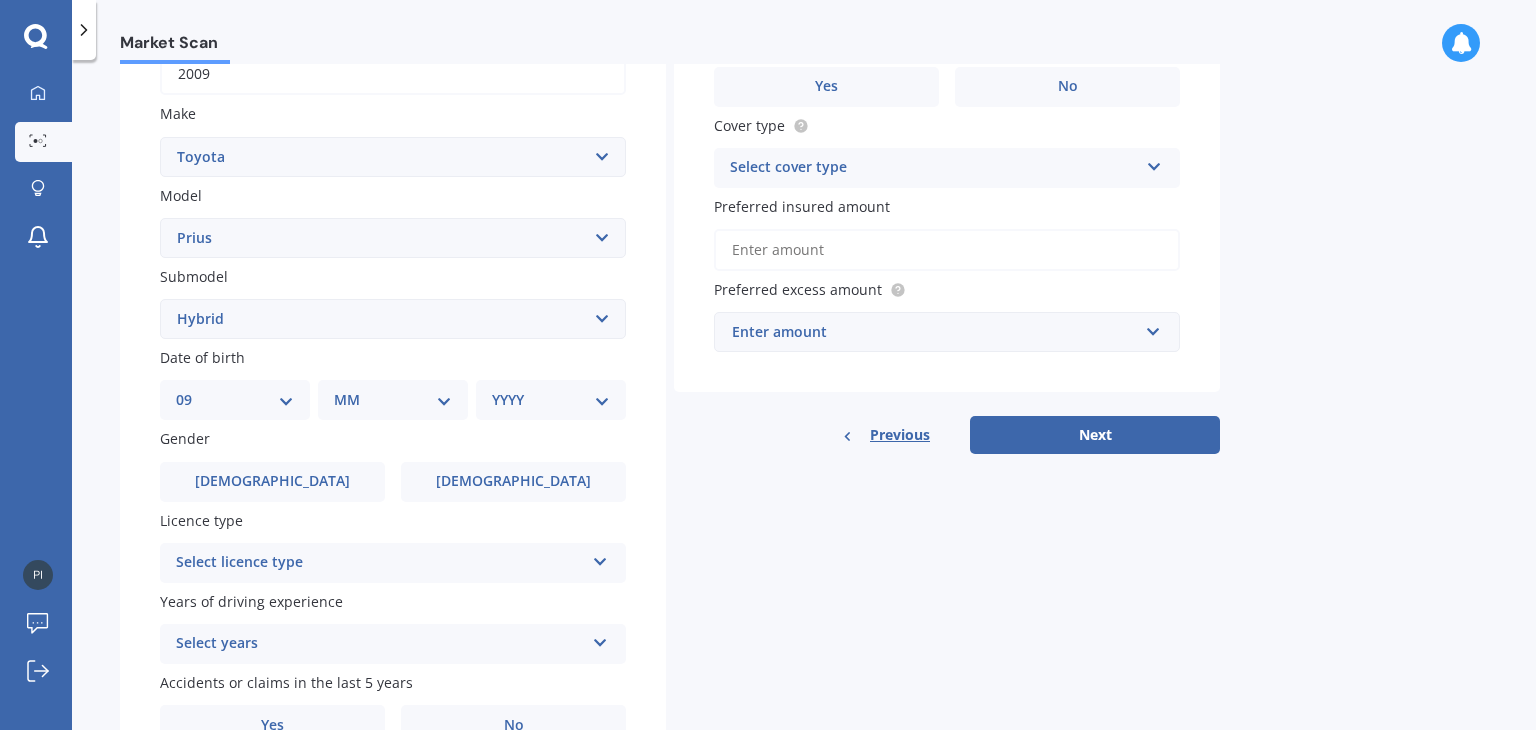 click on "DD 01 02 03 04 05 06 07 08 09 10 11 12 13 14 15 16 17 18 19 20 21 22 23 24 25 26 27 28 29 30 31" at bounding box center (235, 400) 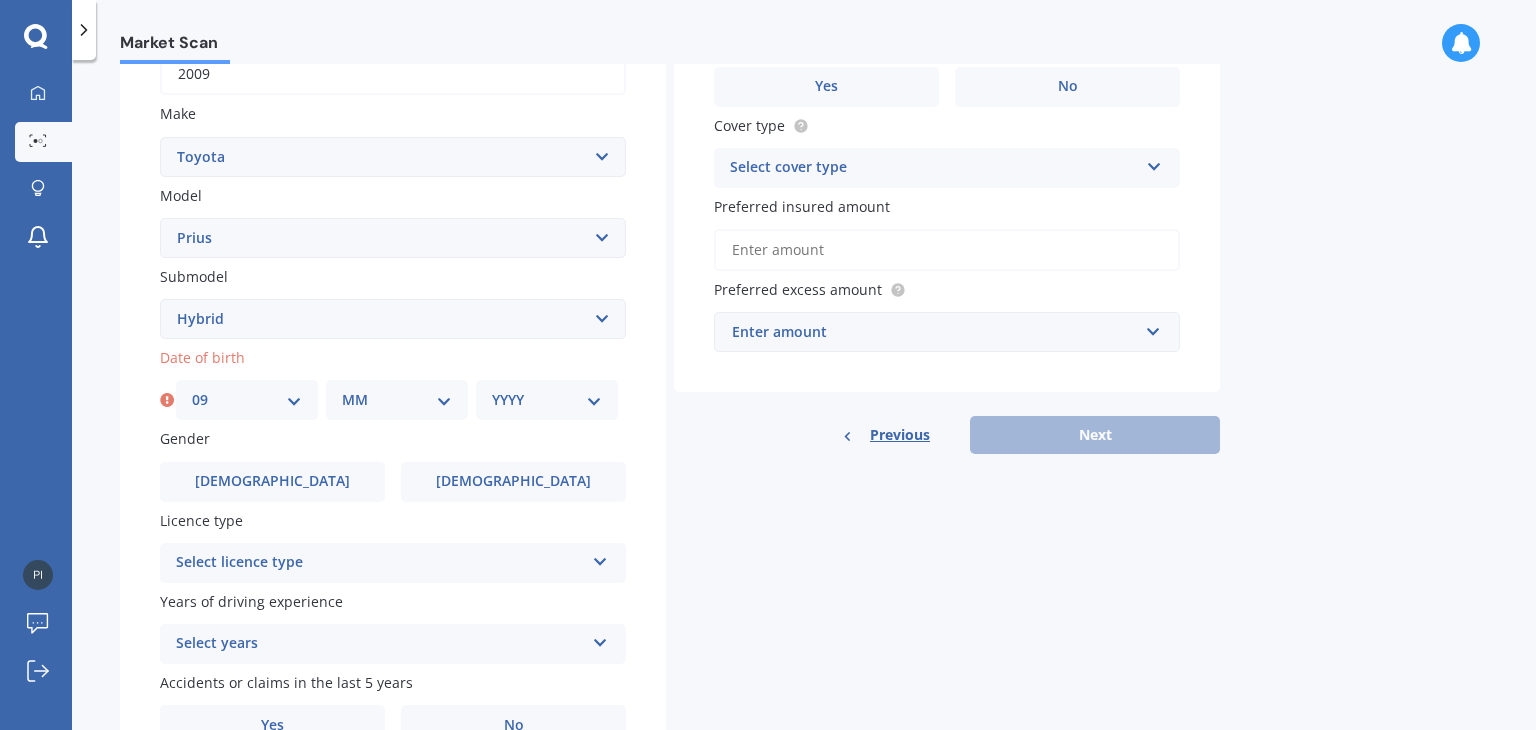 click on "MM 01 02 03 04 05 06 07 08 09 10 11 12" at bounding box center (397, 400) 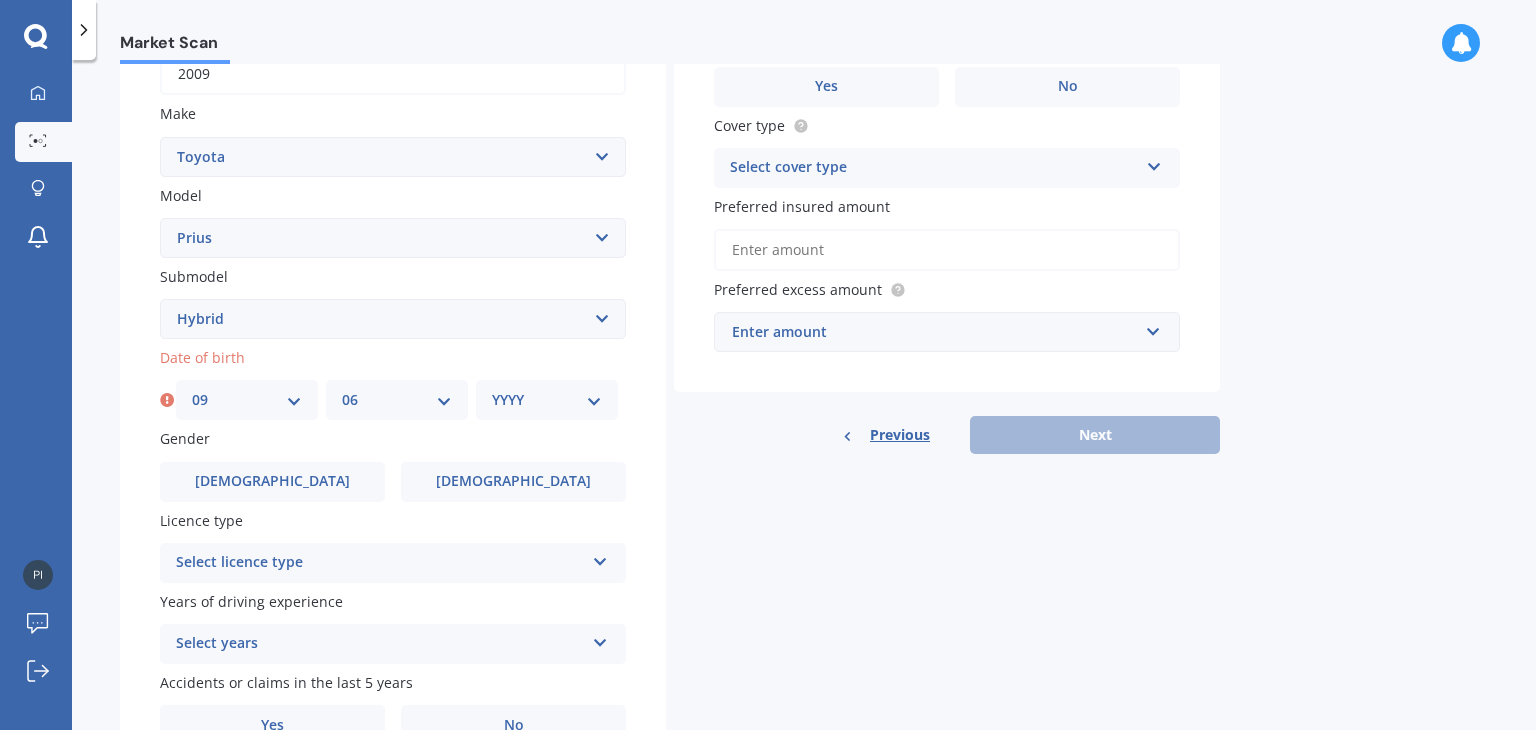 click on "MM 01 02 03 04 05 06 07 08 09 10 11 12" at bounding box center [397, 400] 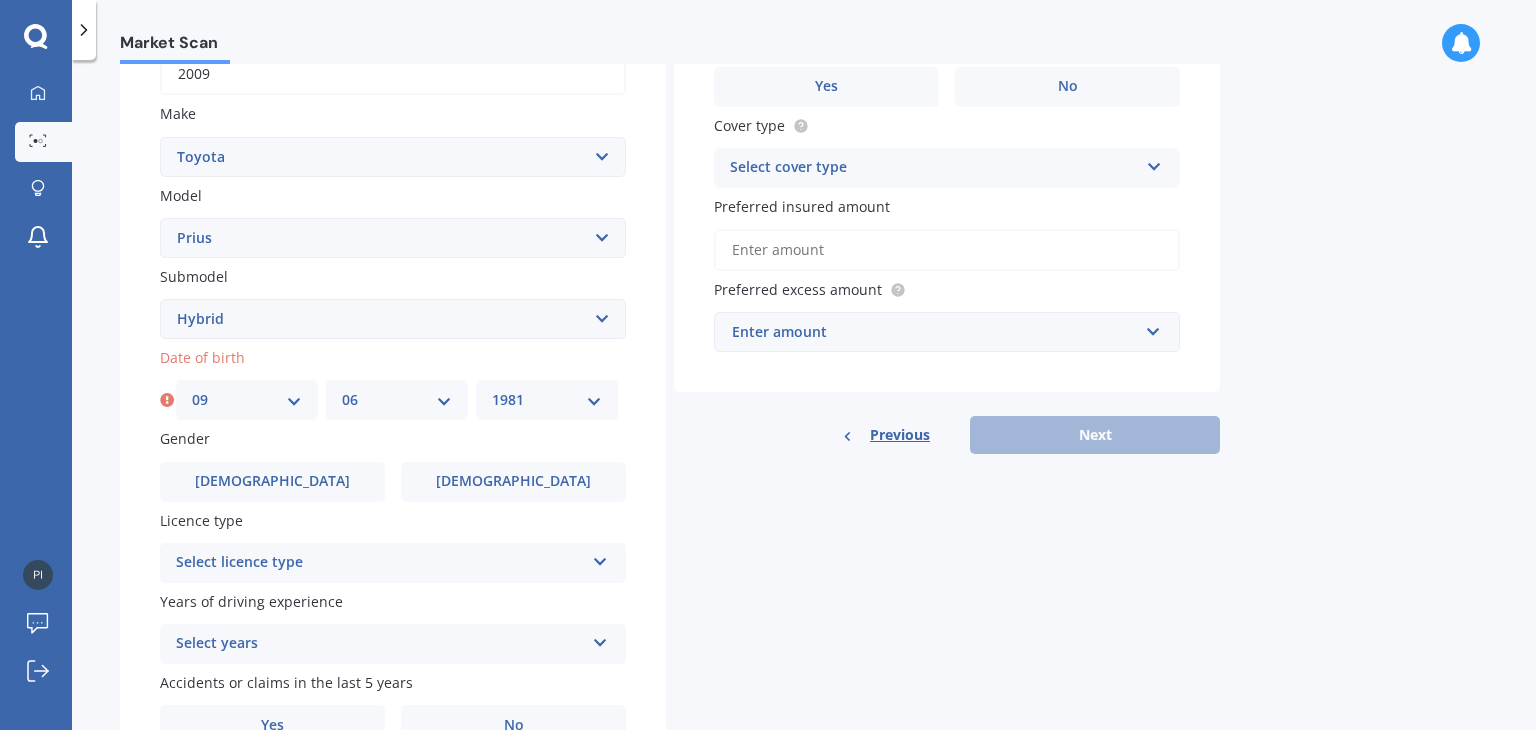click on "YYYY 2025 2024 2023 2022 2021 2020 2019 2018 2017 2016 2015 2014 2013 2012 2011 2010 2009 2008 2007 2006 2005 2004 2003 2002 2001 2000 1999 1998 1997 1996 1995 1994 1993 1992 1991 1990 1989 1988 1987 1986 1985 1984 1983 1982 1981 1980 1979 1978 1977 1976 1975 1974 1973 1972 1971 1970 1969 1968 1967 1966 1965 1964 1963 1962 1961 1960 1959 1958 1957 1956 1955 1954 1953 1952 1951 1950 1949 1948 1947 1946 1945 1944 1943 1942 1941 1940 1939 1938 1937 1936 1935 1934 1933 1932 1931 1930 1929 1928 1927 1926" at bounding box center [547, 400] 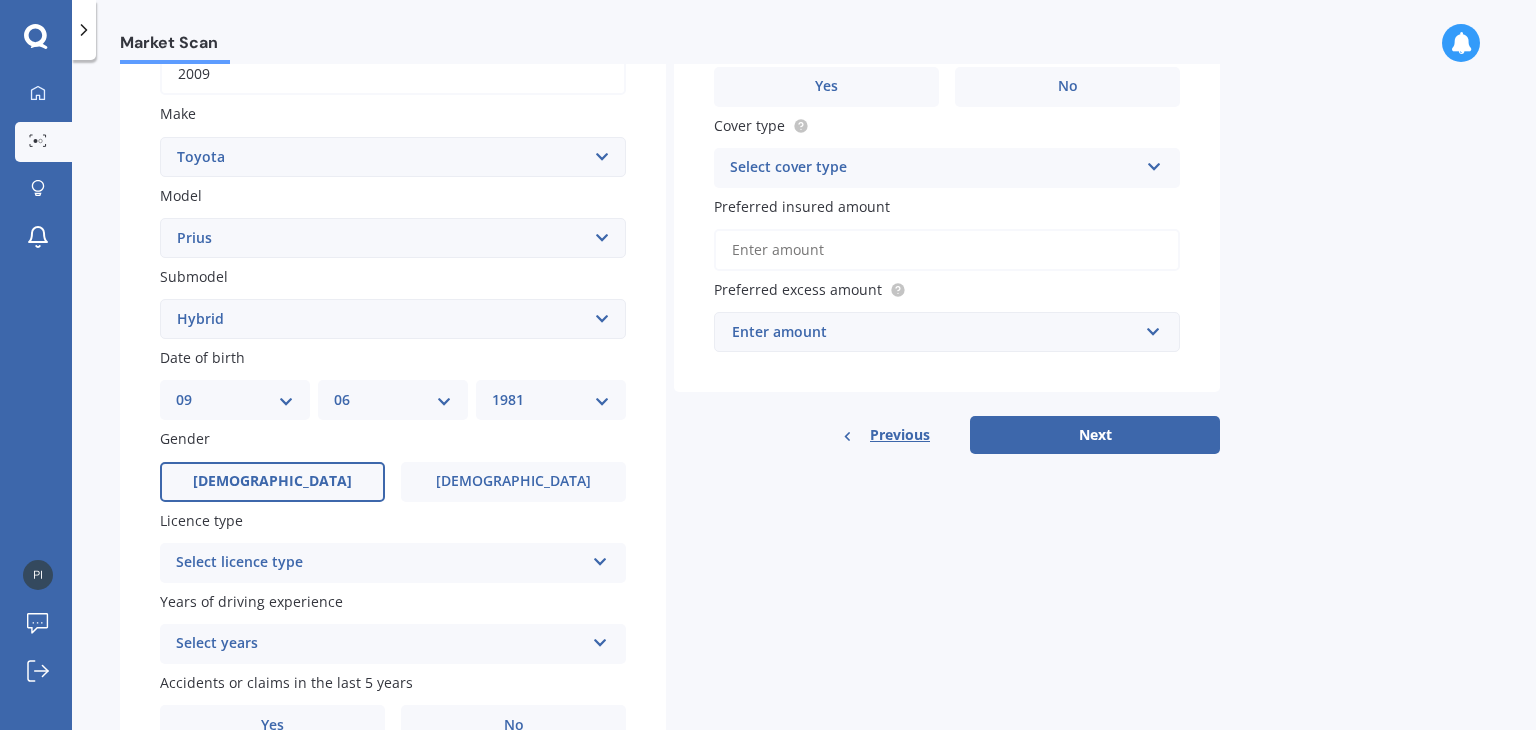 click on "[DEMOGRAPHIC_DATA]" at bounding box center [272, 482] 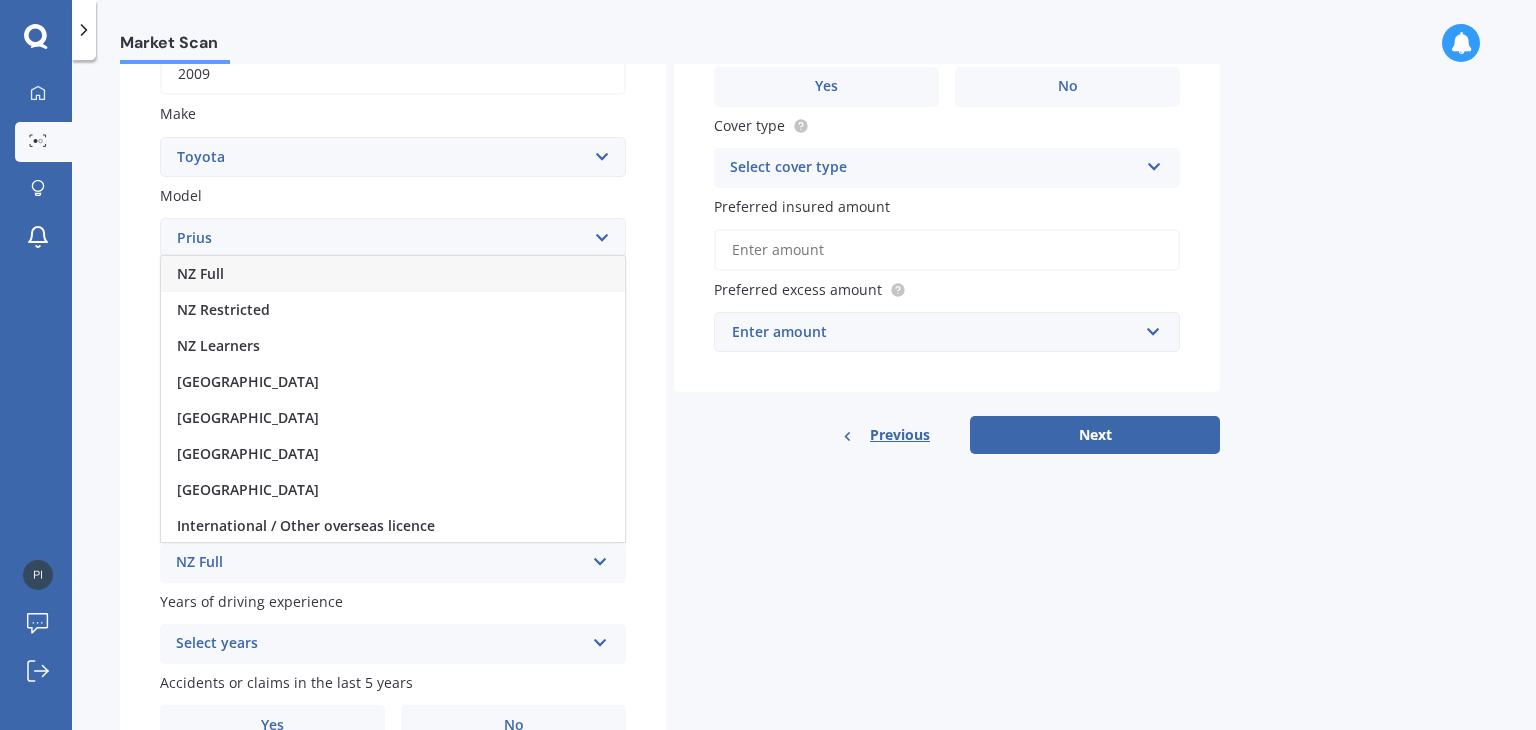 click on "NZ Full" at bounding box center (393, 274) 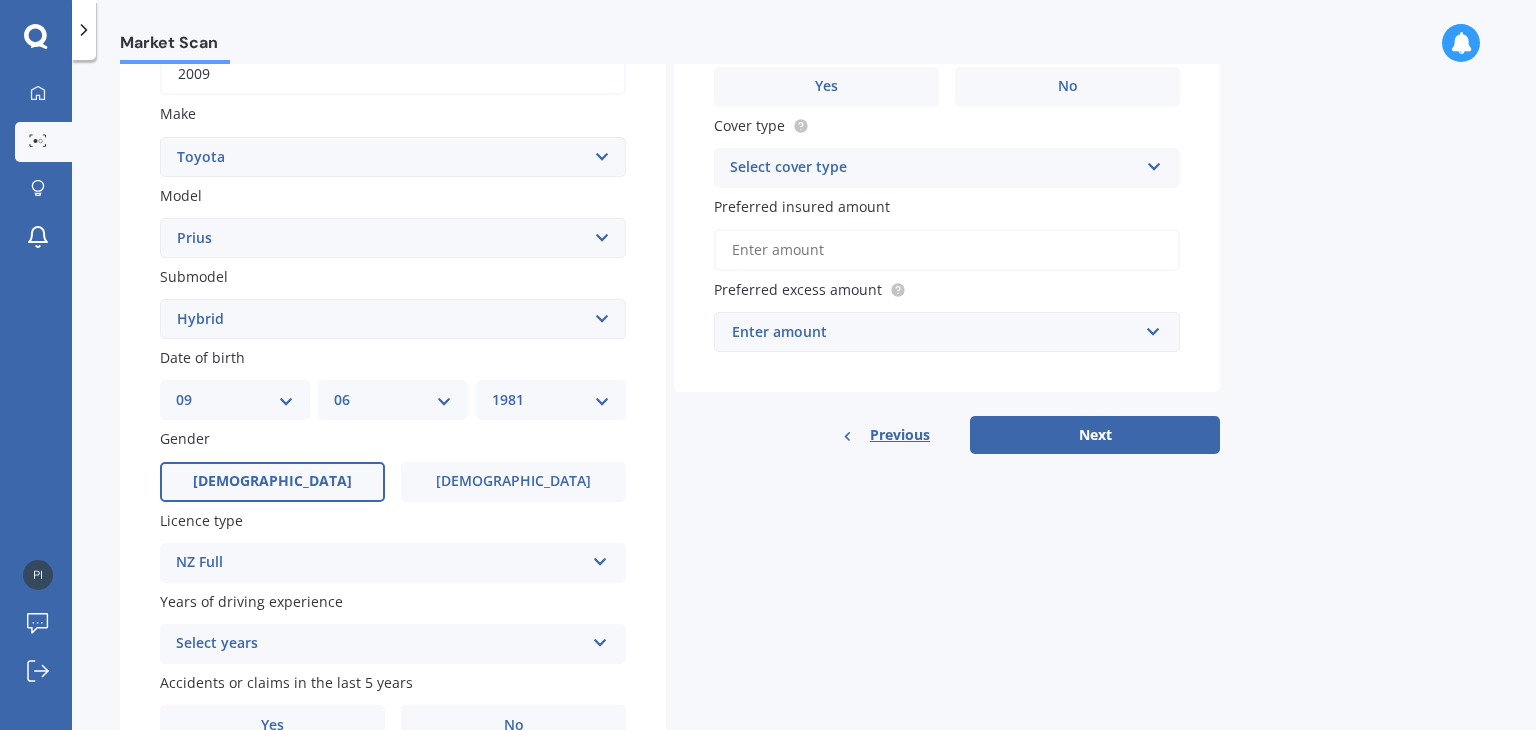 click on "Select years" at bounding box center (380, 644) 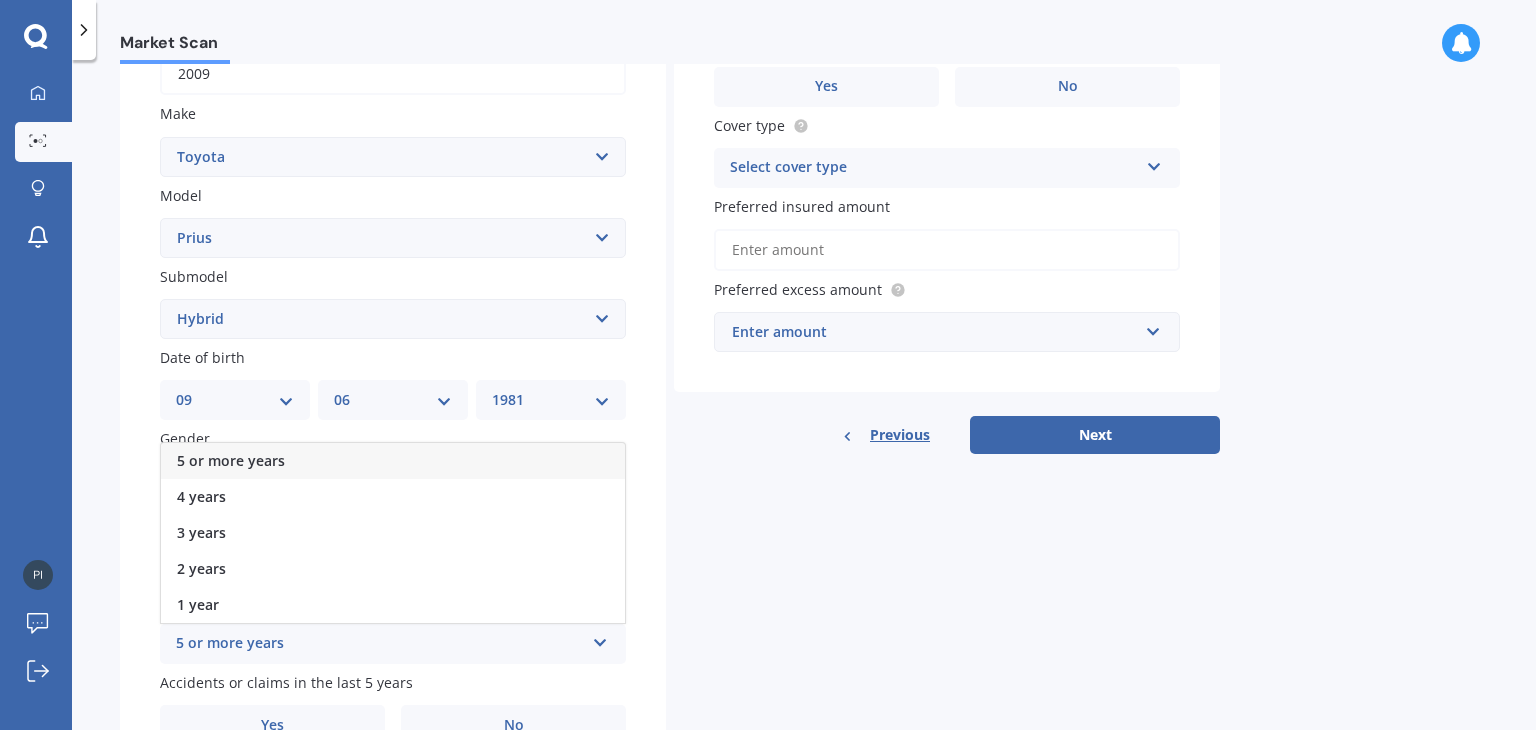 click on "5 or more years" at bounding box center (393, 461) 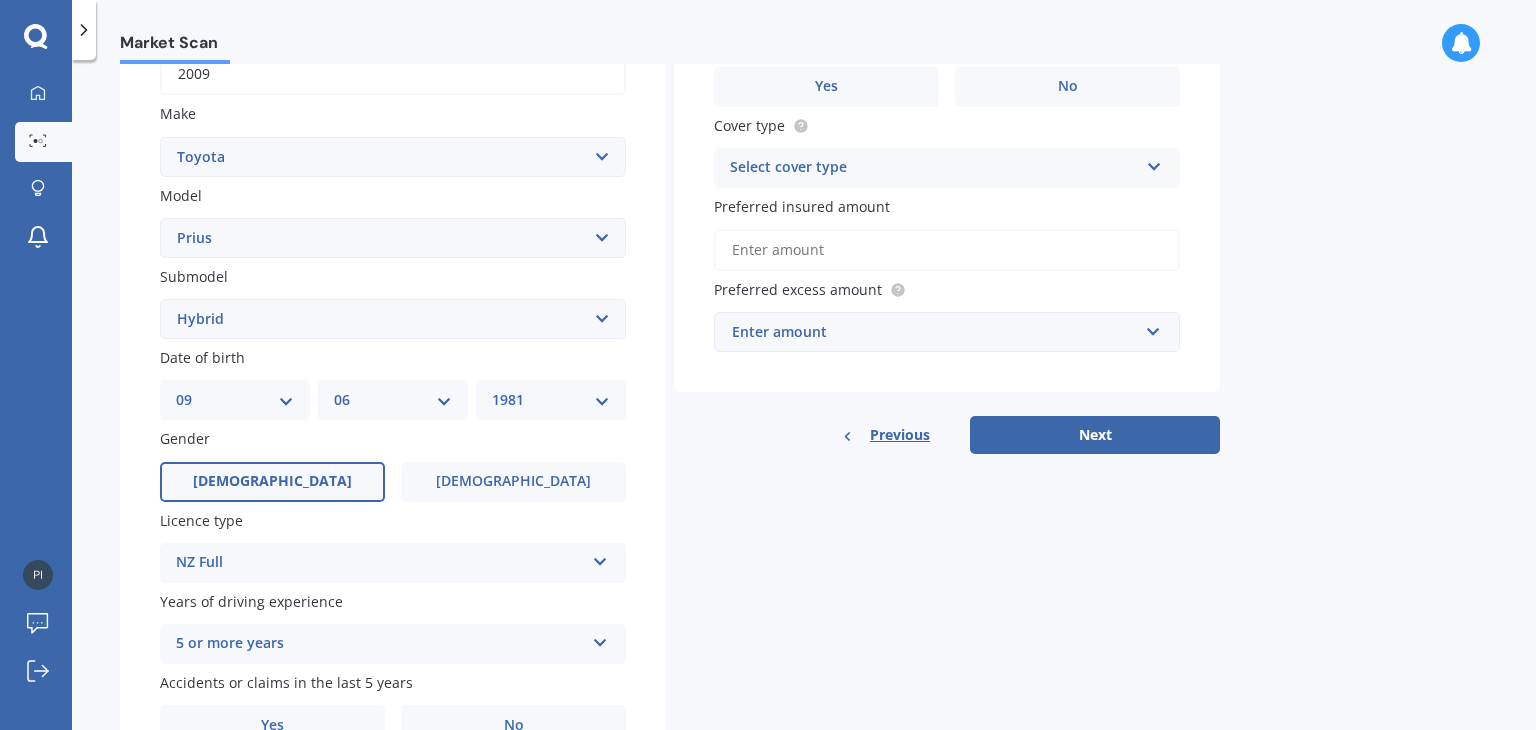 click on "Details Plate number Search I don’t have a number plate Year [DATE] Make Select make AC ALFA ROMEO ASTON [PERSON_NAME] AUDI AUSTIN BEDFORD Bentley BMW BYD CADILLAC CAN-AM CHERY CHEVROLET CHRYSLER Citroen CRUISEAIR CUPRA DAEWOO DAIHATSU DAIMLER DAMON DIAHATSU DODGE EXOCET FACTORY FIVE FERRARI FIAT Fiord FLEETWOOD FORD FOTON FRASER GEELY GENESIS GEORGIE BOY GMC GREAT WALL GWM [PERSON_NAME] HINO [PERSON_NAME] HOLIDAY RAMBLER HONDA HUMMER HYUNDAI INFINITI ISUZU IVECO JAC JAECOO JAGUAR JEEP KGM KIA LADA LAMBORGHINI LANCIA LANDROVER LDV LEXUS LINCOLN LOTUS LUNAR M.G M.G. MAHINDRA MASERATI MAZDA MCLAREN MERCEDES AMG Mercedes Benz MERCEDES-AMG MERCURY MINI MITSUBISHI [PERSON_NAME] NEWMAR NISSAN OMODA OPEL OXFORD PEUGEOT Plymouth Polestar PONTIAC PORSCHE PROTON RAM Range Rover Rayne RENAULT ROLLS ROYCE ROVER SAAB SATURN SEAT SHELBY SKODA SMART SSANGYONG SUBARU SUZUKI TATA TESLA TIFFIN Toyota TRIUMPH TVR Vauxhall VOLKSWAGEN VOLVO WESTFIELD WINNEBAGO ZX Model Select model 4 Runner 86 [PERSON_NAME] Alphard Altezza Aqua Aristo Aurion bB" at bounding box center (670, 303) 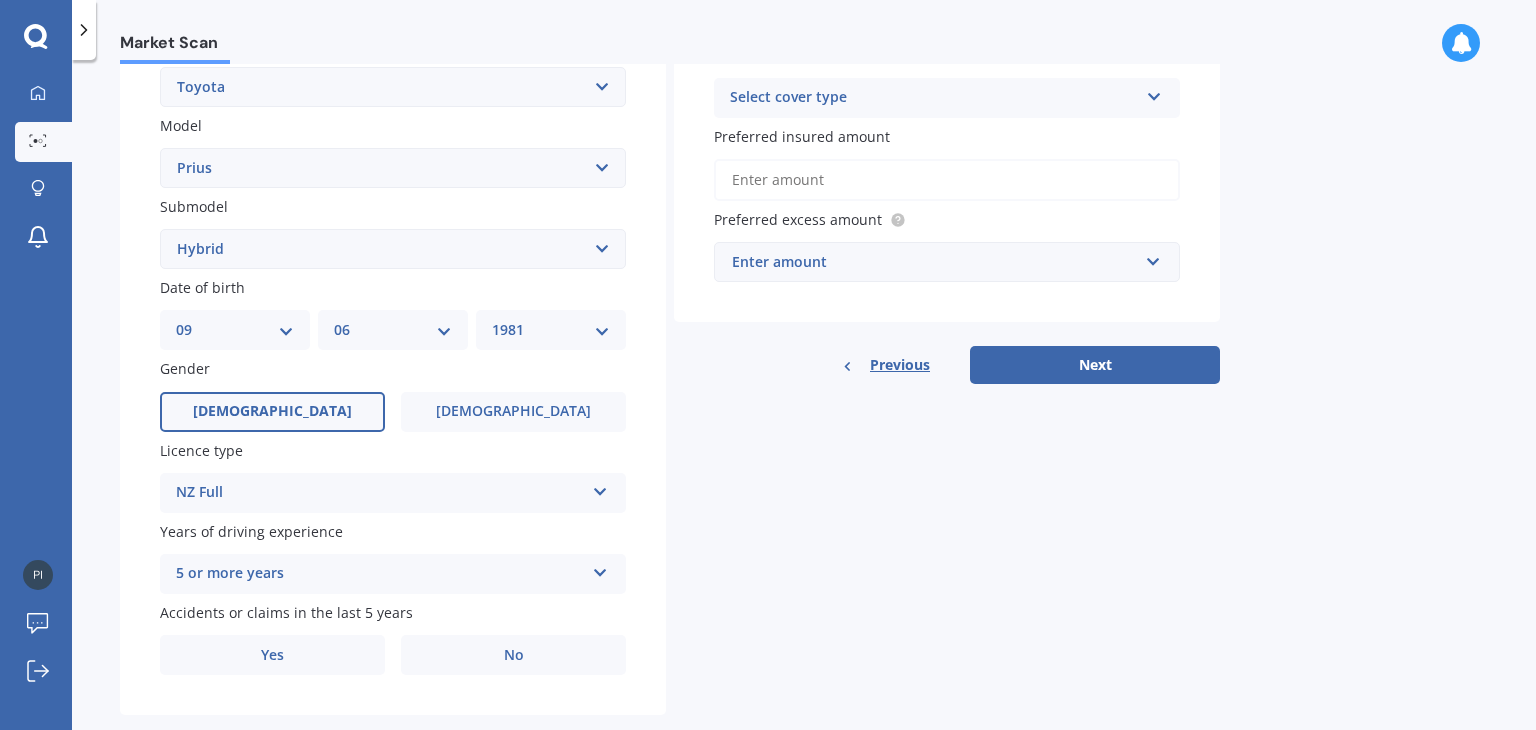 scroll, scrollTop: 440, scrollLeft: 0, axis: vertical 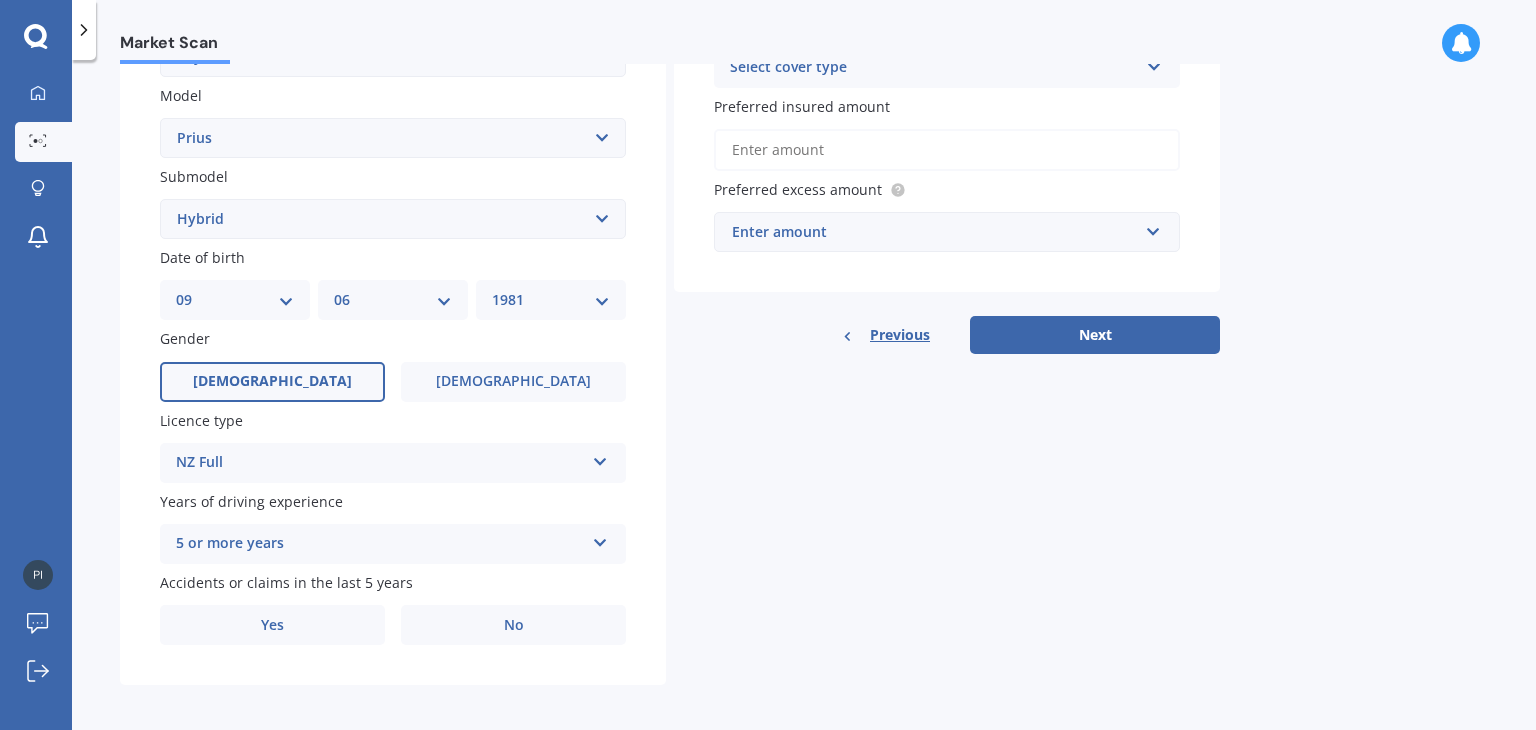 click on "5 or more years" at bounding box center [380, 544] 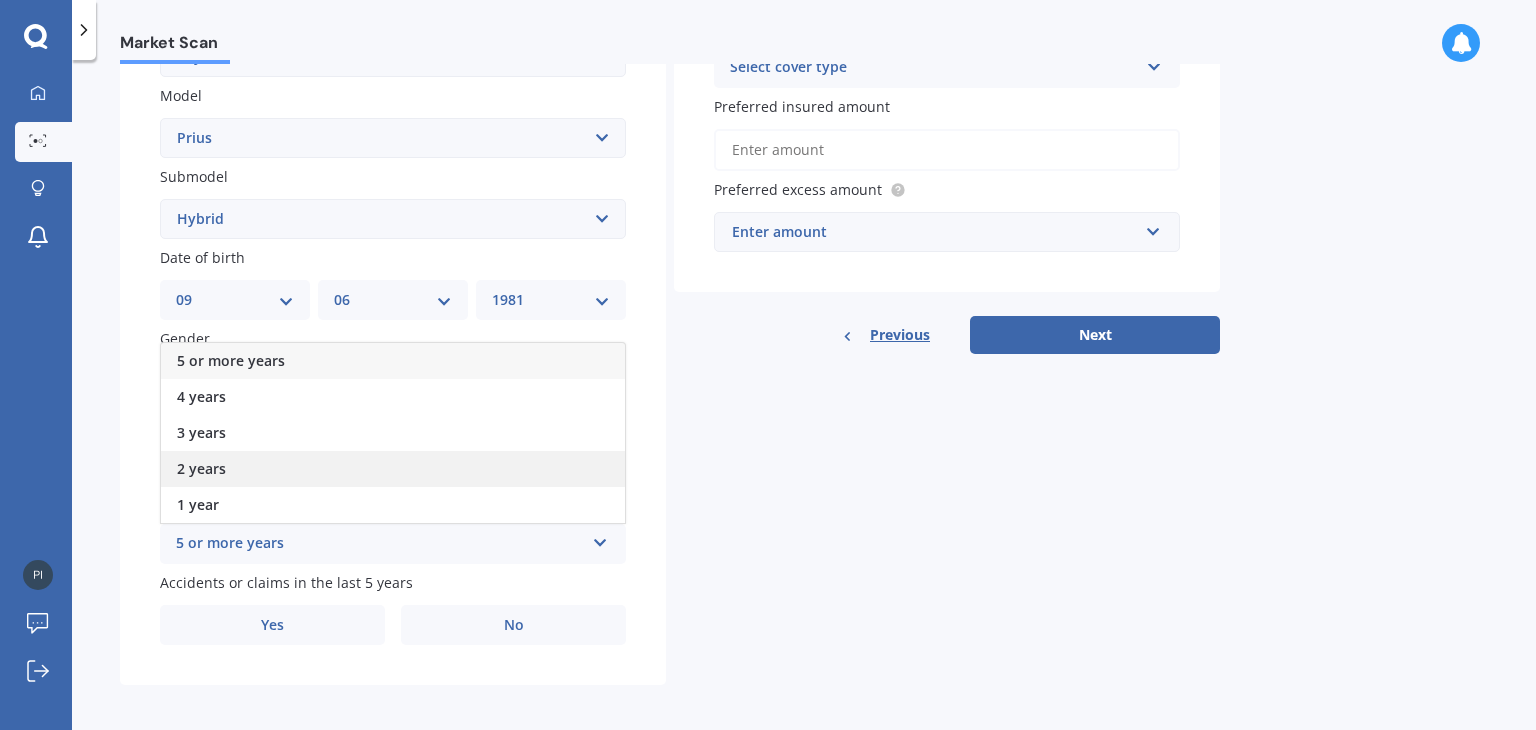 click on "2 years" at bounding box center [393, 469] 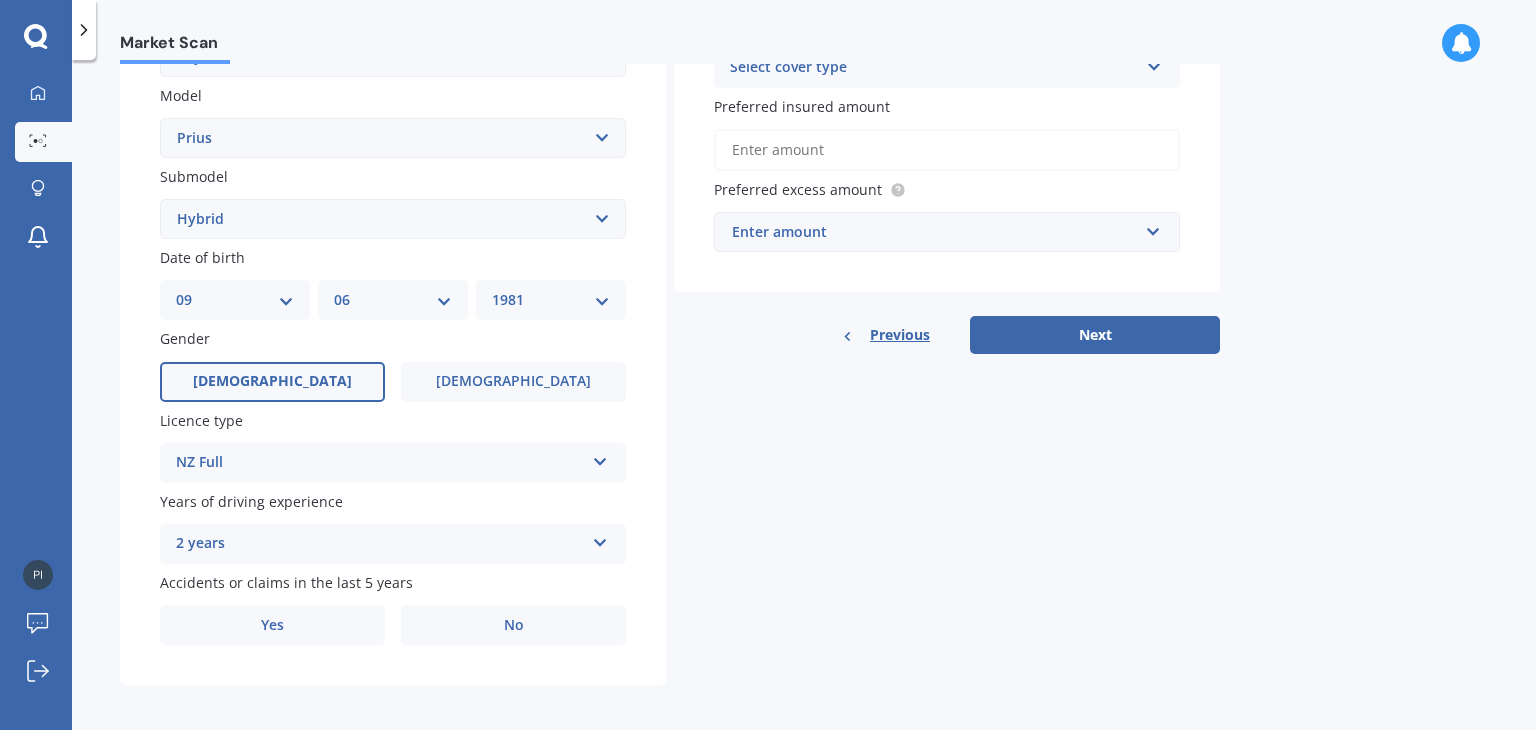 click on "2 years" at bounding box center [380, 544] 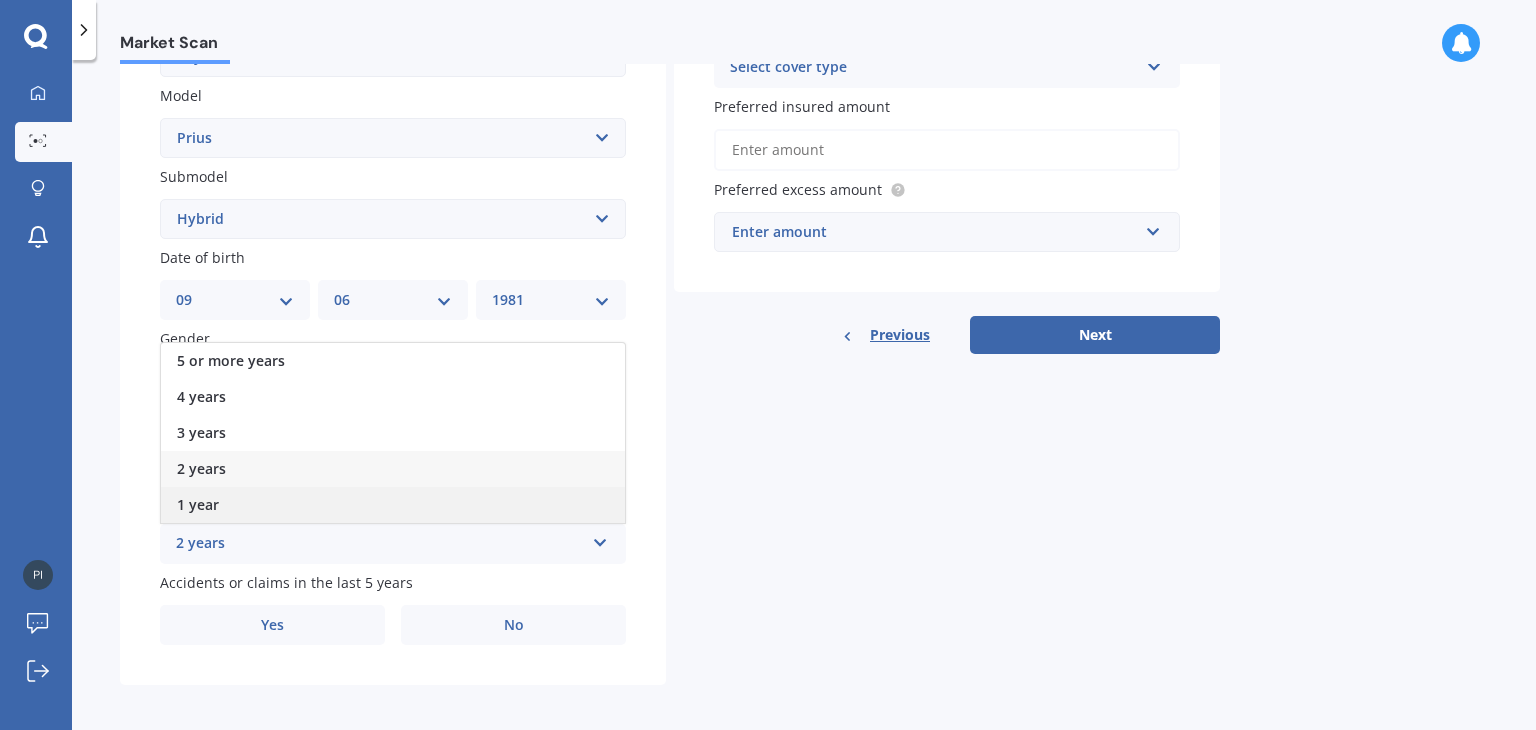 click on "1 year" at bounding box center [393, 505] 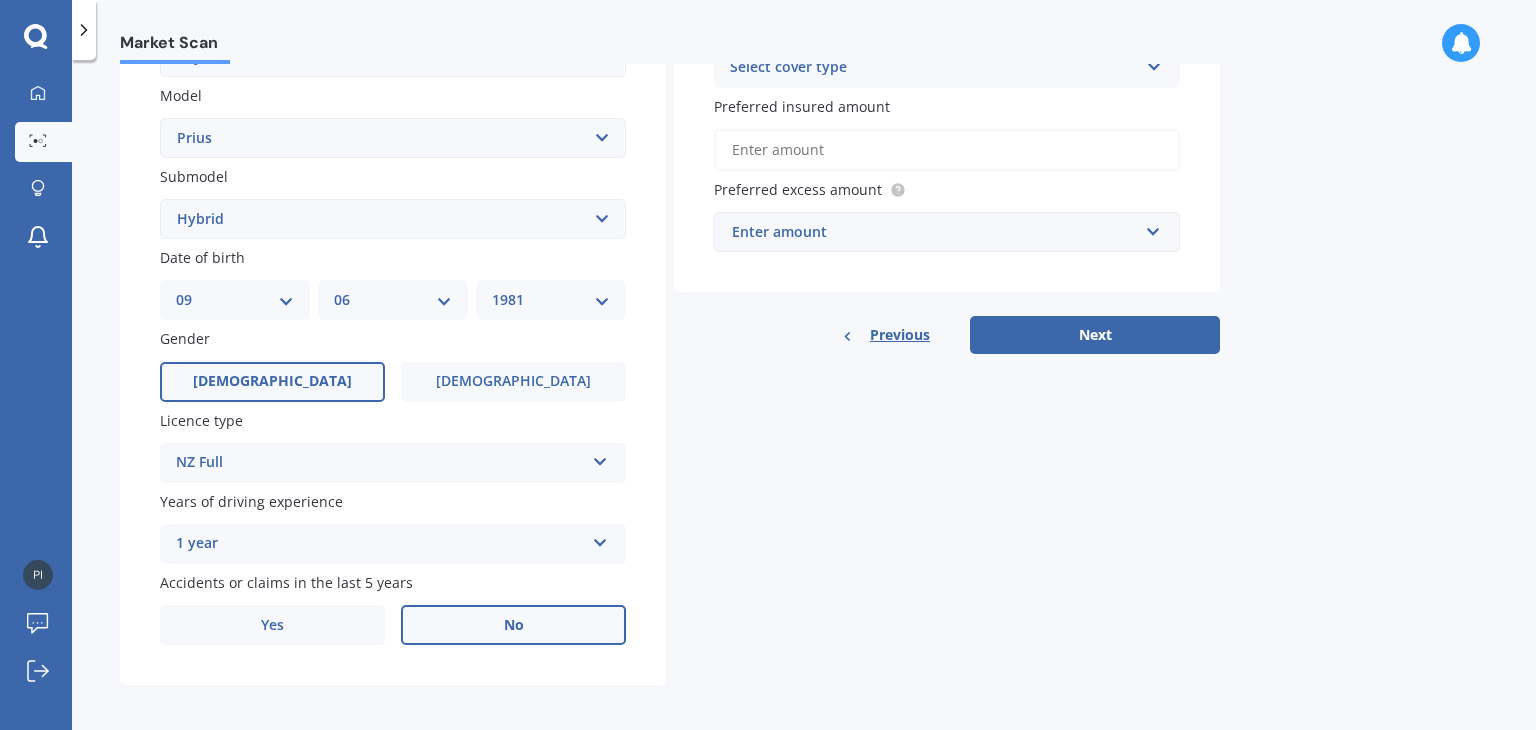 click on "No" at bounding box center [513, 625] 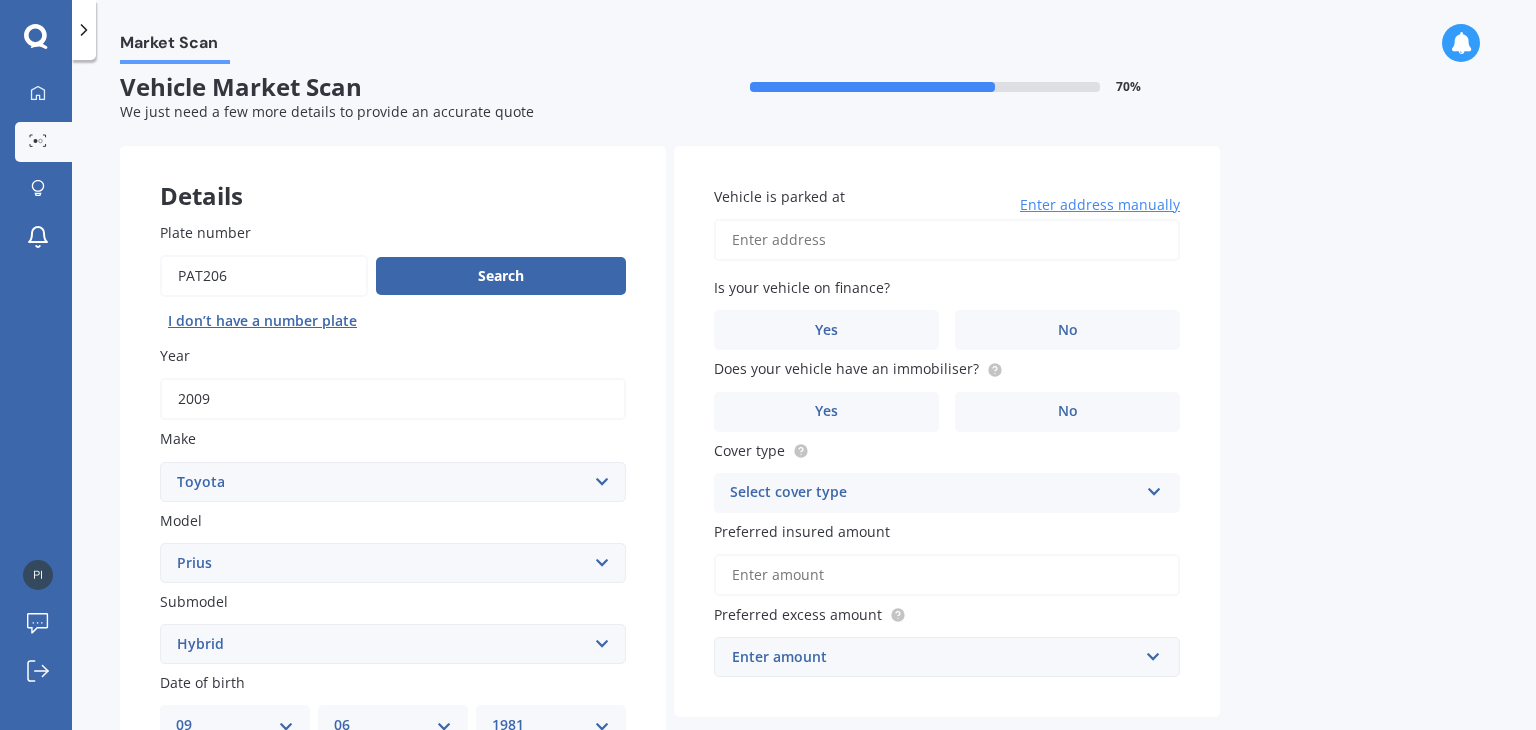 scroll, scrollTop: 2, scrollLeft: 0, axis: vertical 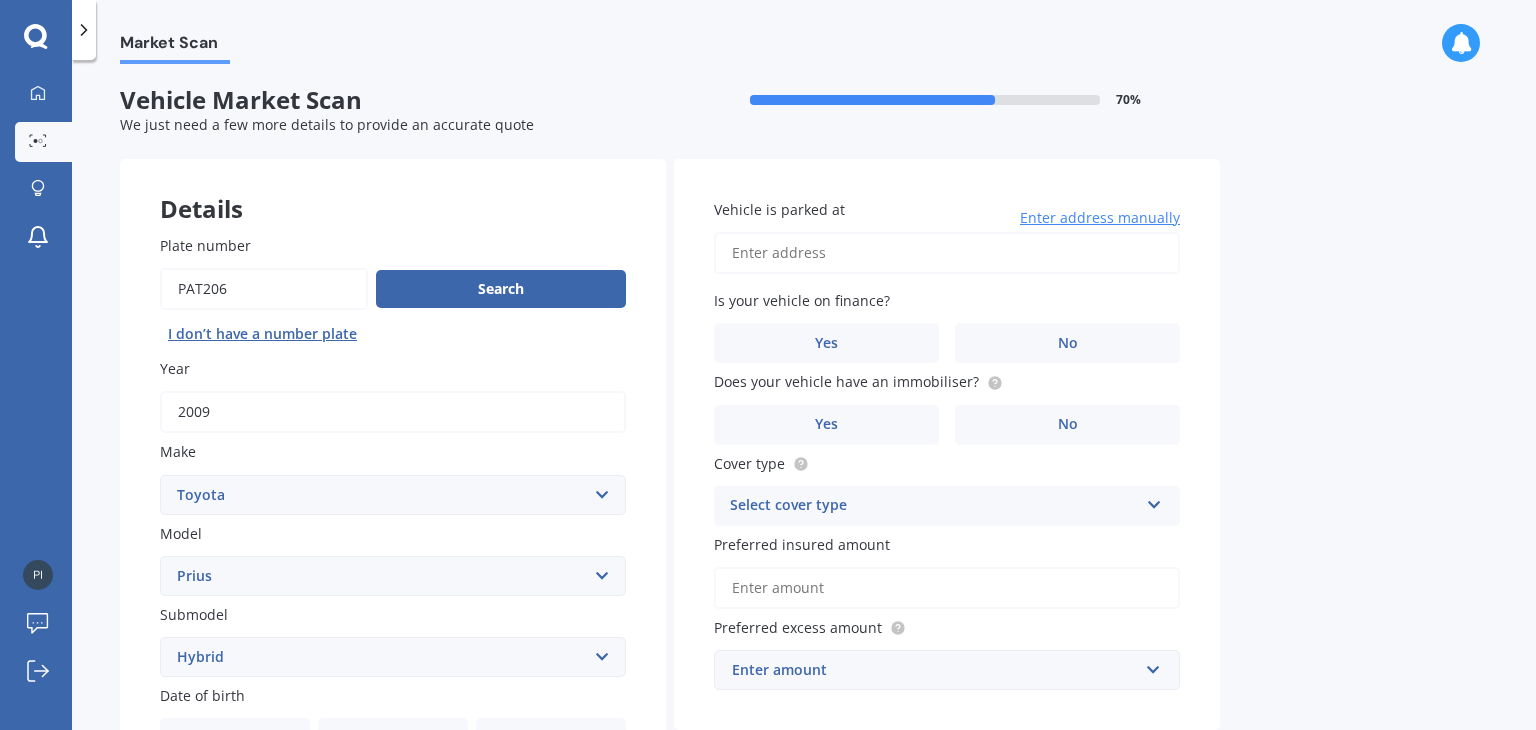 click on "Vehicle is parked at" at bounding box center [947, 253] 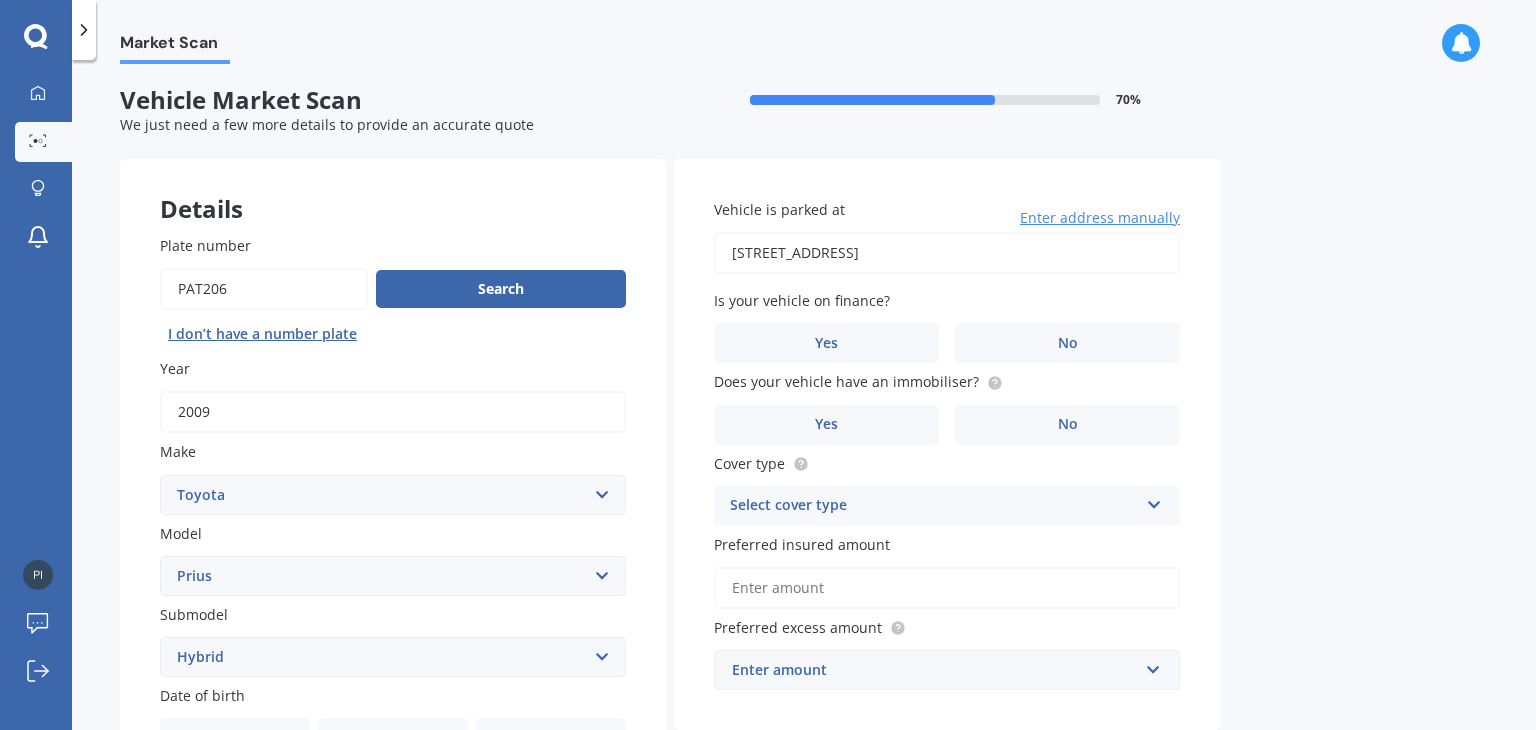 click on "Market Scan Vehicle Market Scan 70 % We just need a few more details to provide an accurate quote Details Plate number Search I don’t have a number plate Year [DATE] Make Select make AC ALFA ROMEO ASTON [PERSON_NAME] AUDI AUSTIN BEDFORD Bentley BMW BYD CADILLAC CAN-AM CHERY CHEVROLET CHRYSLER Citroen CRUISEAIR CUPRA DAEWOO DAIHATSU DAIMLER DAMON DIAHATSU DODGE EXOCET FACTORY FIVE FERRARI FIAT Fiord FLEETWOOD FORD FOTON FRASER GEELY GENESIS GEORGIE BOY GMC GREAT WALL GWM [PERSON_NAME] HINO [PERSON_NAME] HOLIDAY RAMBLER HONDA HUMMER HYUNDAI INFINITI ISUZU IVECO JAC JAECOO JAGUAR JEEP KGM KIA LADA LAMBORGHINI LANCIA LANDROVER LDV LEXUS LINCOLN LOTUS LUNAR M.G M.G. MAHINDRA MASERATI MAZDA MCLAREN MERCEDES AMG Mercedes Benz MERCEDES-AMG MERCURY MINI MITSUBISHI [PERSON_NAME] NEWMAR NISSAN OMODA OPEL OXFORD PEUGEOT Plymouth Polestar PONTIAC PORSCHE PROTON RAM Range Rover Rayne RENAULT ROLLS ROYCE ROVER SAAB SATURN SEAT SHELBY SKODA SMART SSANGYONG SUBARU SUZUKI TATA TESLA TIFFIN Toyota TRIUMPH TVR Vauxhall VOLKSWAGEN VOLVO ZX 86" at bounding box center (804, 399) 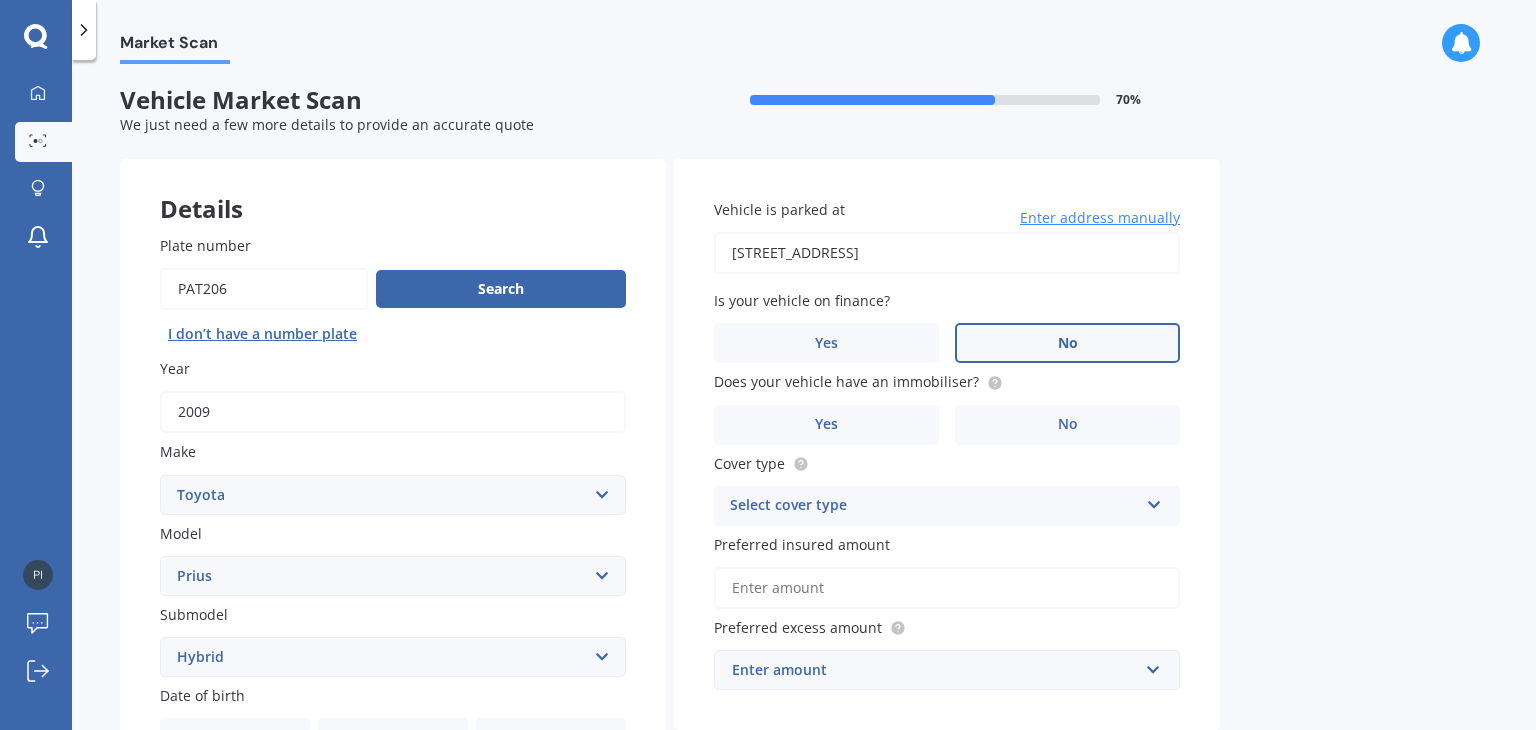 click on "No" at bounding box center (1067, 343) 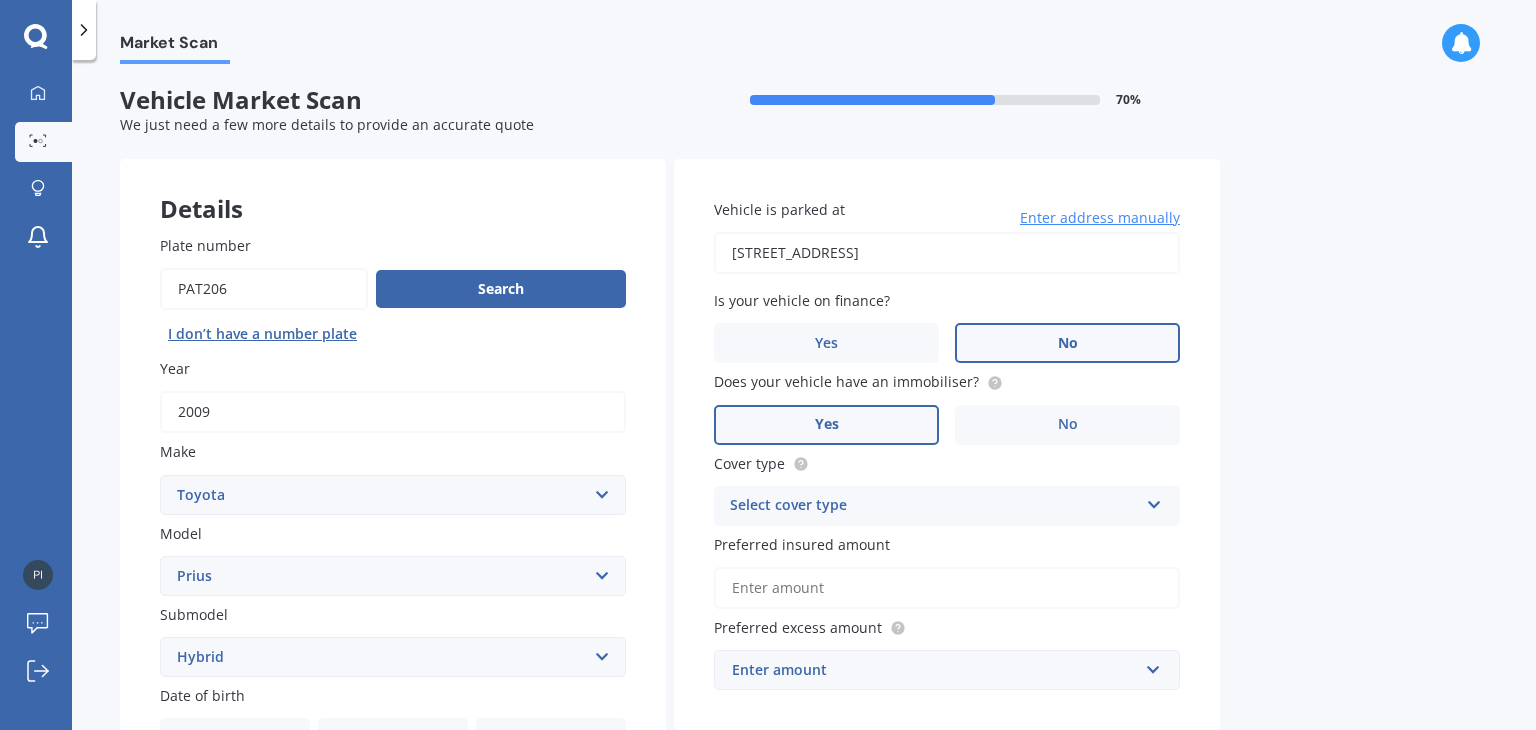 click on "Yes" at bounding box center (826, 425) 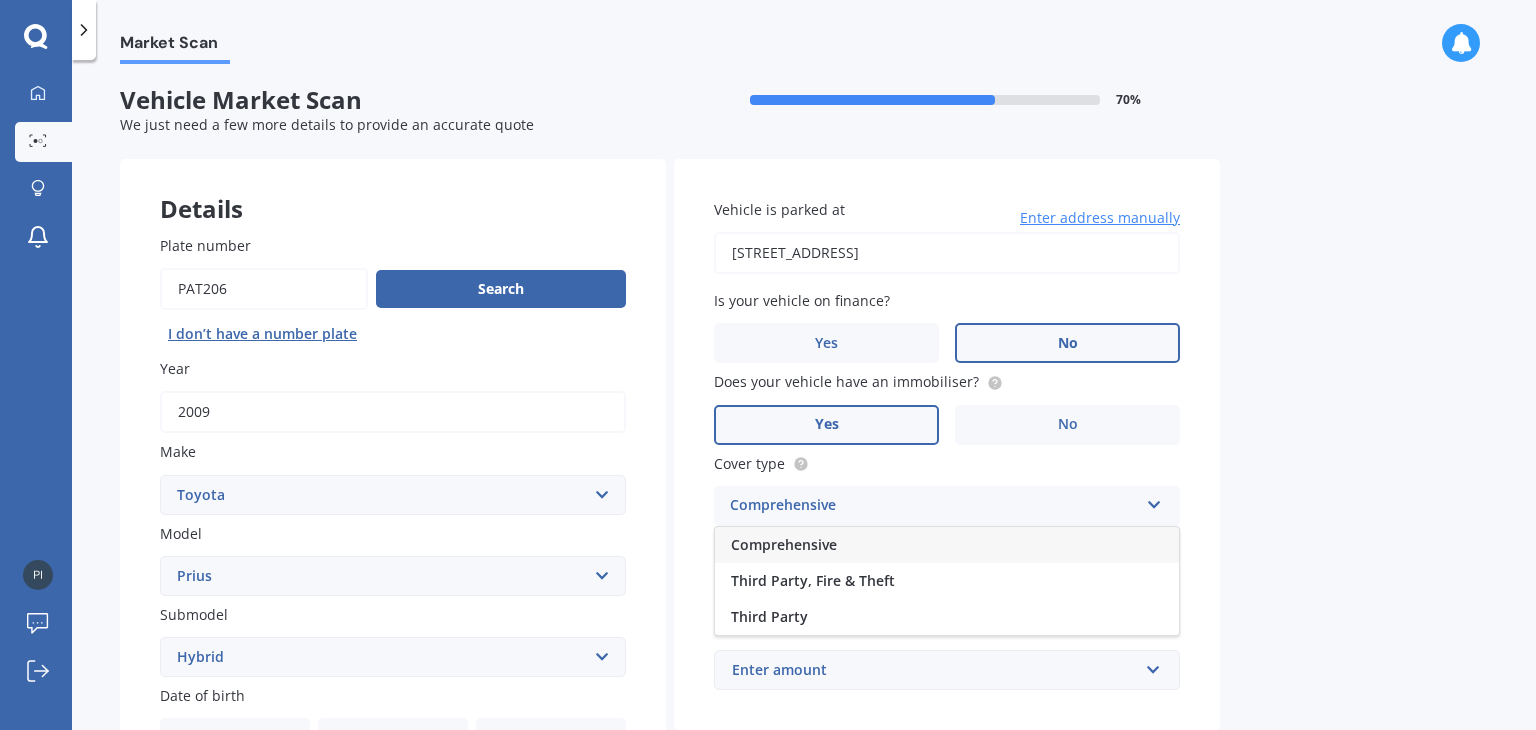 click on "Comprehensive" at bounding box center (947, 545) 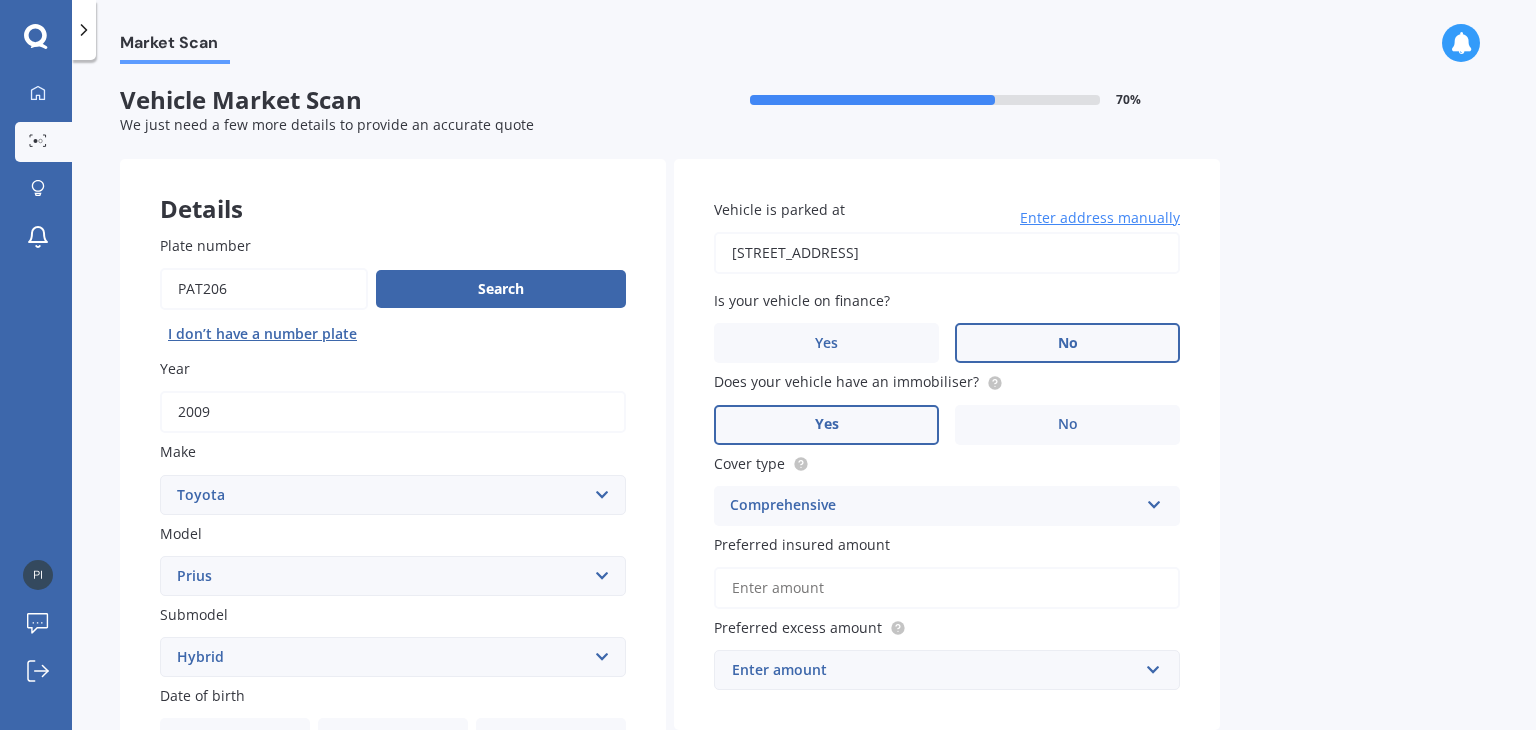 click on "Preferred insured amount" at bounding box center (947, 588) 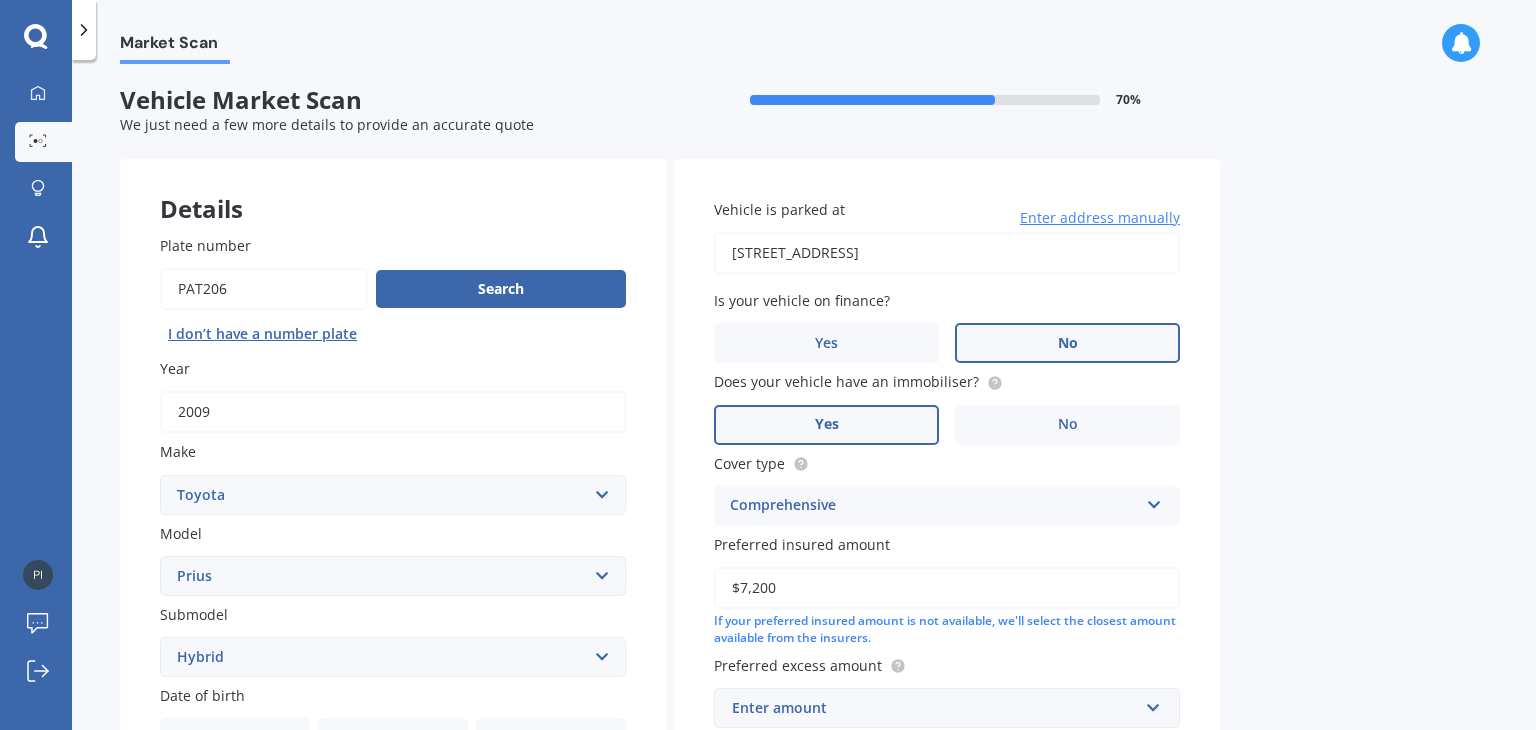 type on "$7,200" 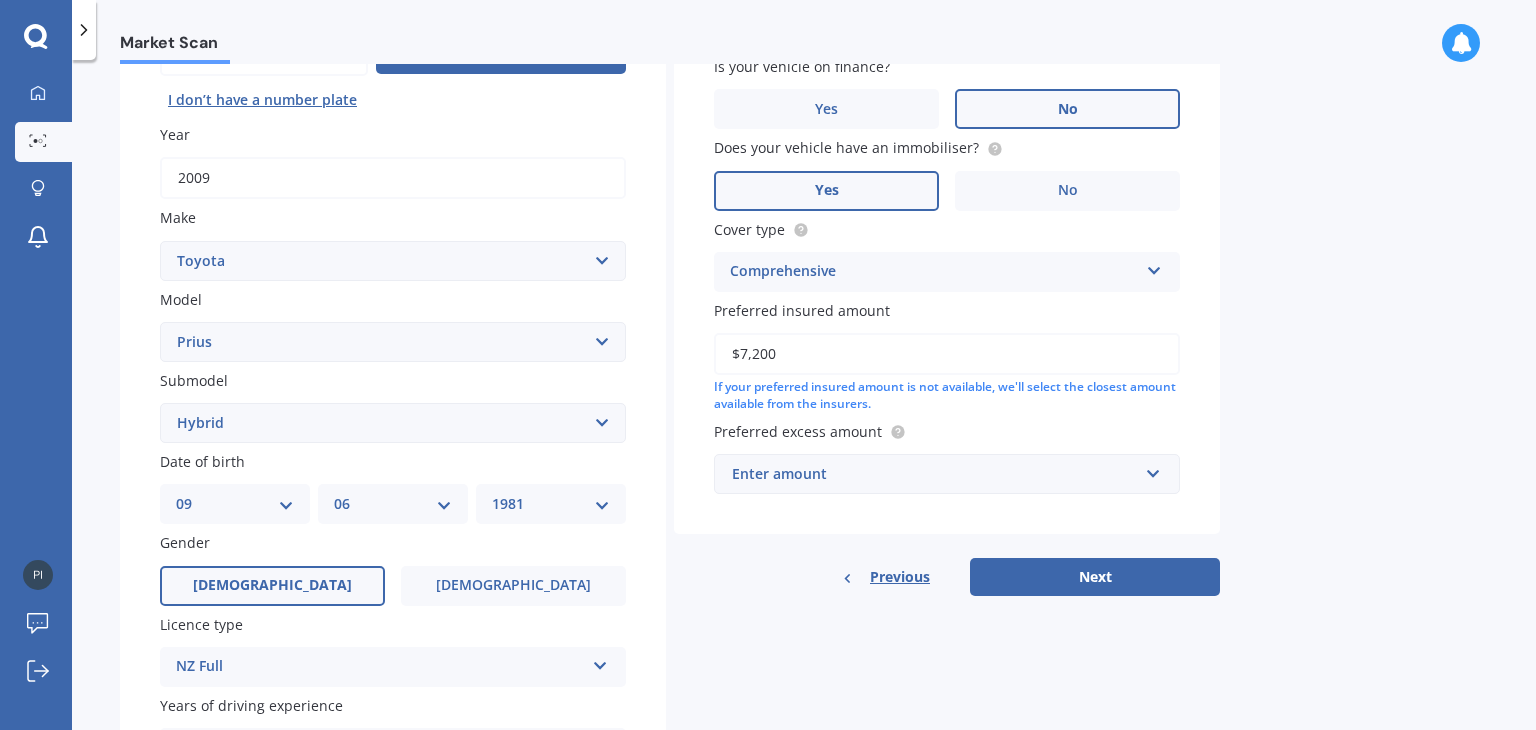 scroll, scrollTop: 240, scrollLeft: 0, axis: vertical 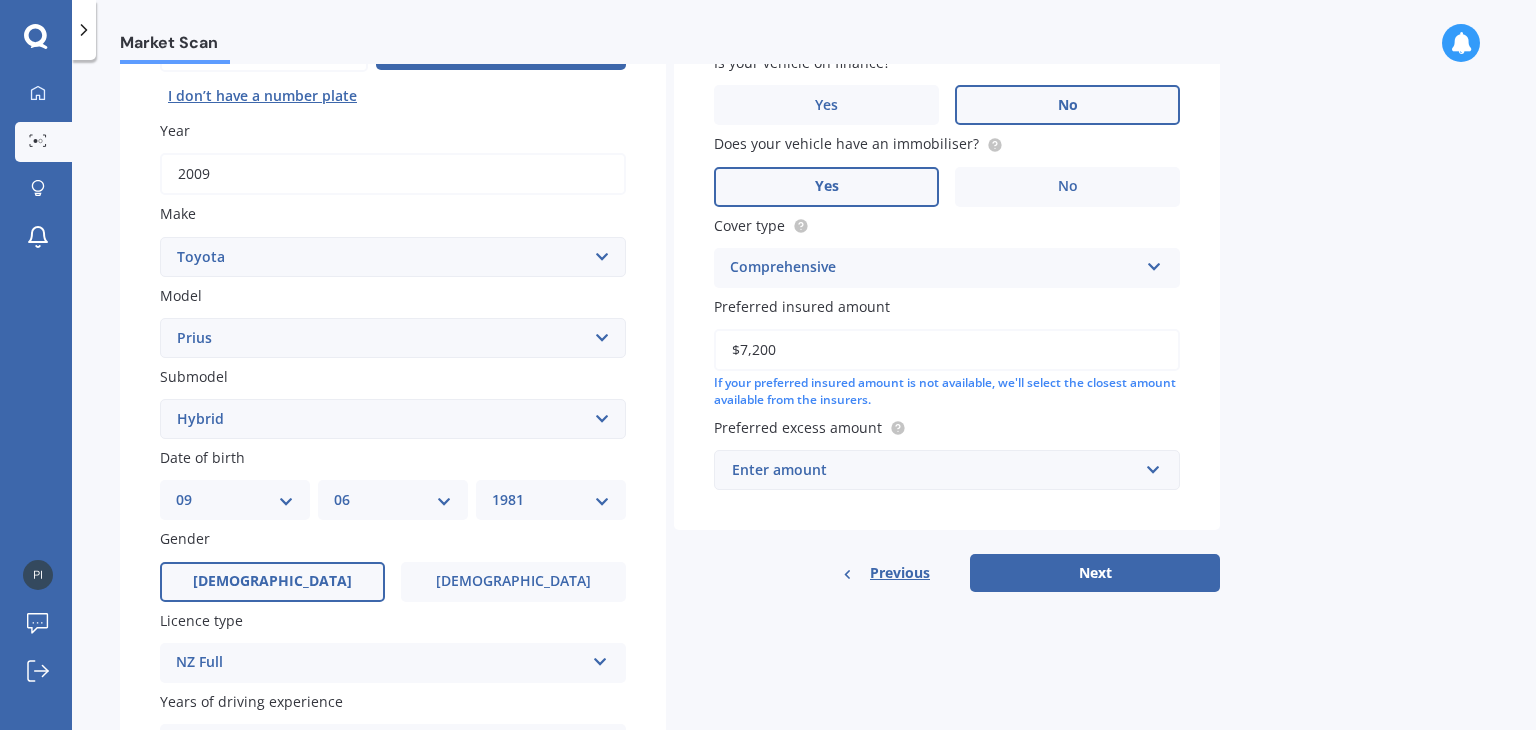 click on "Enter amount" at bounding box center (935, 470) 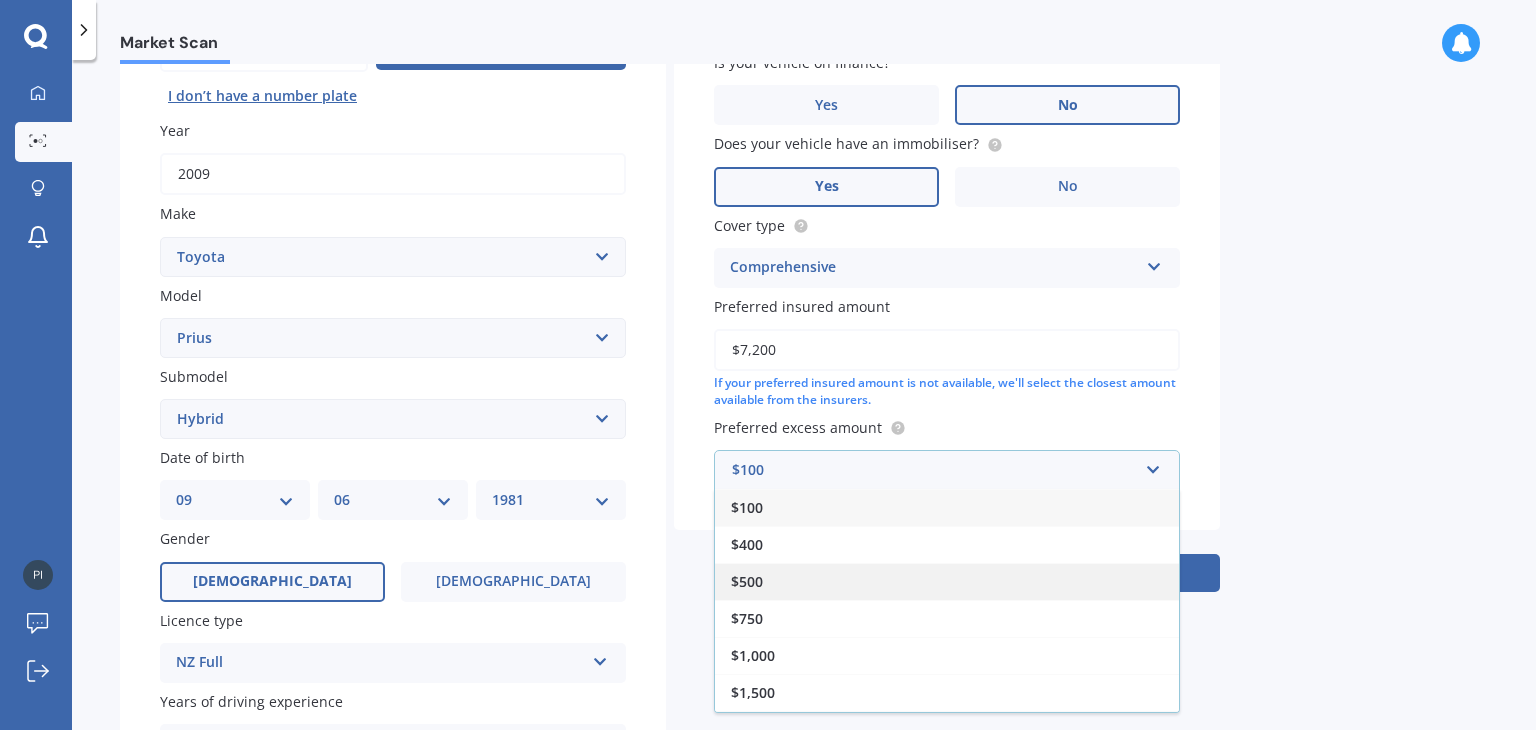 click on "$500" at bounding box center (947, 581) 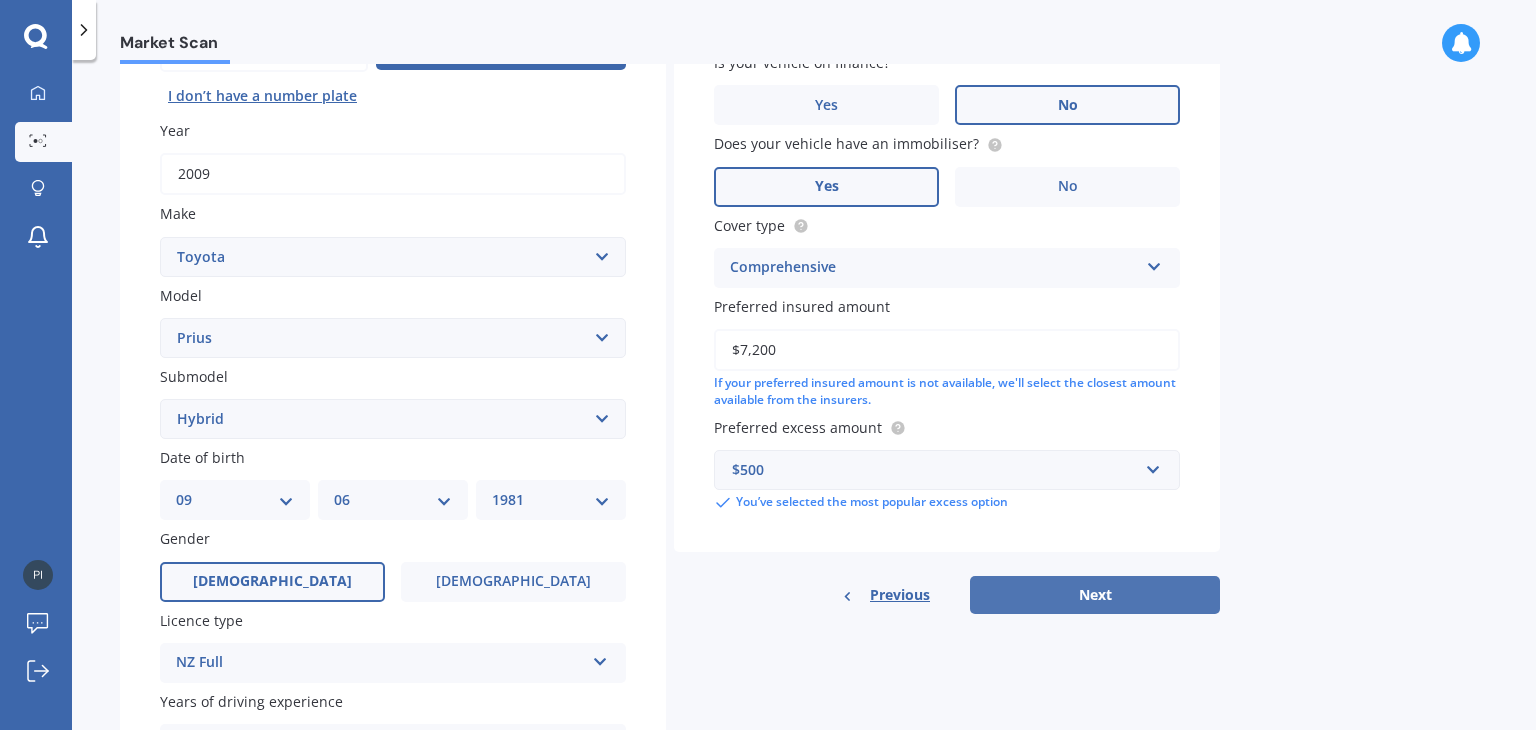 click on "Next" at bounding box center (1095, 595) 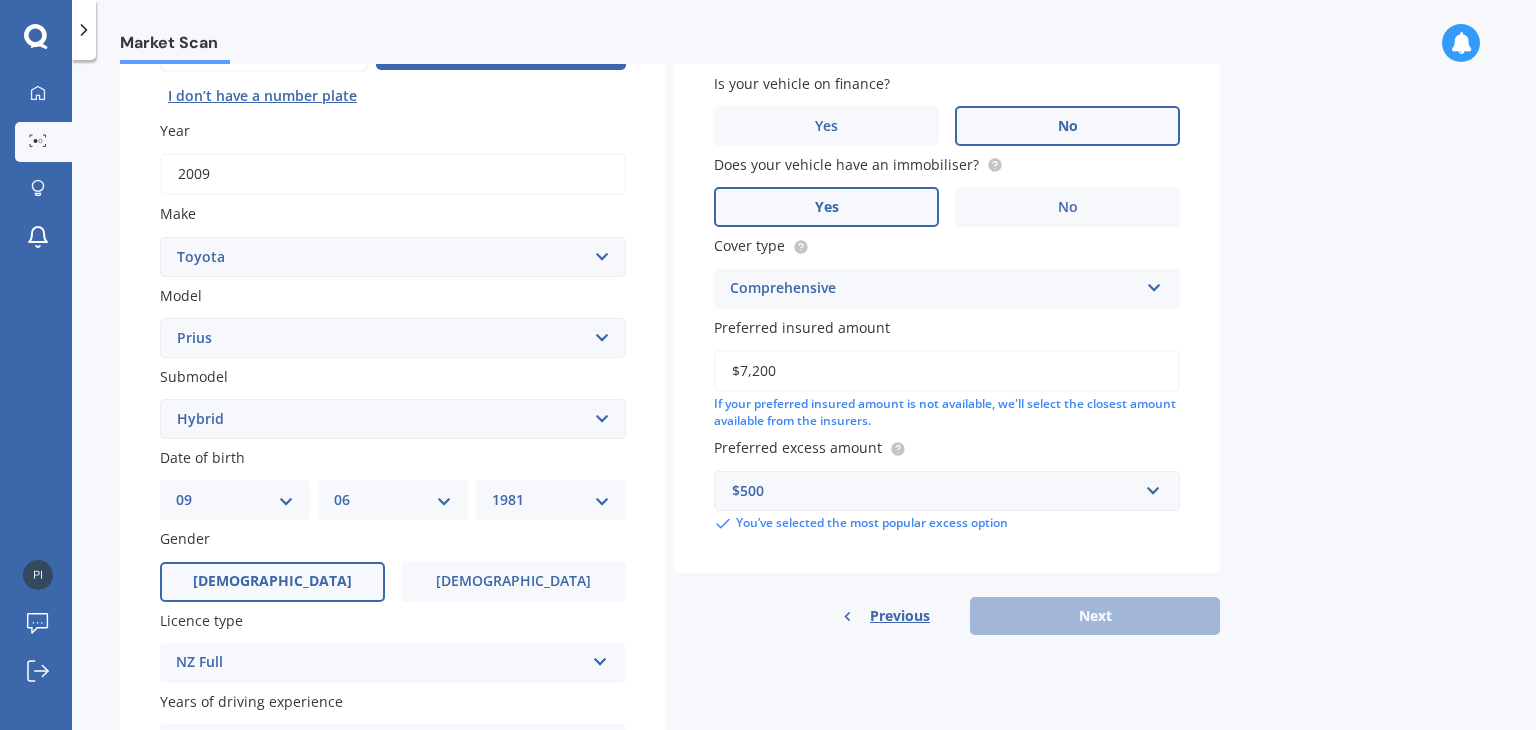 scroll, scrollTop: 136, scrollLeft: 0, axis: vertical 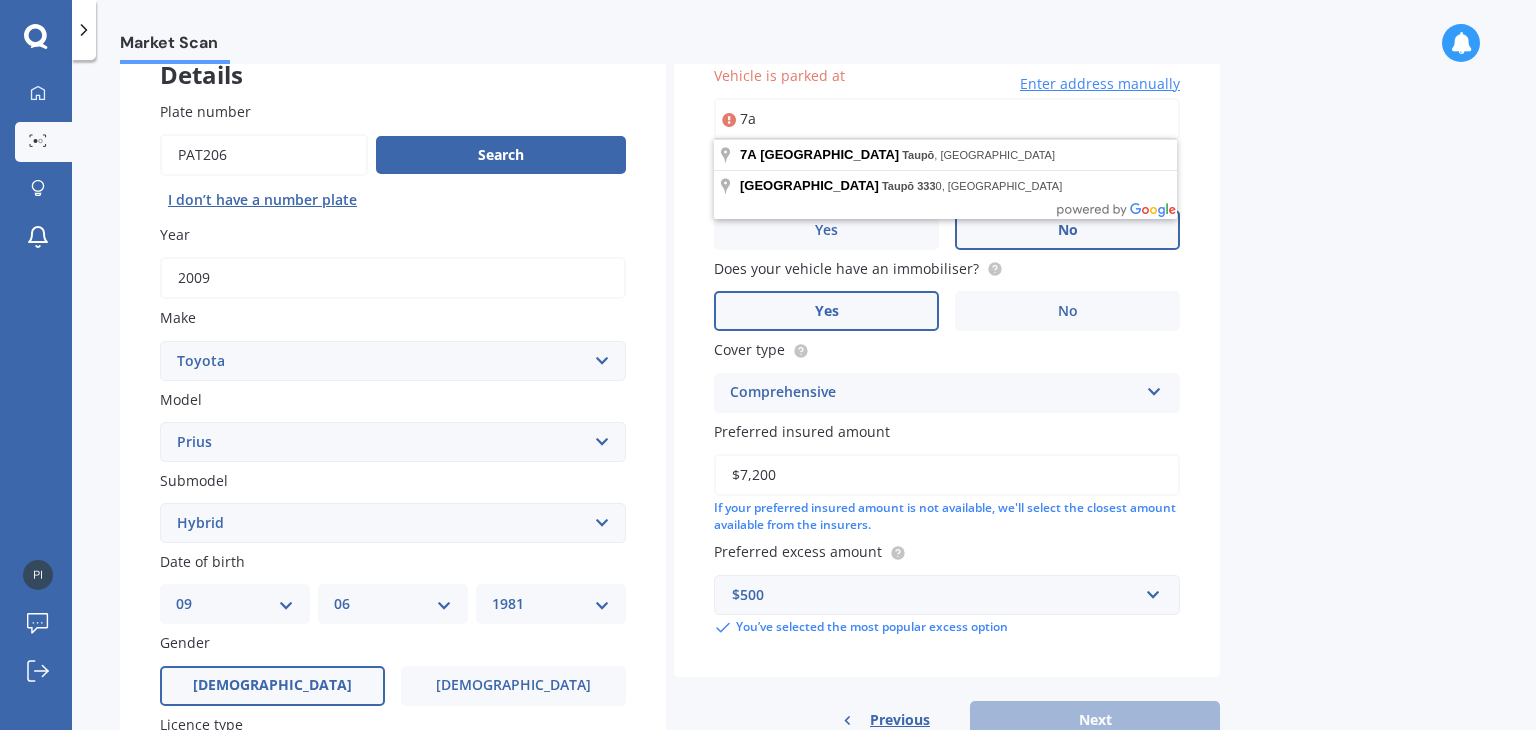 type on "7" 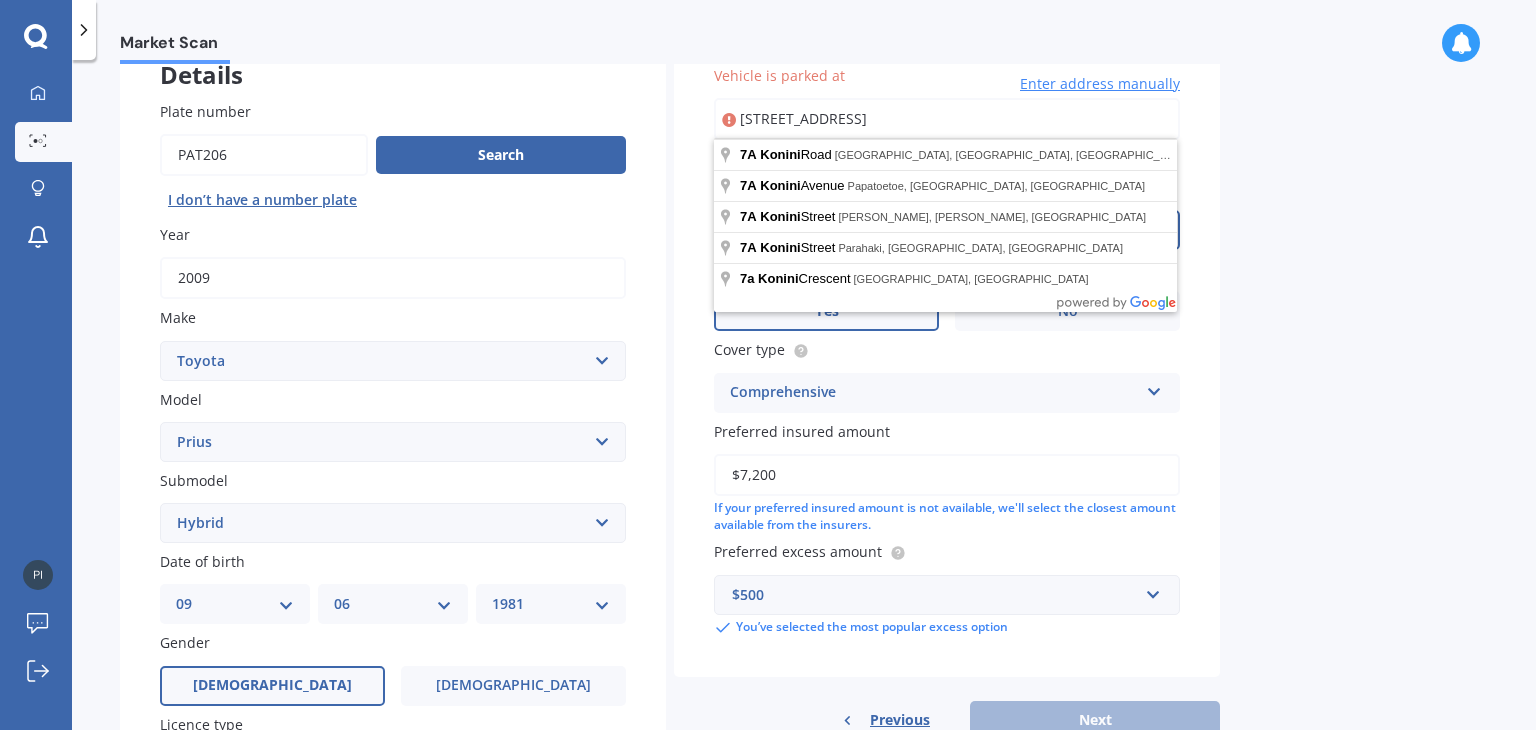 click on "Market Scan Vehicle Market Scan 70 % We just need a few more details to provide an accurate quote Details Plate number Search I don’t have a number plate Year [DATE] Make Select make AC ALFA ROMEO ASTON [PERSON_NAME] AUDI AUSTIN BEDFORD Bentley BMW BYD CADILLAC CAN-AM CHERY CHEVROLET CHRYSLER Citroen CRUISEAIR CUPRA DAEWOO DAIHATSU DAIMLER DAMON DIAHATSU DODGE EXOCET FACTORY FIVE FERRARI FIAT Fiord FLEETWOOD FORD FOTON FRASER GEELY GENESIS GEORGIE BOY GMC GREAT WALL GWM [PERSON_NAME] HINO [PERSON_NAME] HOLIDAY RAMBLER HONDA HUMMER HYUNDAI INFINITI ISUZU IVECO JAC JAECOO JAGUAR JEEP KGM KIA LADA LAMBORGHINI LANCIA LANDROVER LDV LEXUS LINCOLN LOTUS LUNAR M.G M.G. MAHINDRA MASERATI MAZDA MCLAREN MERCEDES AMG Mercedes Benz MERCEDES-AMG MERCURY MINI MITSUBISHI [PERSON_NAME] NEWMAR NISSAN OMODA OPEL OXFORD PEUGEOT Plymouth Polestar PONTIAC PORSCHE PROTON RAM Range Rover Rayne RENAULT ROLLS ROYCE ROVER SAAB SATURN SEAT SHELBY SKODA SMART SSANGYONG SUBARU SUZUKI TATA TESLA TIFFIN Toyota TRIUMPH TVR Vauxhall VOLKSWAGEN VOLVO ZX 86" at bounding box center (804, 399) 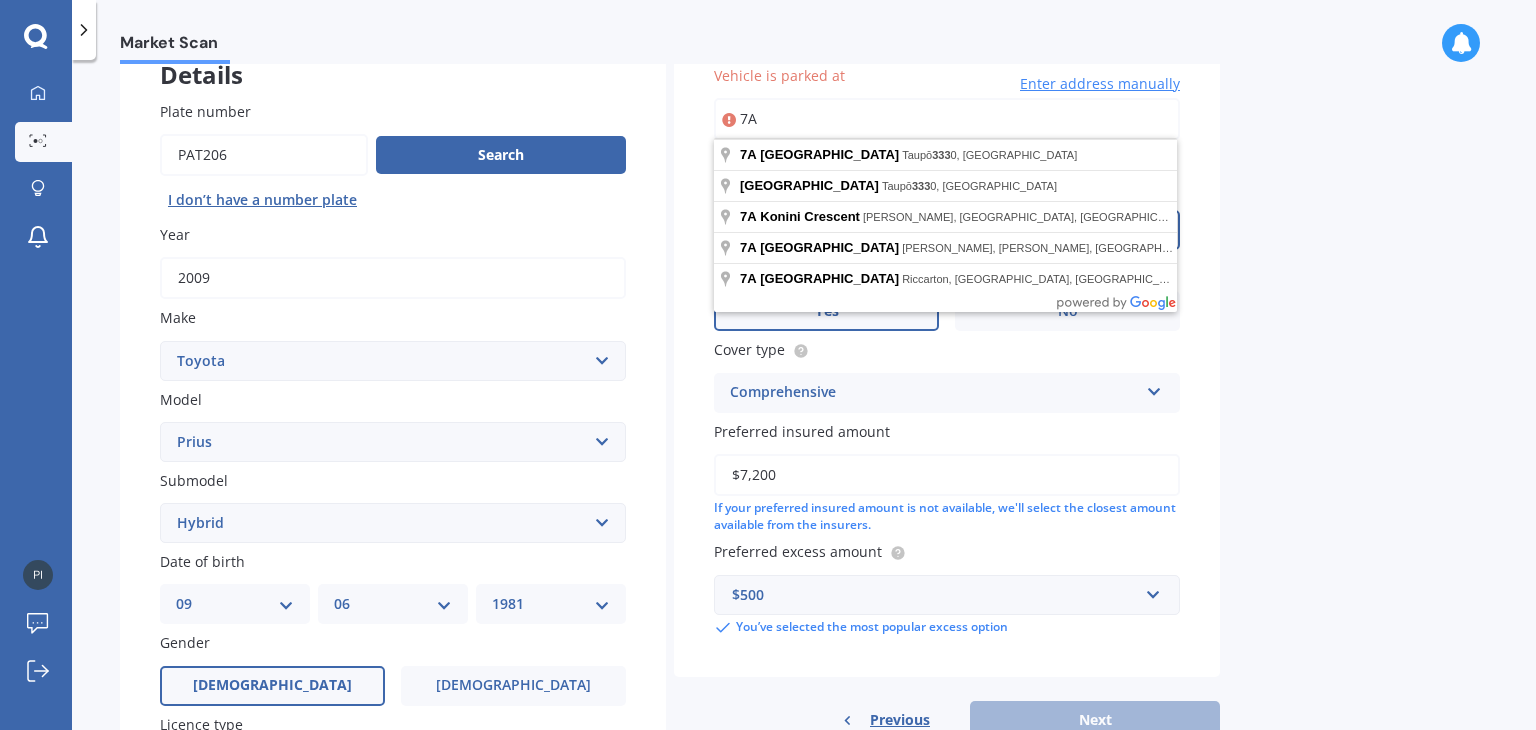 type on "7" 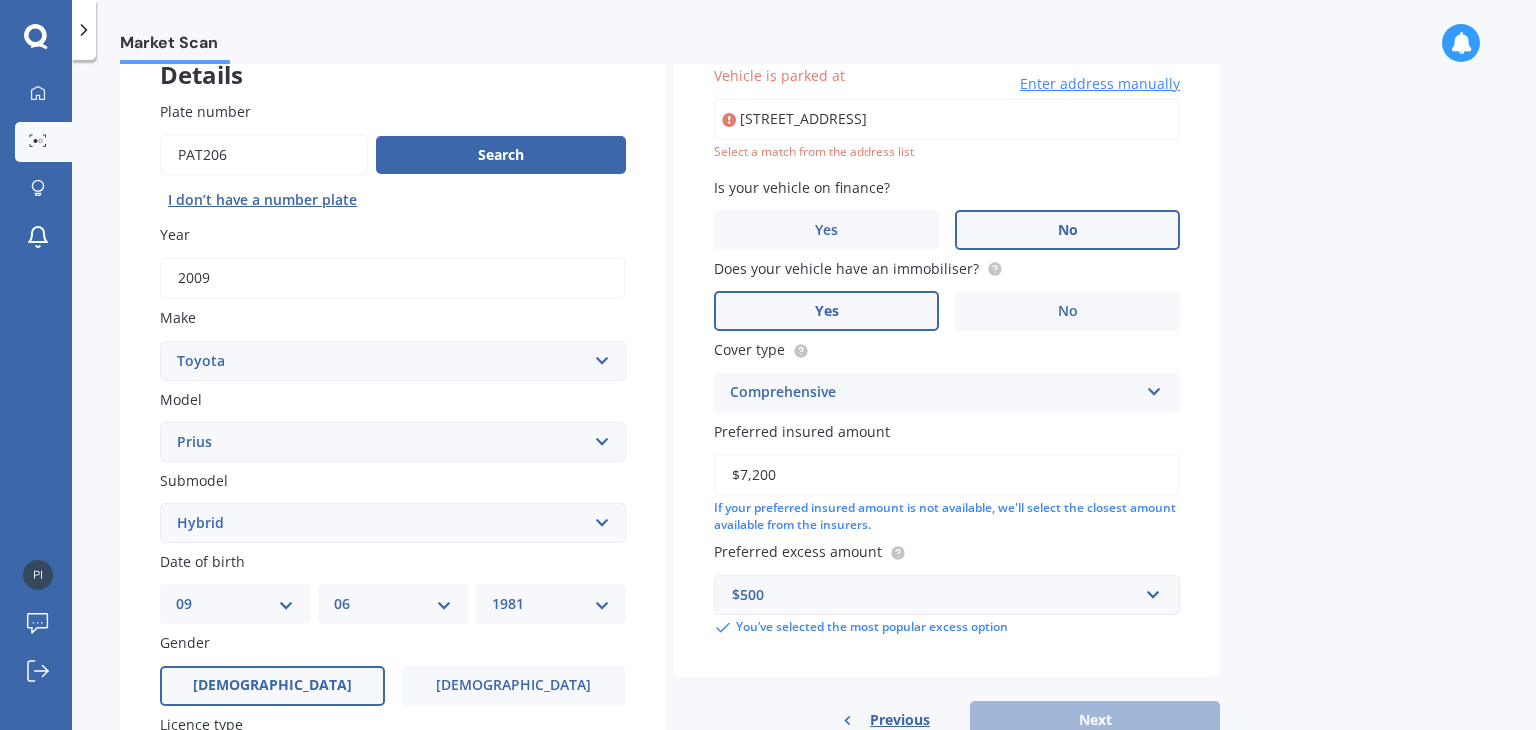 type on "[STREET_ADDRESS]" 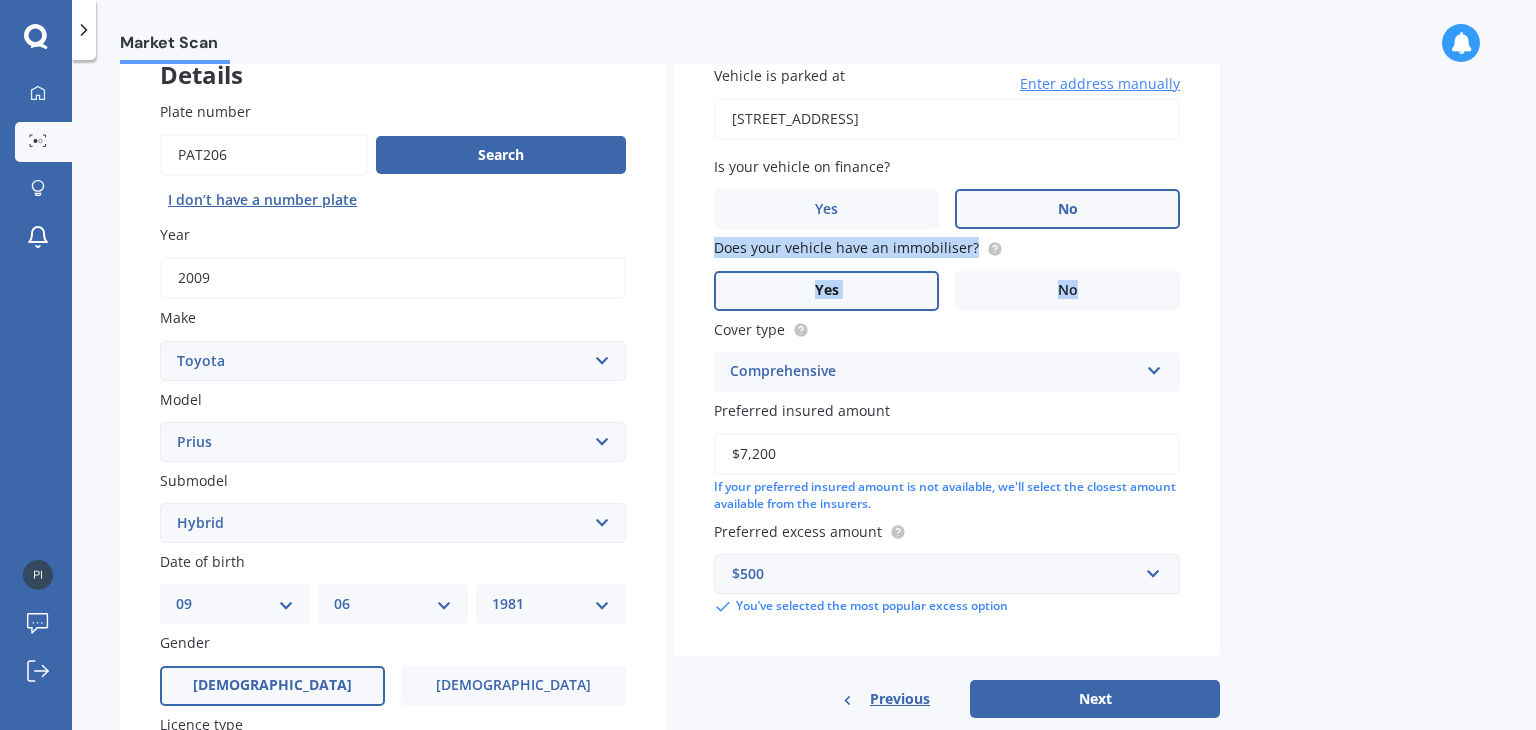 drag, startPoint x: 1525, startPoint y: 231, endPoint x: 1529, endPoint y: 277, distance: 46.173584 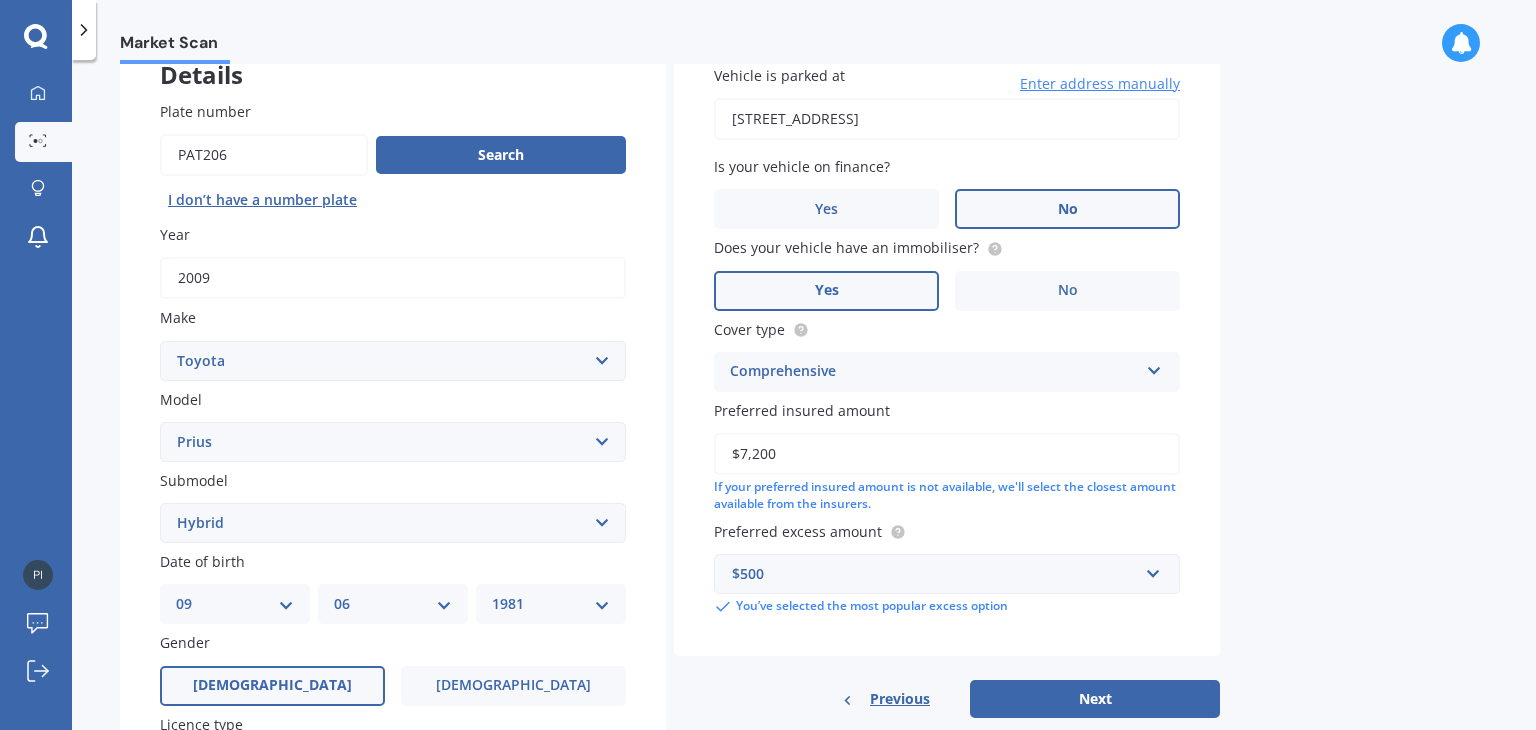 click on "Market Scan Vehicle Market Scan 70 % We just need a few more details to provide an accurate quote Details Plate number Search I don’t have a number plate Year [DATE] Make Select make AC ALFA ROMEO ASTON [PERSON_NAME] AUDI AUSTIN BEDFORD Bentley BMW BYD CADILLAC CAN-AM CHERY CHEVROLET CHRYSLER Citroen CRUISEAIR CUPRA DAEWOO DAIHATSU DAIMLER DAMON DIAHATSU DODGE EXOCET FACTORY FIVE FERRARI FIAT Fiord FLEETWOOD FORD FOTON FRASER GEELY GENESIS GEORGIE BOY GMC GREAT WALL GWM [PERSON_NAME] HINO [PERSON_NAME] HOLIDAY RAMBLER HONDA HUMMER HYUNDAI INFINITI ISUZU IVECO JAC JAECOO JAGUAR JEEP KGM KIA LADA LAMBORGHINI LANCIA LANDROVER LDV LEXUS LINCOLN LOTUS LUNAR M.G M.G. MAHINDRA MASERATI MAZDA MCLAREN MERCEDES AMG Mercedes Benz MERCEDES-AMG MERCURY MINI MITSUBISHI [PERSON_NAME] NEWMAR NISSAN OMODA OPEL OXFORD PEUGEOT Plymouth Polestar PONTIAC PORSCHE PROTON RAM Range Rover Rayne RENAULT ROLLS ROYCE ROVER SAAB SATURN SEAT SHELBY SKODA SMART SSANGYONG SUBARU SUZUKI TATA TESLA TIFFIN Toyota TRIUMPH TVR Vauxhall VOLKSWAGEN VOLVO ZX 86" at bounding box center (804, 399) 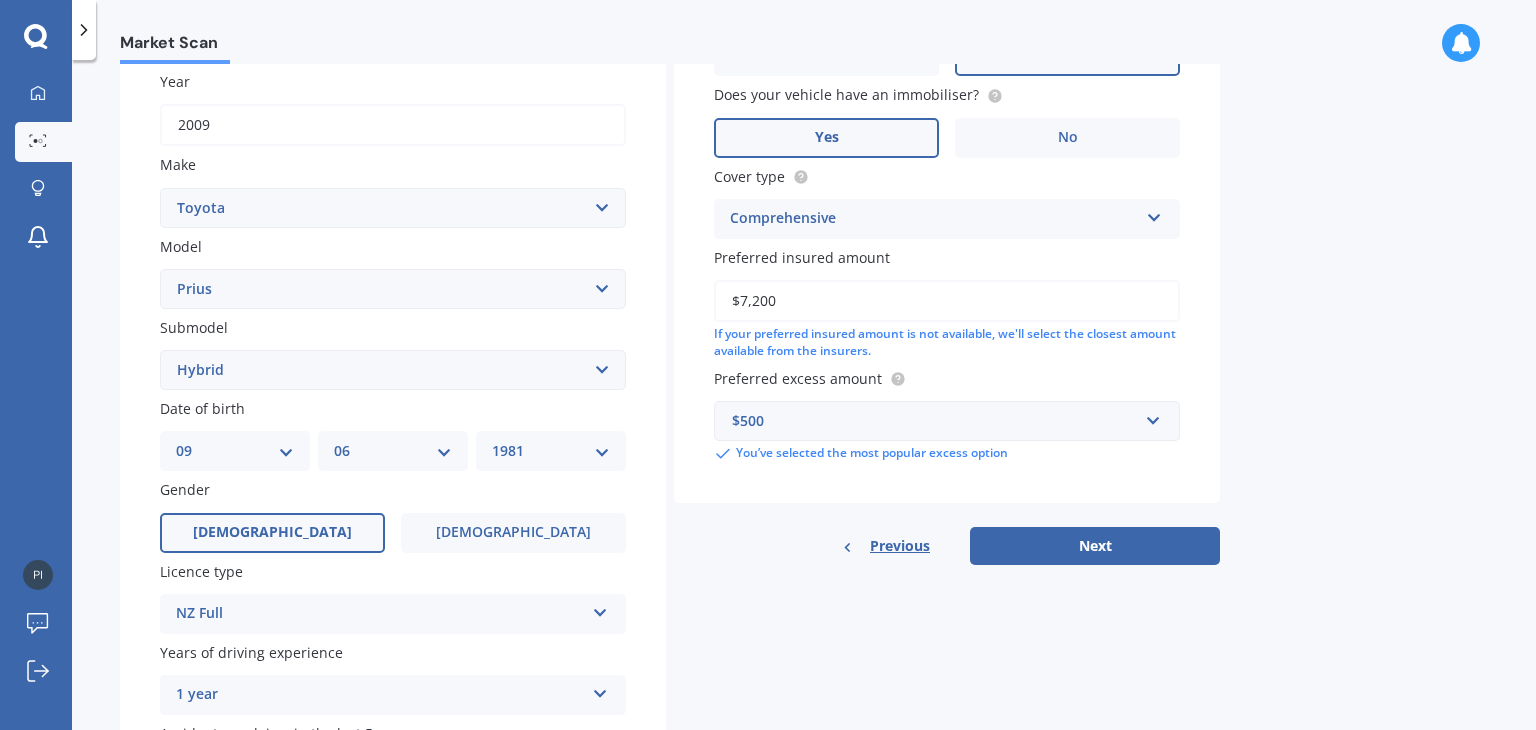 scroll, scrollTop: 305, scrollLeft: 0, axis: vertical 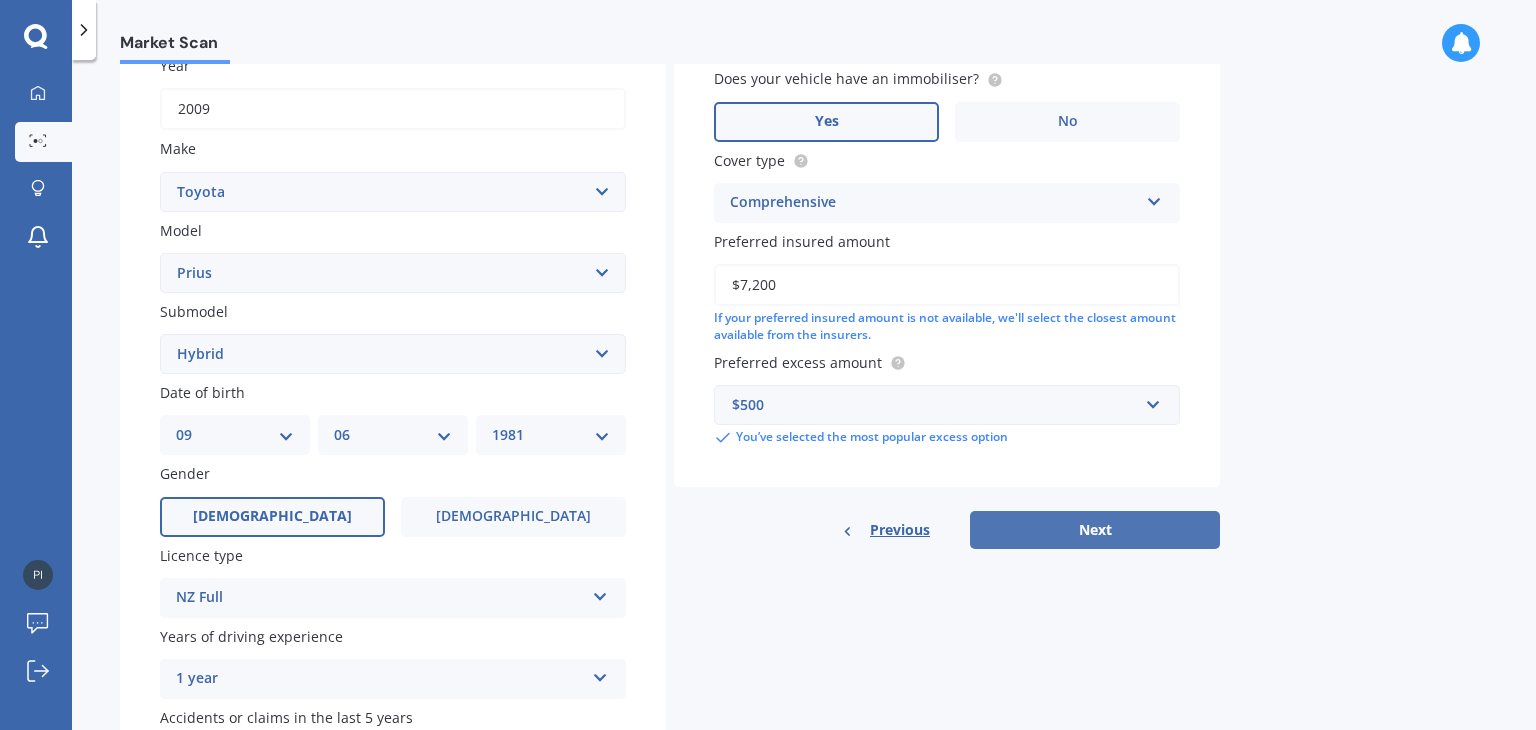 click on "Next" at bounding box center [1095, 530] 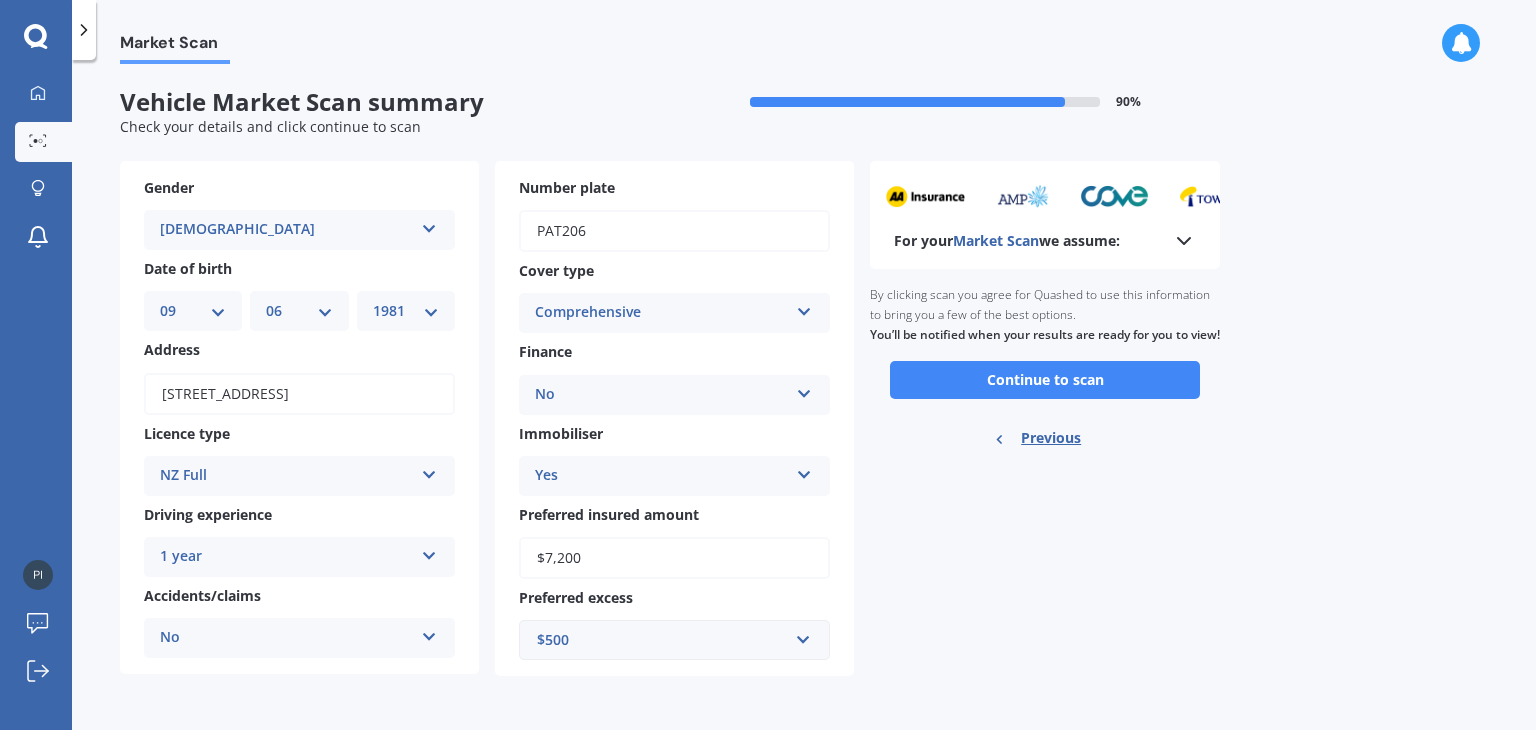 scroll, scrollTop: 0, scrollLeft: 0, axis: both 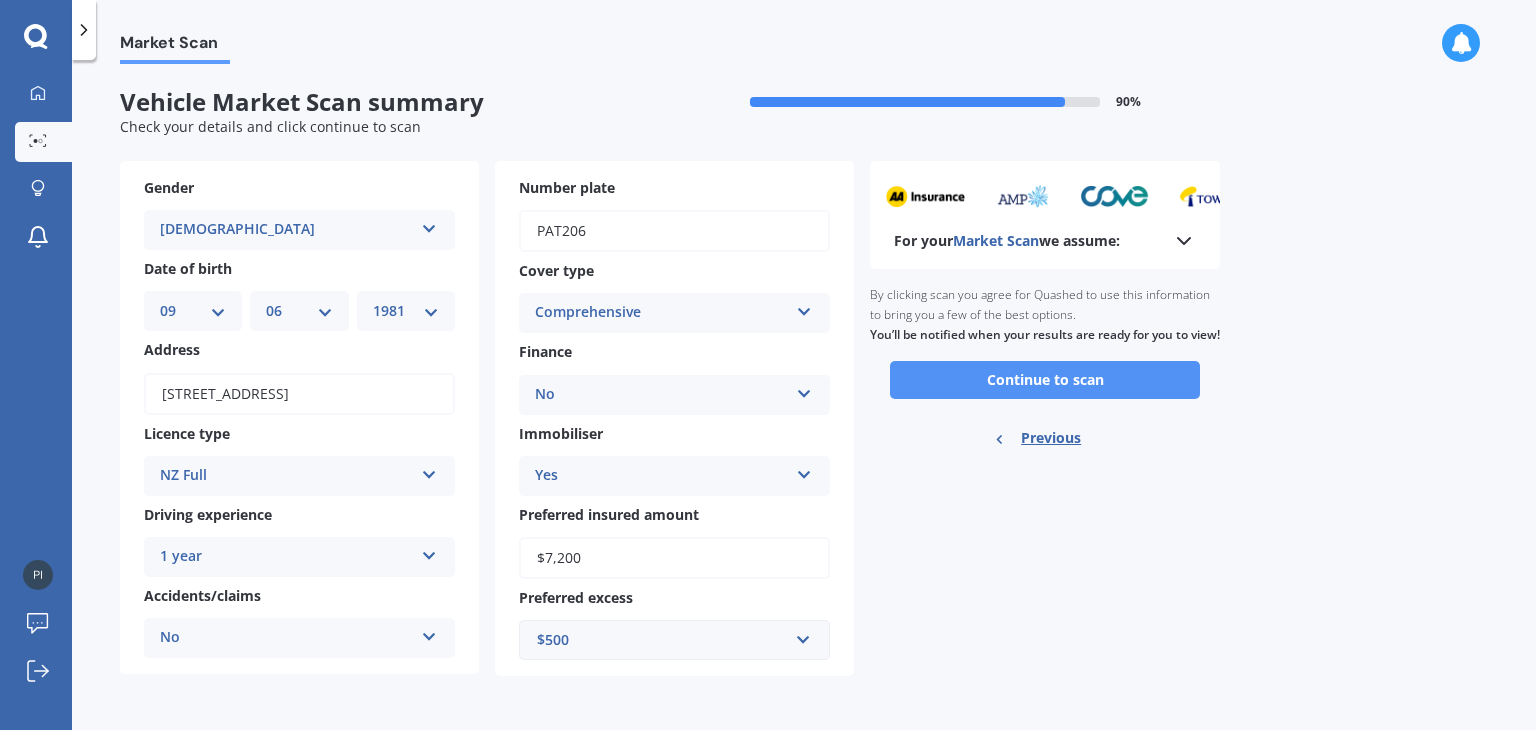 click on "Continue to scan" at bounding box center [1045, 380] 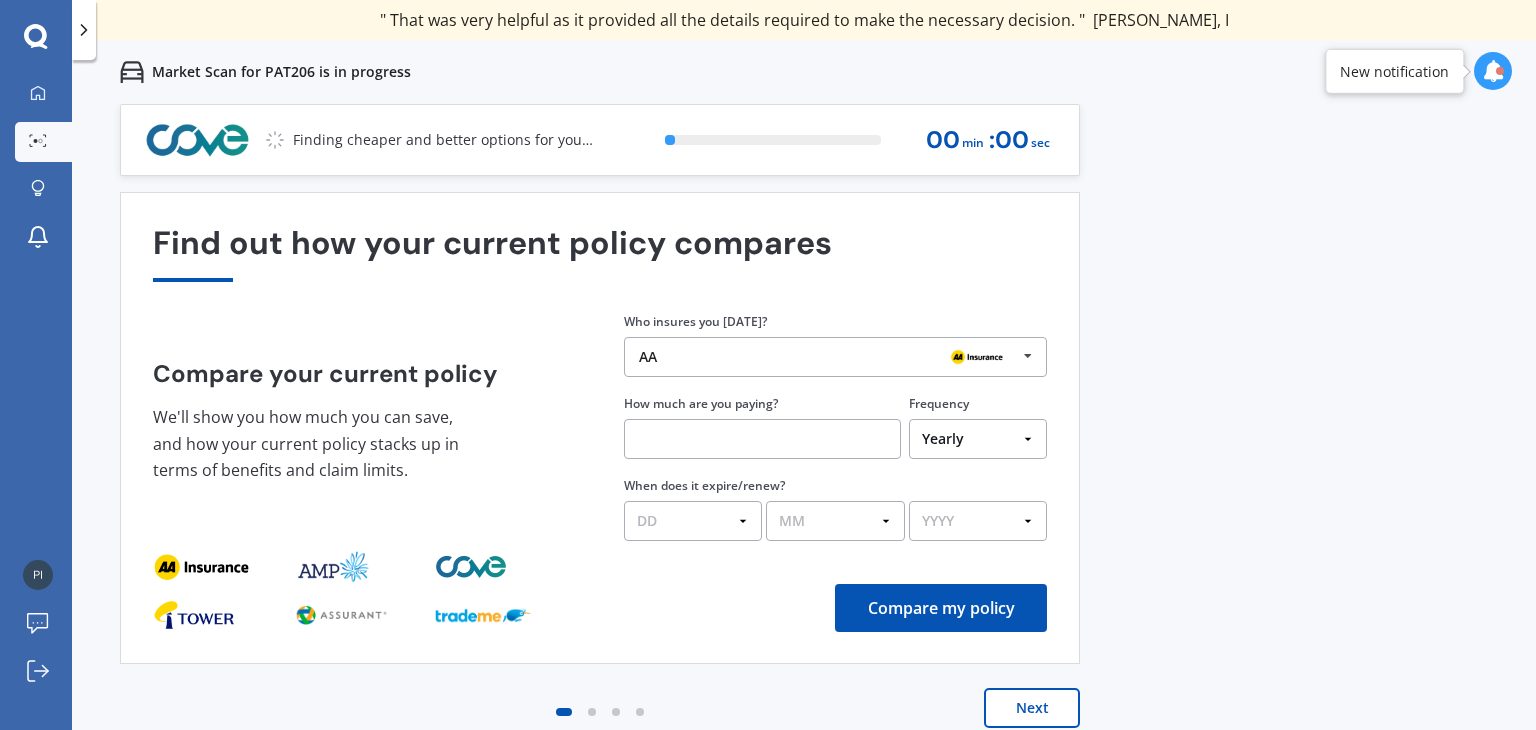 click on "Previous 60,000+ Kiwis have signed up to shop and save on insurance with us " Helpful tool, just that my current insurance is cheaper. " [PERSON_NAME], H " I have already recommended Quashed to many family and friends. This is fantastic. Thank you. " [PERSON_NAME], M " A very useful tool and is easy to use. Highly recommended! " [PERSON_NAME], Z " Useful tool to check whether our current prices are competitive - which they are. " [PERSON_NAME], G " My current car insurance was half of the cheapest quoted here, so I'll stick with them. " [PERSON_NAME], N " Gave exactly the same results. " [PERSON_NAME], S " It's pretty accurate. Good service. " Mala, P " That was very helpful as it provided all the details required to make the necessary decision. " [PERSON_NAME], I " I've already recommended to a number of people. " [PERSON_NAME], J " Good to know my existing cover is so good! " [PERSON_NAME], J " Excellent site! I saved $300 off my existing policy. " Lian, G " Great stuff team! first time using it, and it was very clear and concise. " [PERSON_NAME], B   Next 0 % 00 min :  00 sec 1" at bounding box center [804, 439] 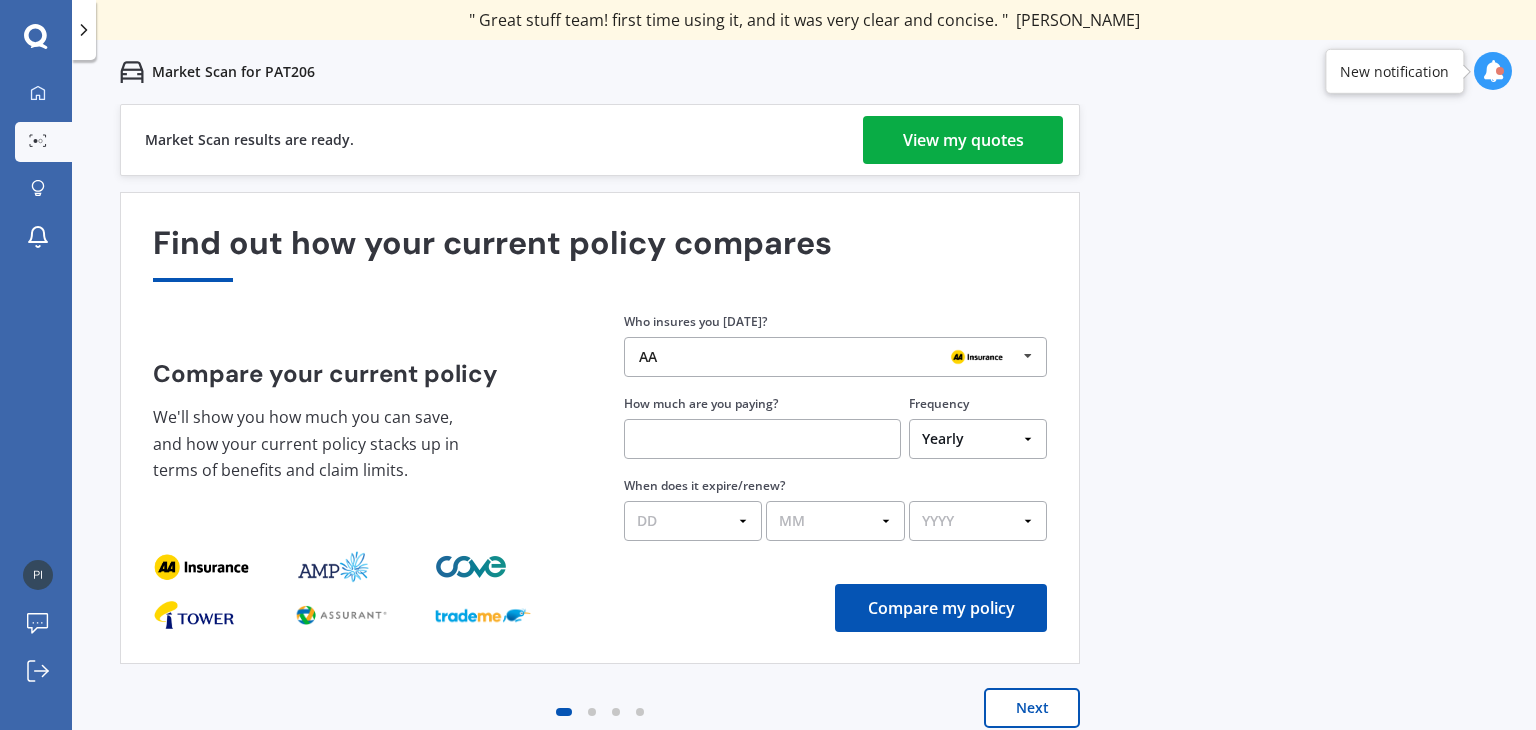 click on "View my quotes" at bounding box center [963, 140] 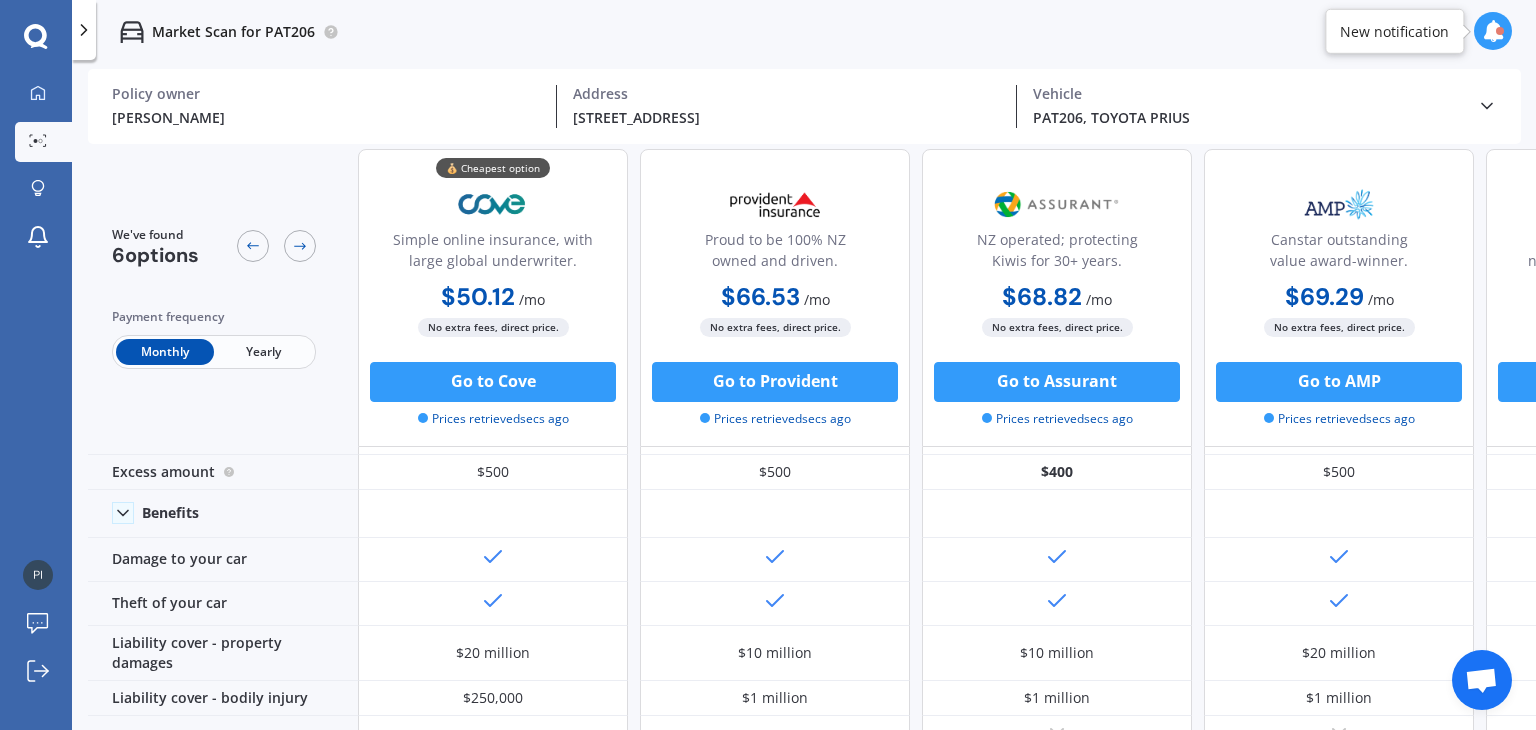 scroll, scrollTop: 4, scrollLeft: 0, axis: vertical 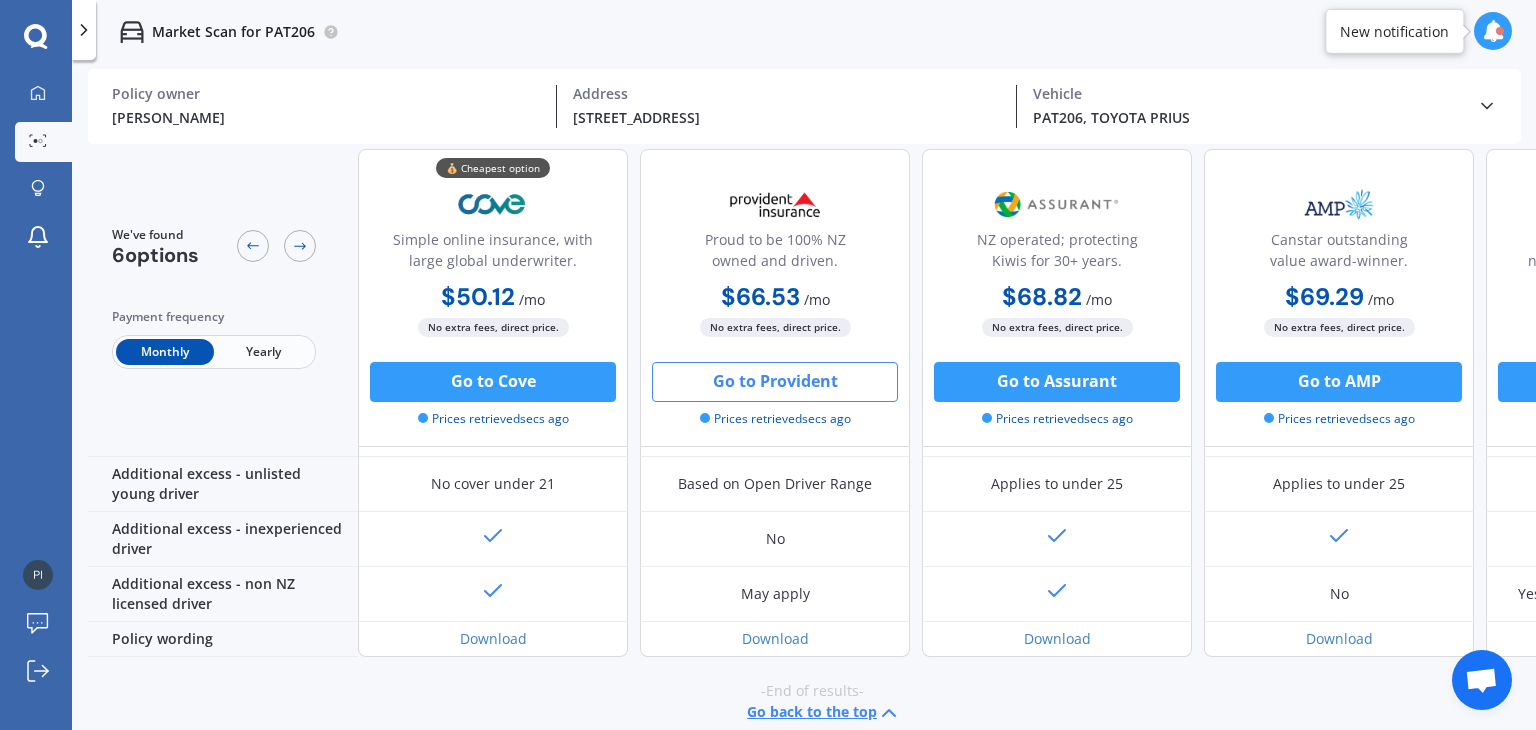 click on "Go to Provident" at bounding box center [775, 382] 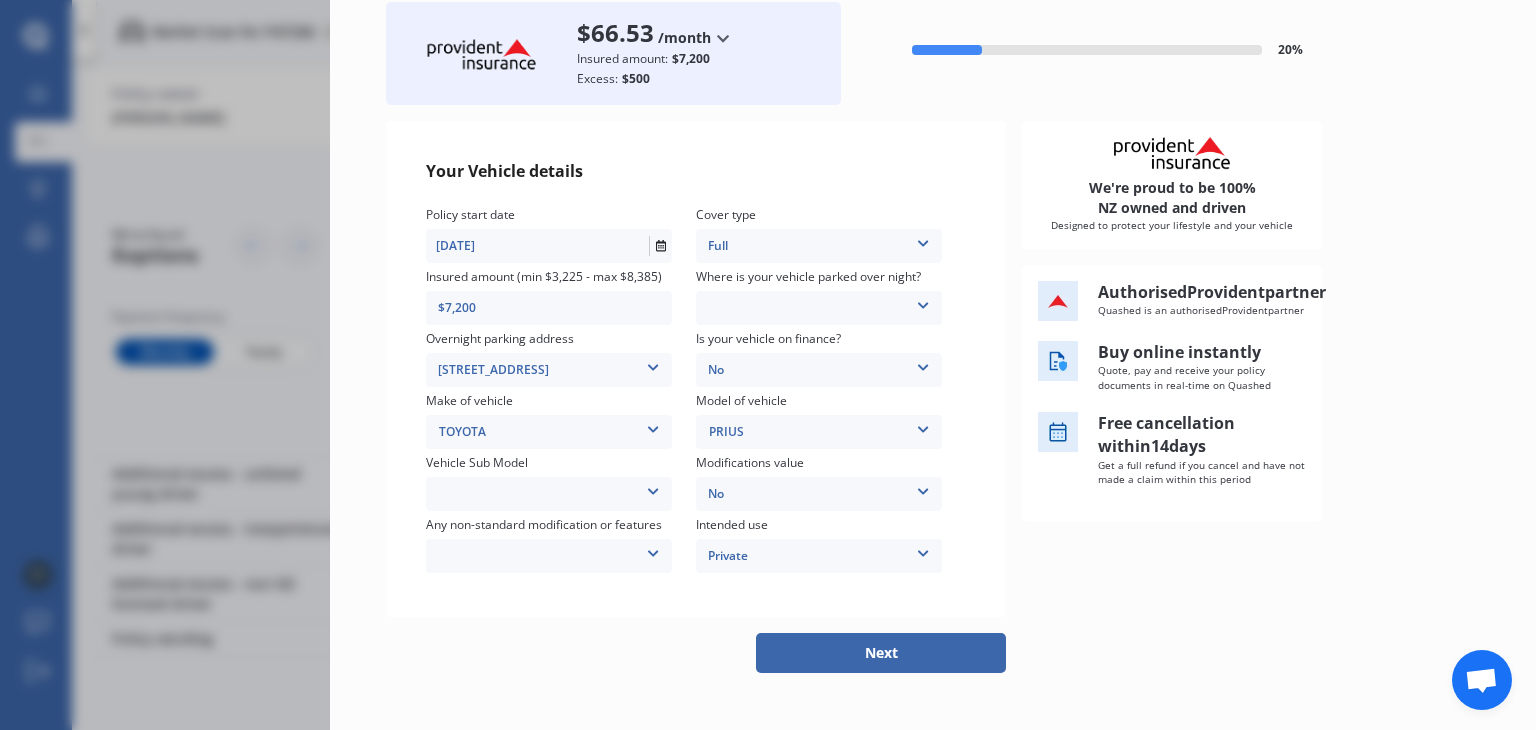 scroll, scrollTop: 122, scrollLeft: 0, axis: vertical 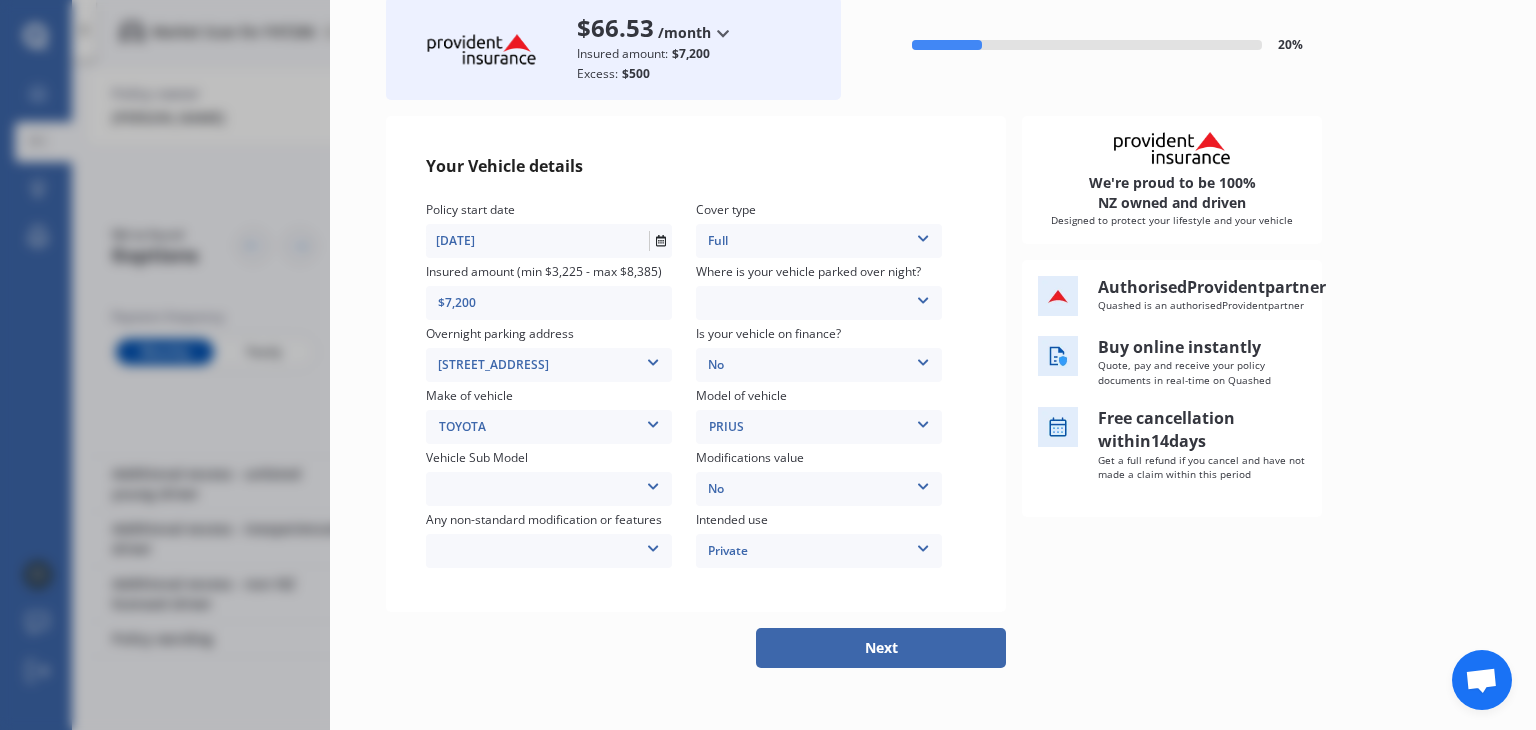 click on "Prius ZVW30 Hatchback 5dr CVT 1sp 1.8i/50kW Hybrid [IMP]" at bounding box center [549, 489] 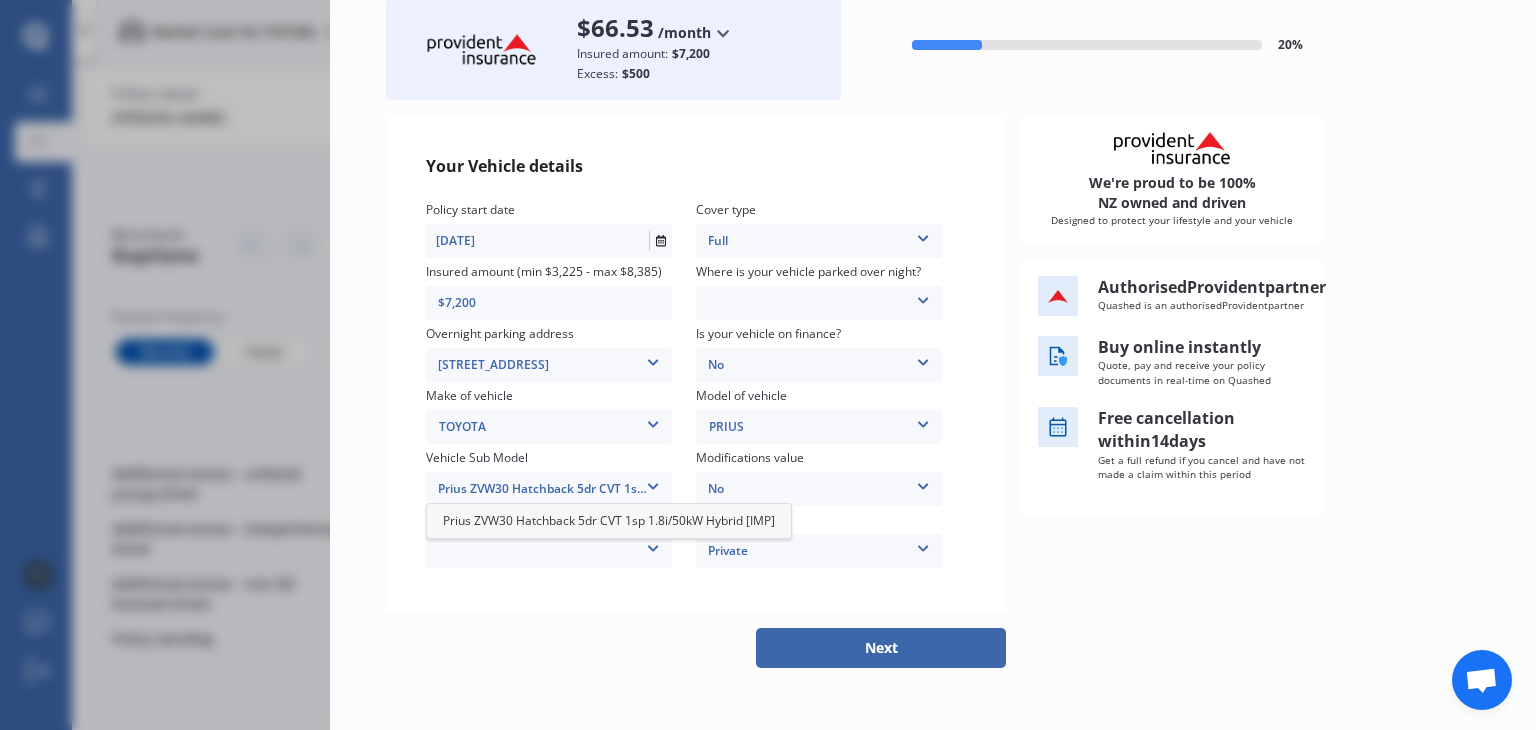 click on "Prius ZVW30 Hatchback 5dr CVT 1sp 1.8i/50kW Hybrid [IMP]" at bounding box center [609, 520] 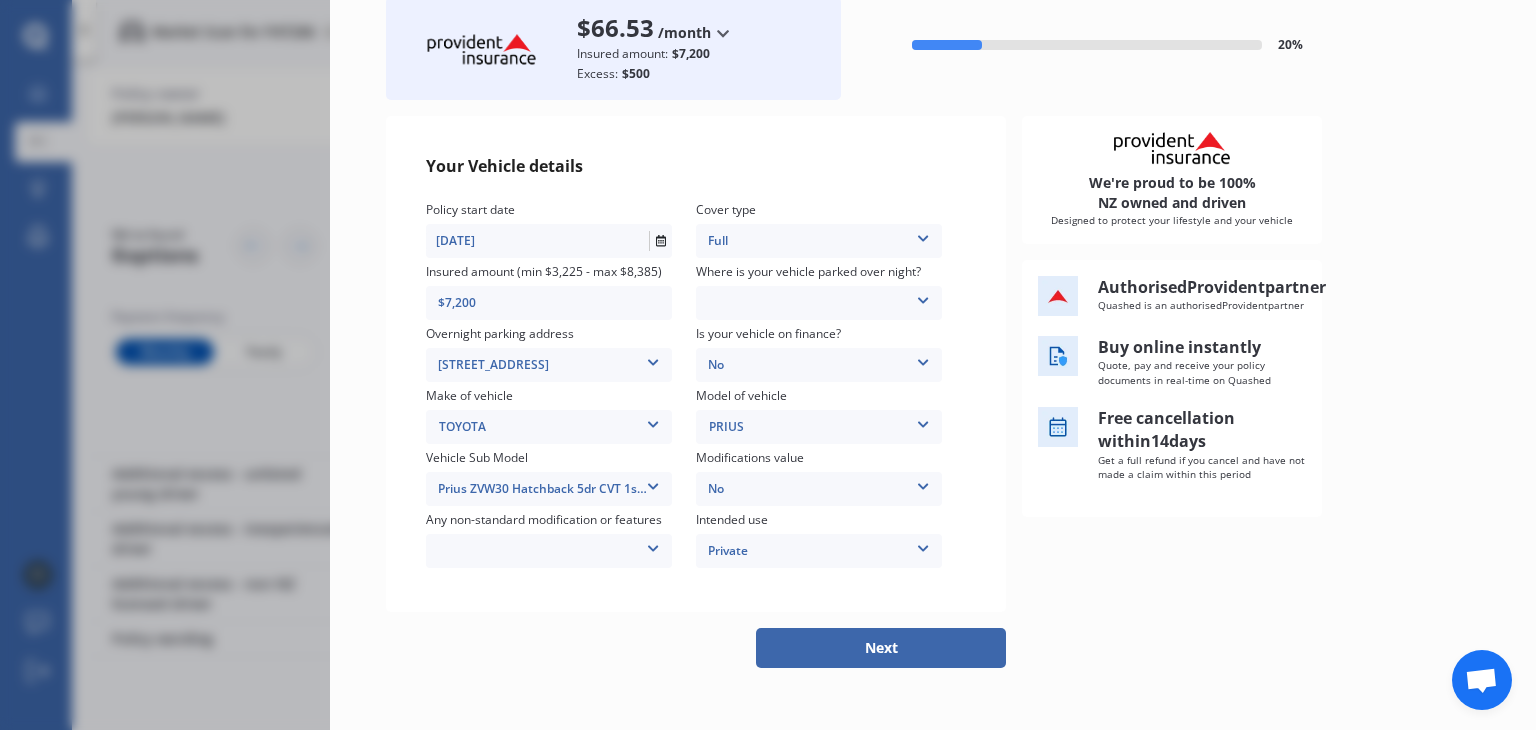 click on "None [MEDICAL_DATA] System(NOS) Roll Cage Full Racing Harness" at bounding box center (549, 551) 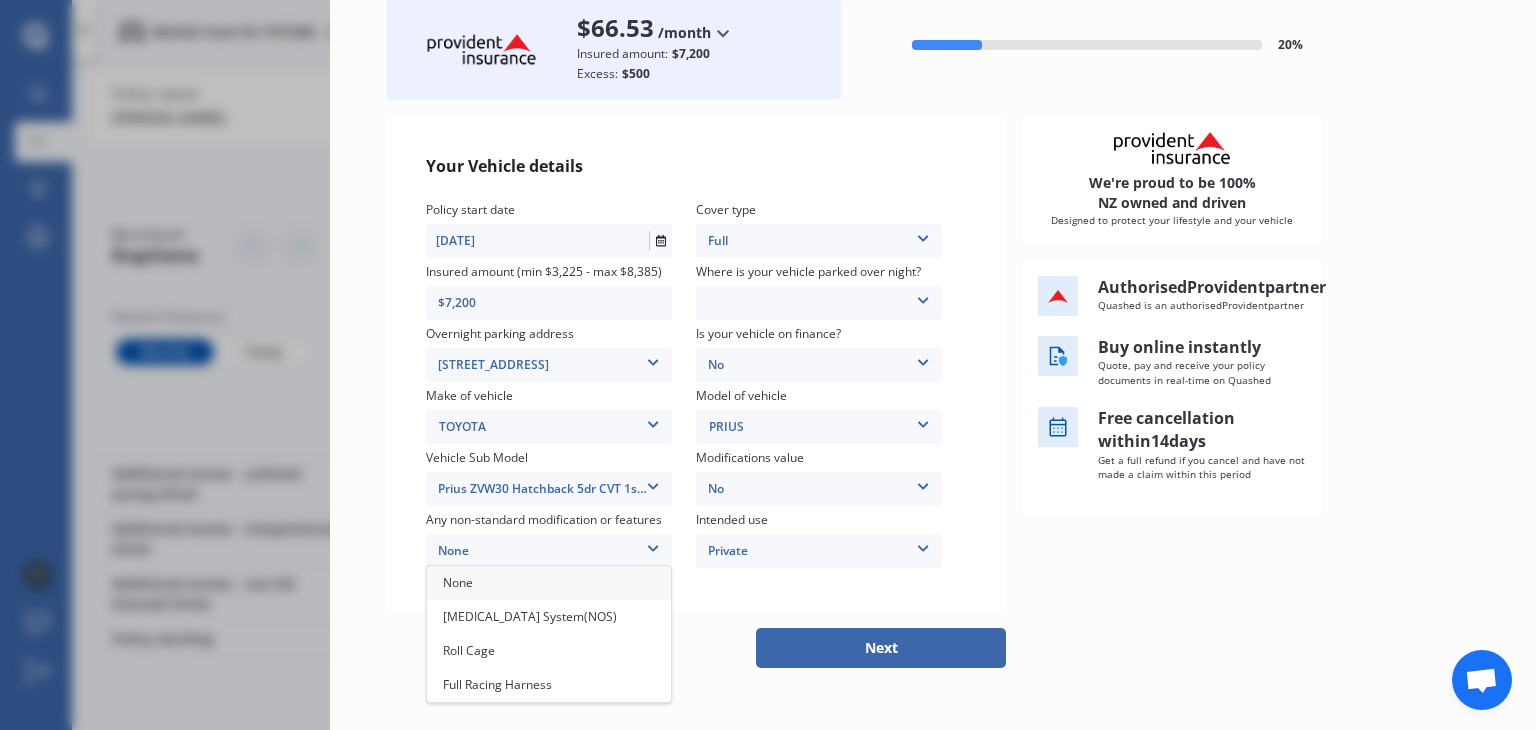 click on "None" at bounding box center [549, 551] 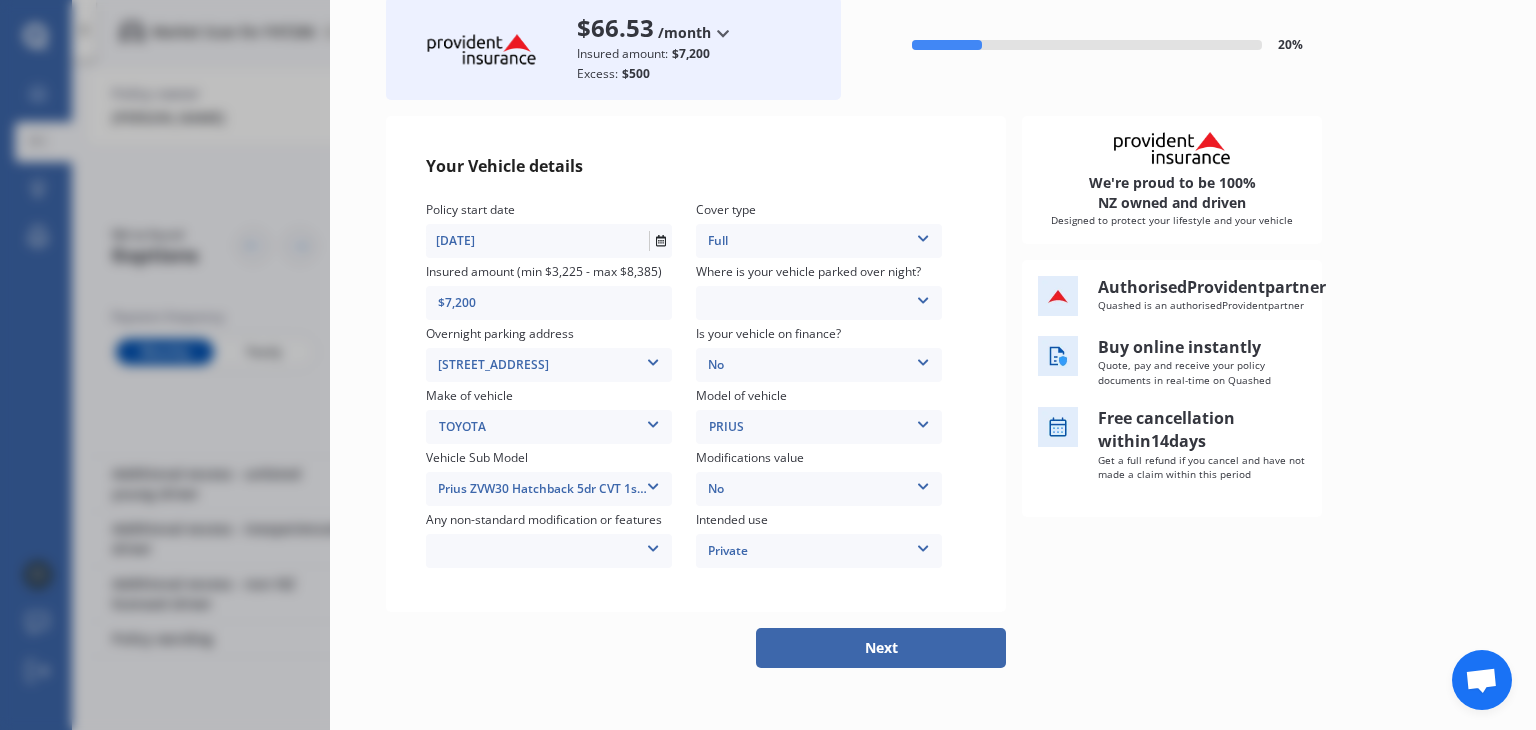click on "Garage (fully enclosed) Off Street Parking Other" at bounding box center [819, 303] 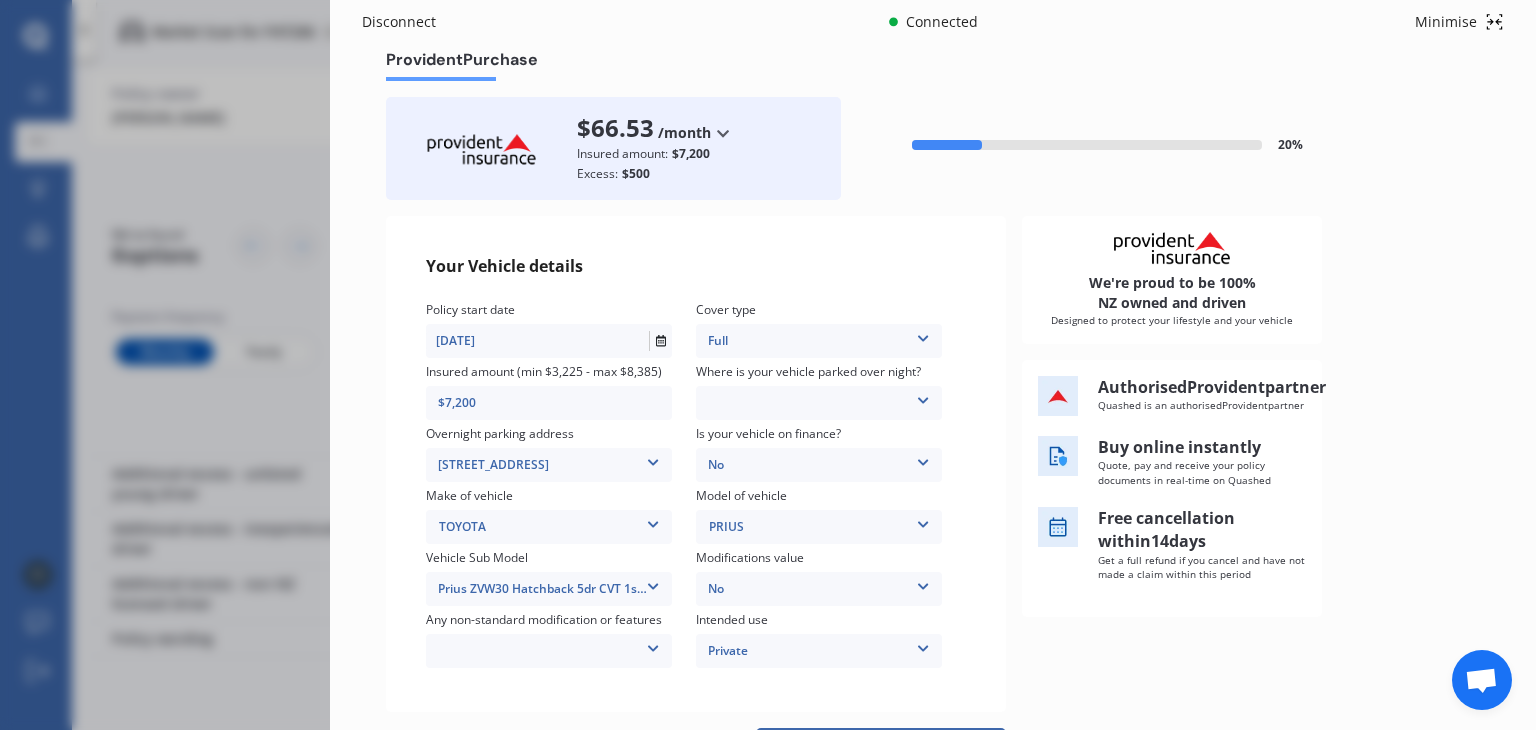 click on "Garage (fully enclosed) Off Street Parking Other" at bounding box center [819, 403] 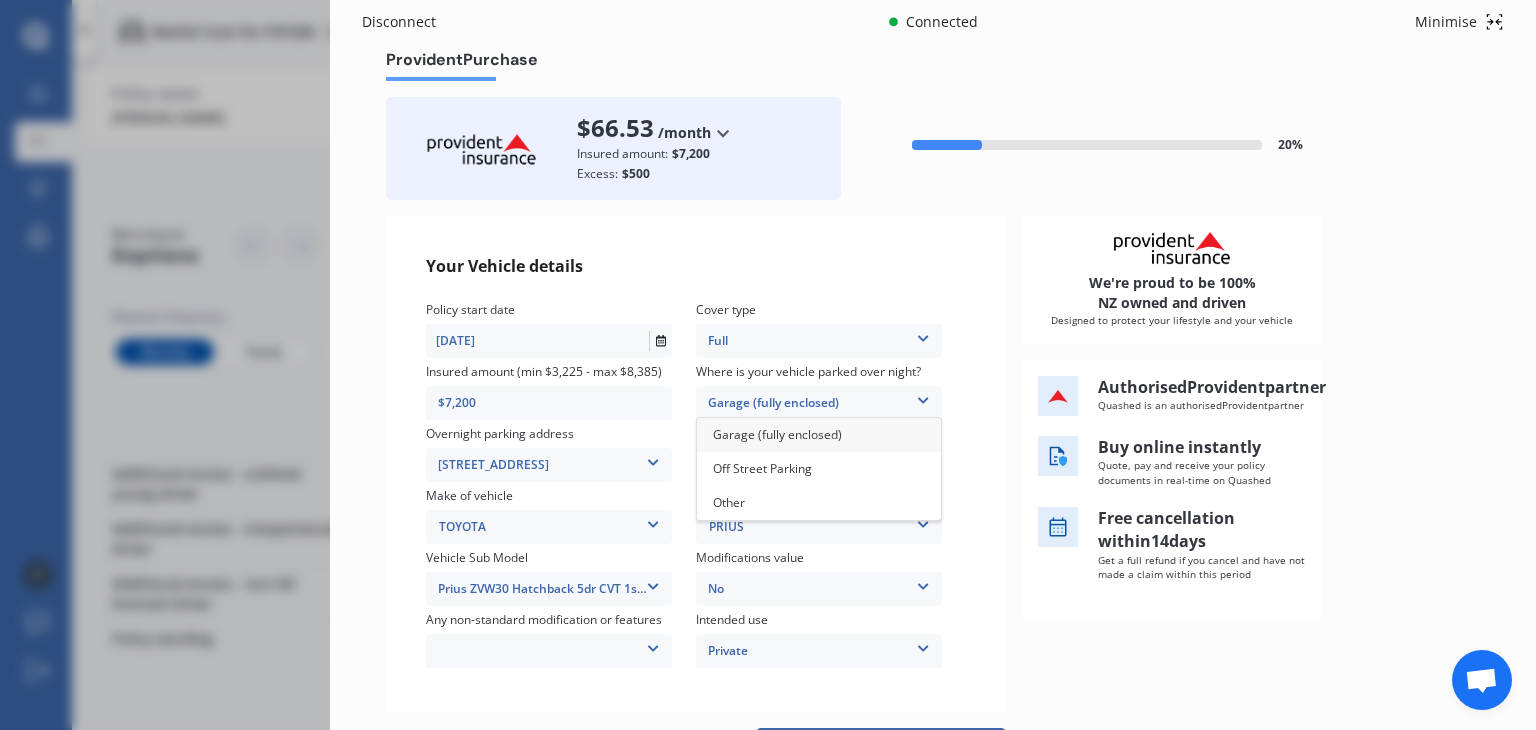 click on "Garage (fully enclosed)" at bounding box center (819, 403) 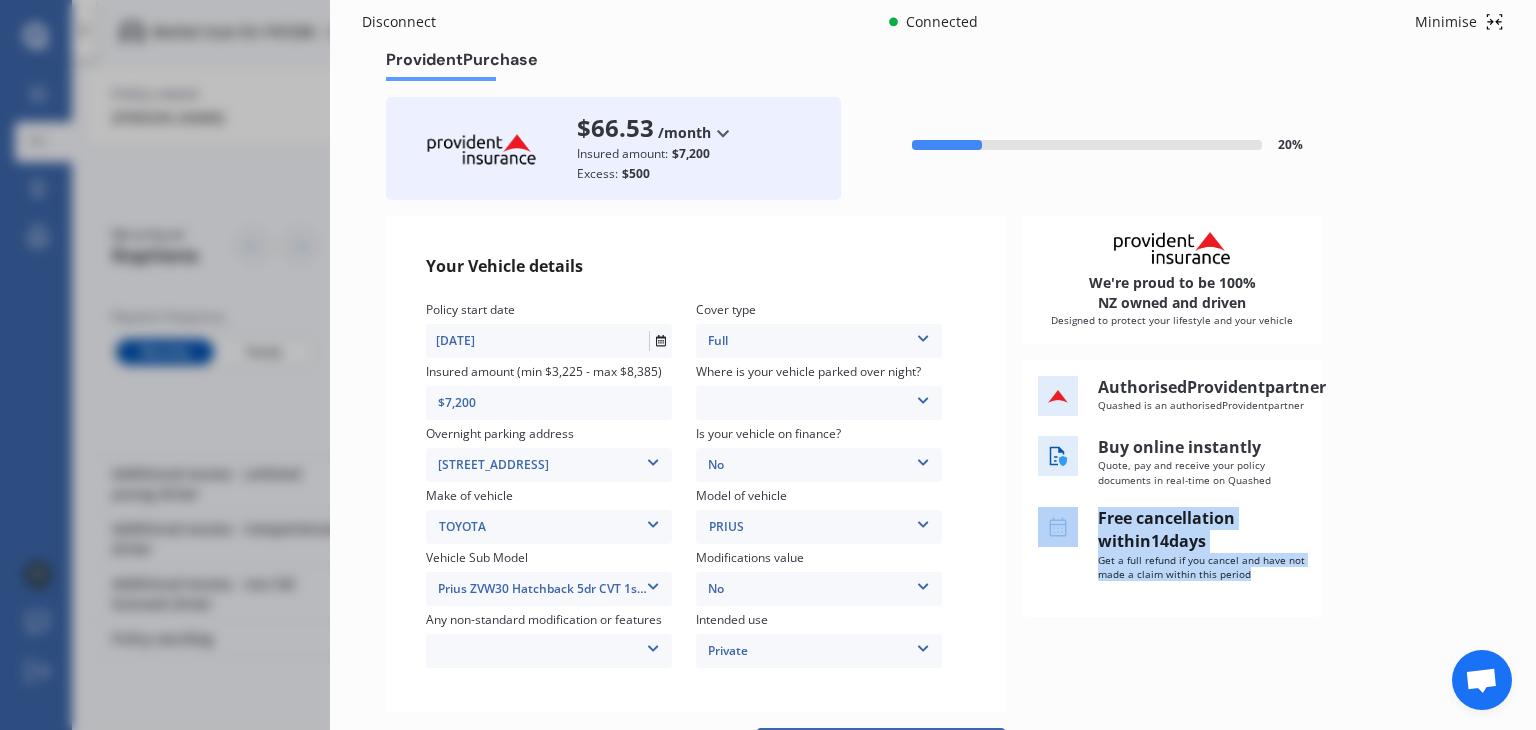 drag, startPoint x: 1535, startPoint y: 502, endPoint x: 1526, endPoint y: 698, distance: 196.20653 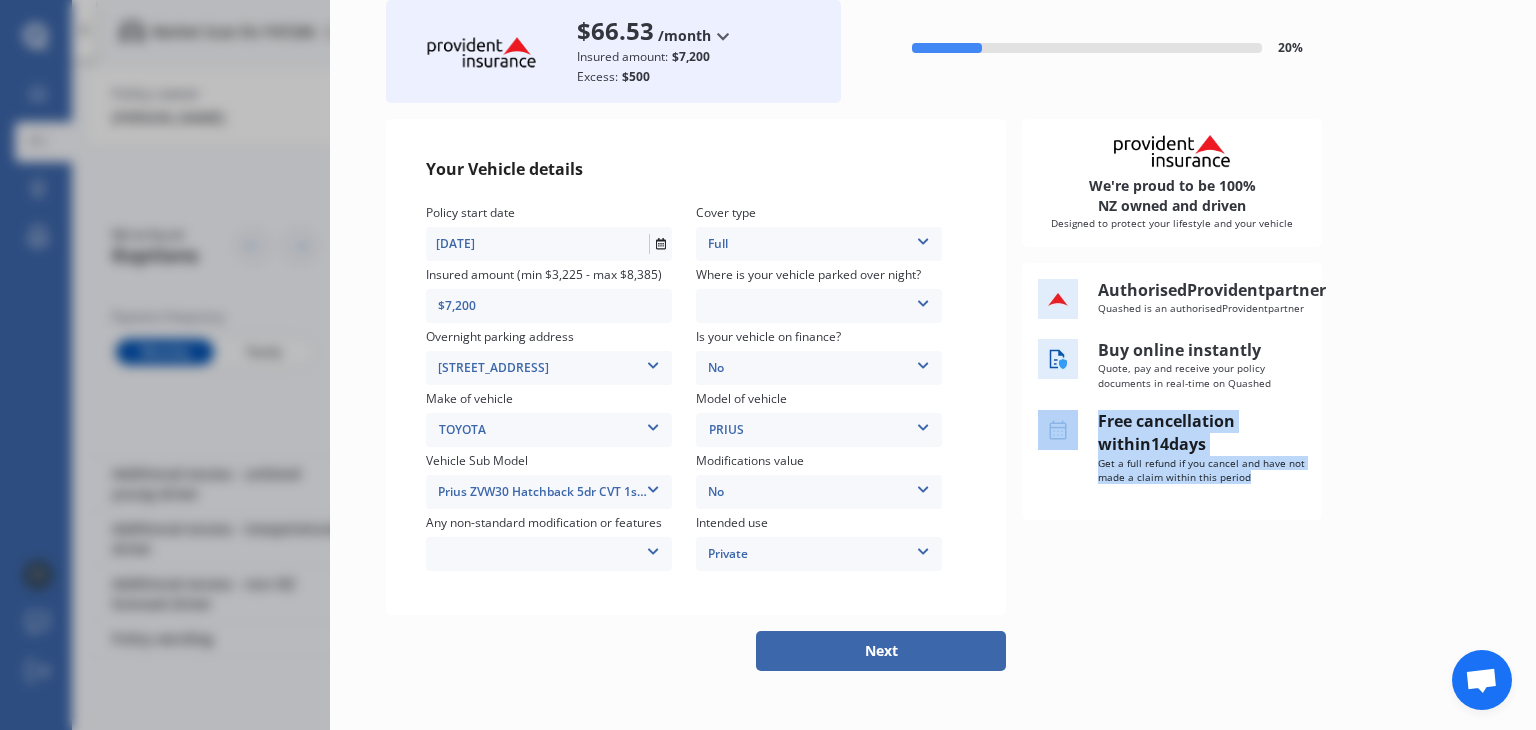 scroll, scrollTop: 140, scrollLeft: 0, axis: vertical 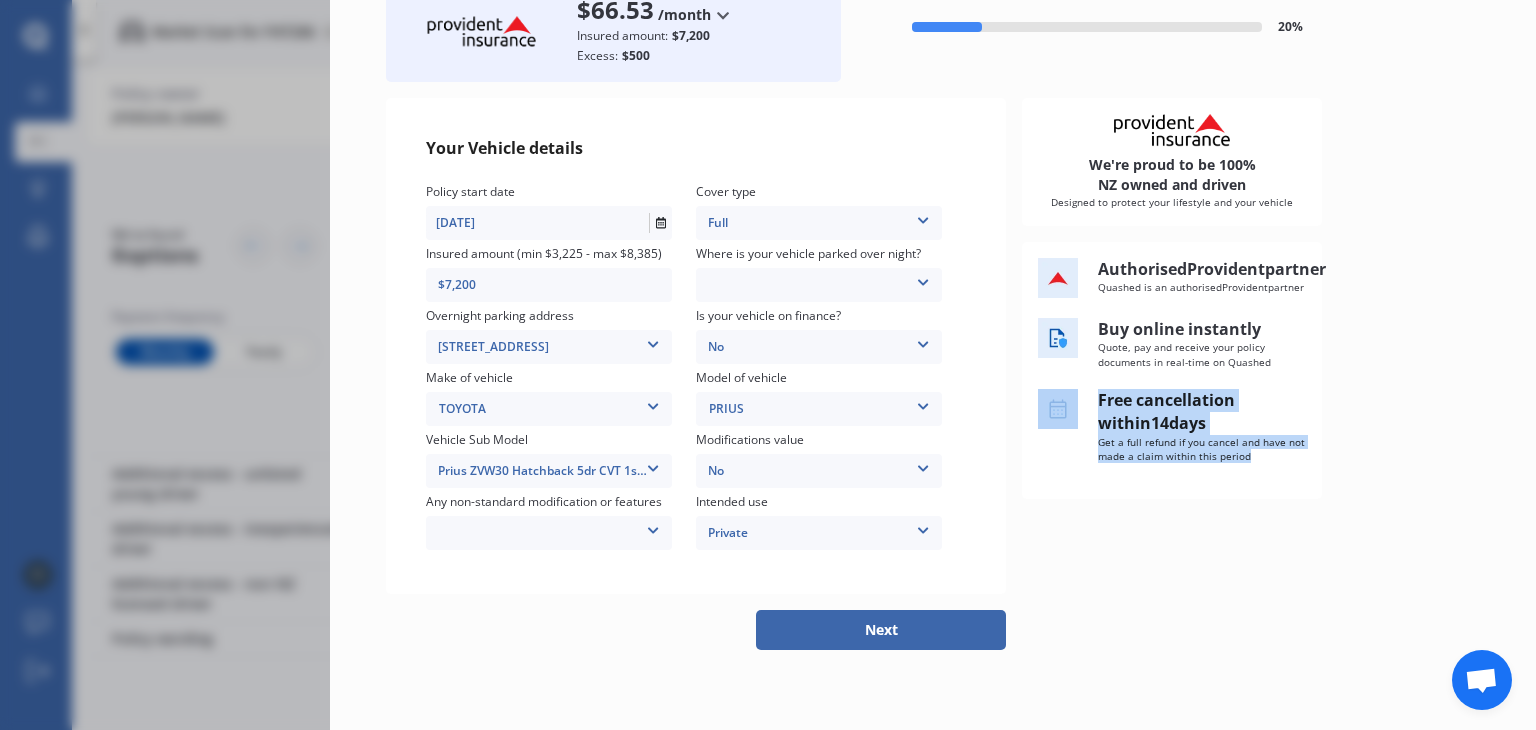 click on "Next" at bounding box center [881, 630] 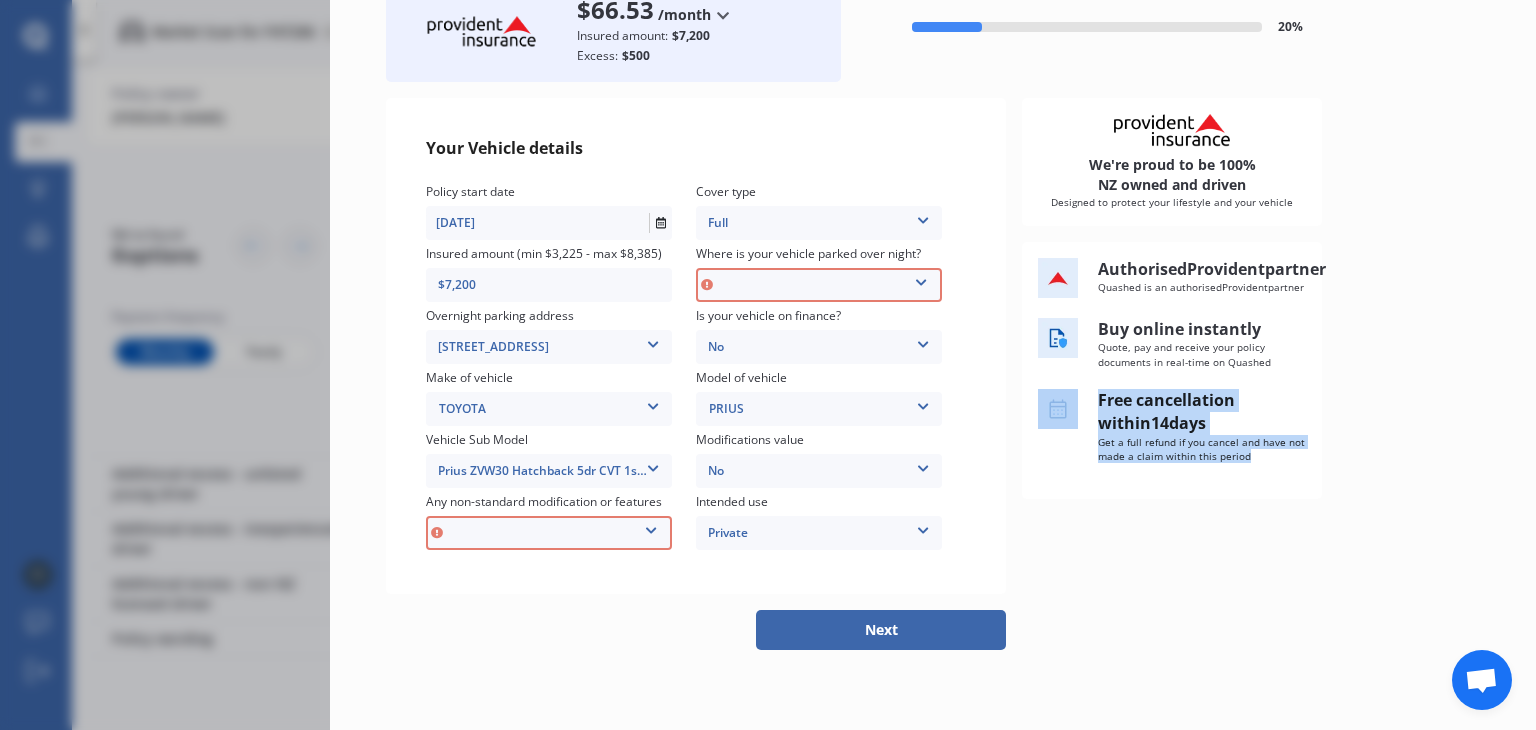 scroll, scrollTop: 50, scrollLeft: 0, axis: vertical 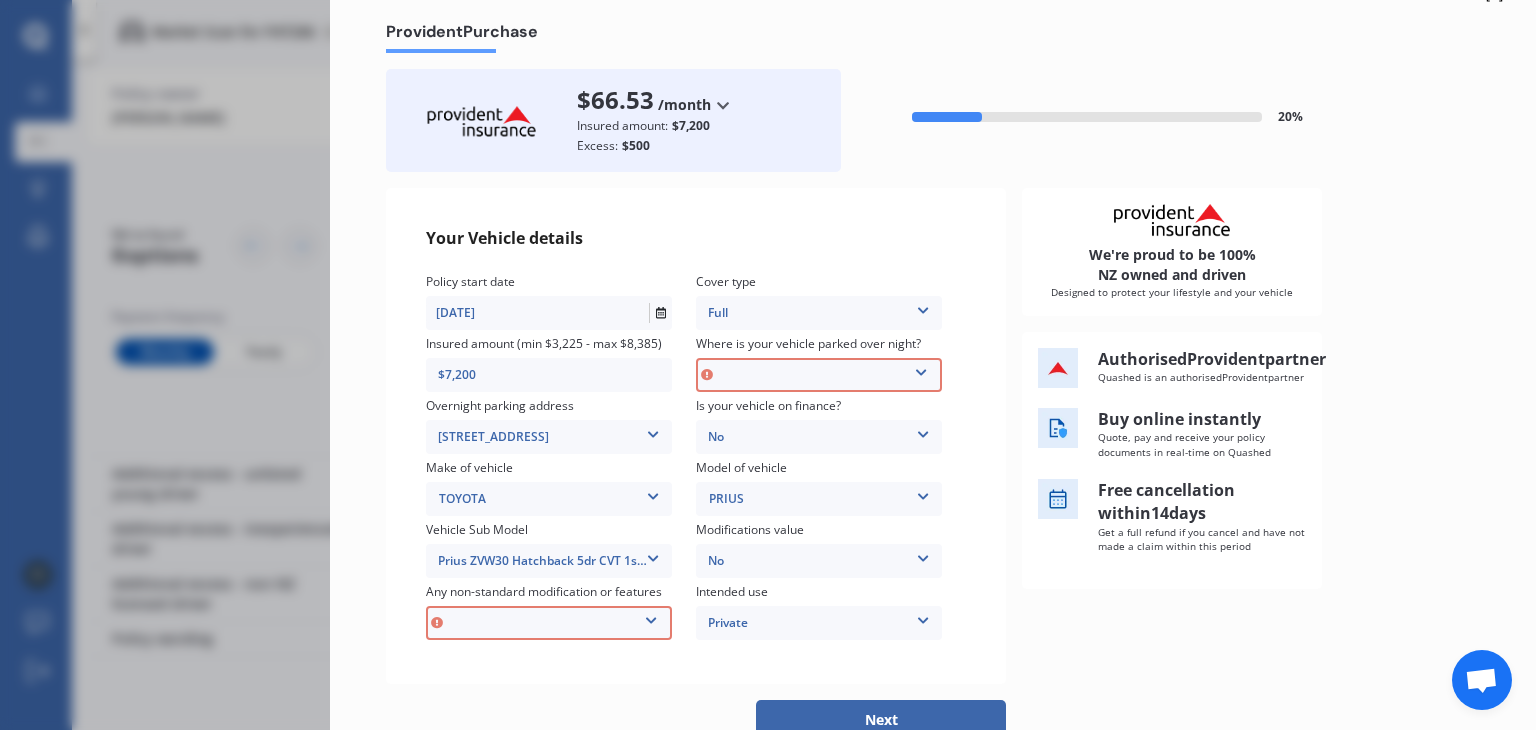 click on "None [MEDICAL_DATA] System(NOS) Roll Cage Full Racing Harness" at bounding box center [549, 623] 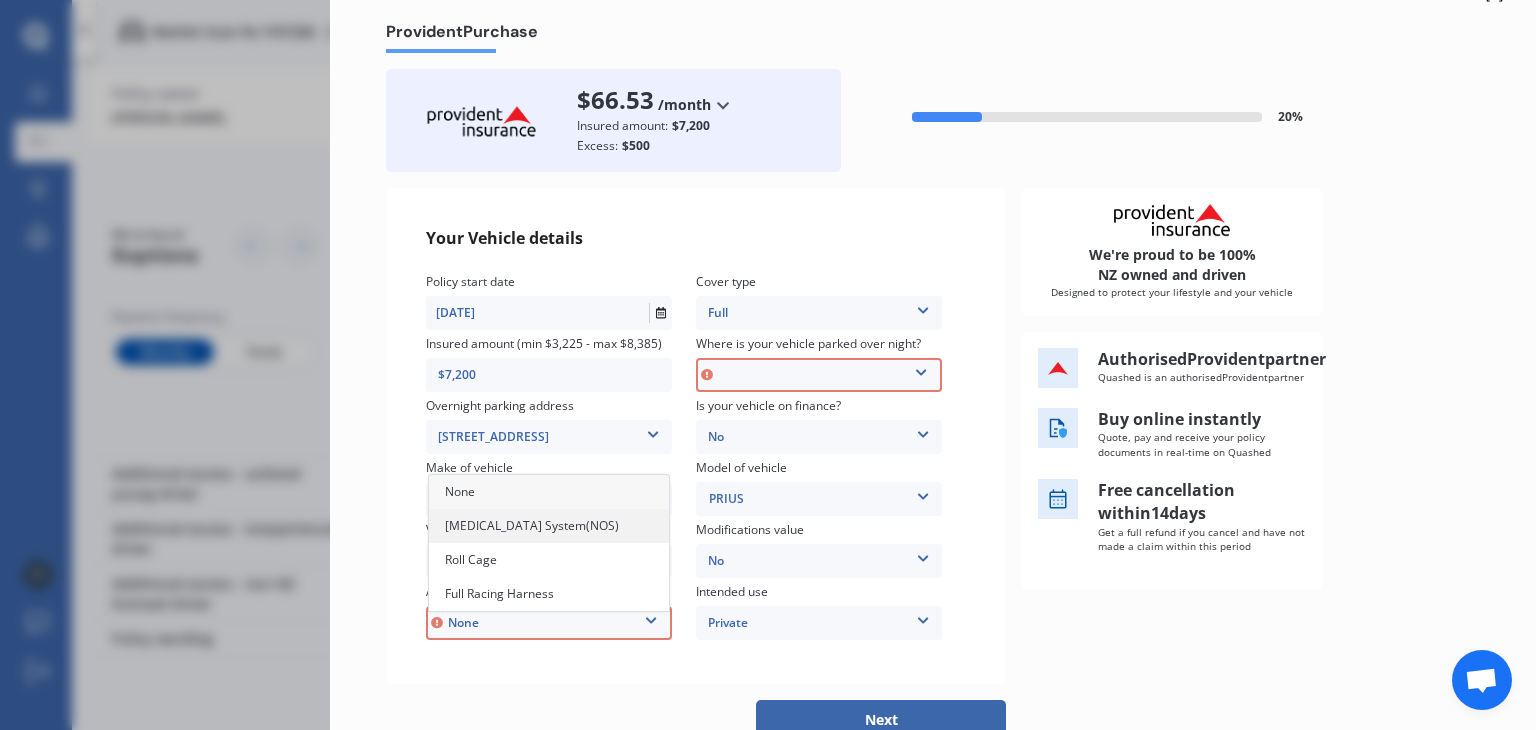 click on "[MEDICAL_DATA] System(NOS)" at bounding box center [549, 526] 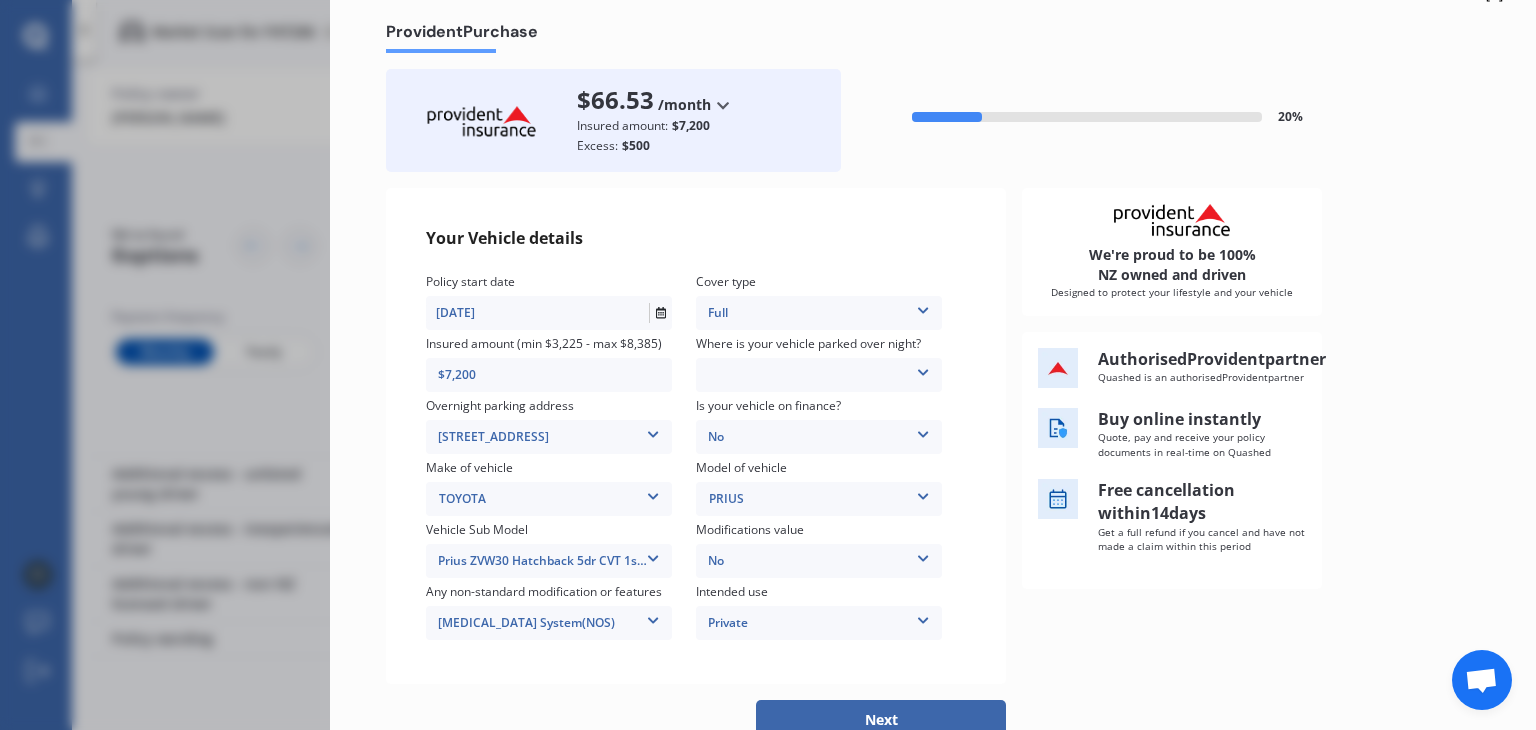 click on "[MEDICAL_DATA] System(NOS)" at bounding box center (549, 623) 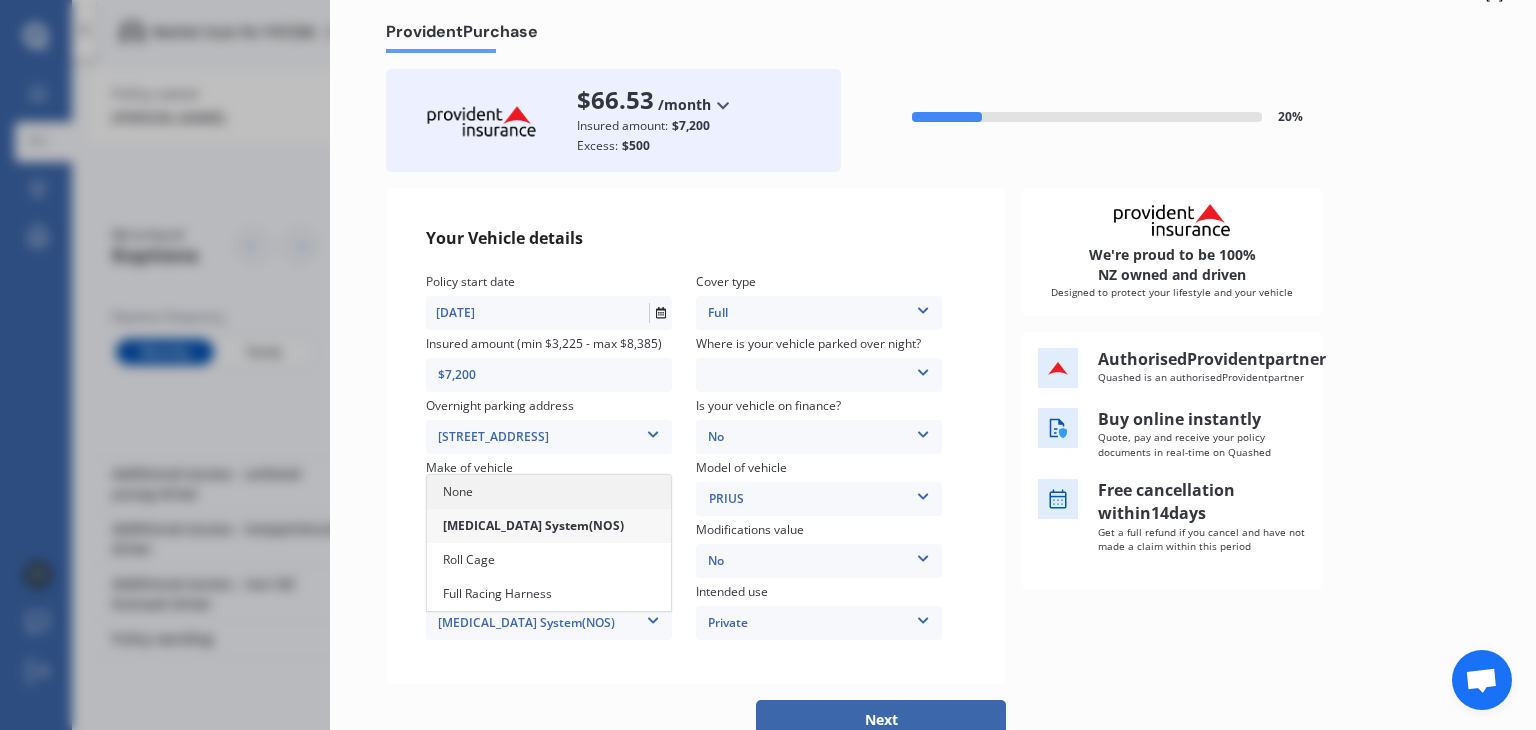 click on "None" at bounding box center [549, 492] 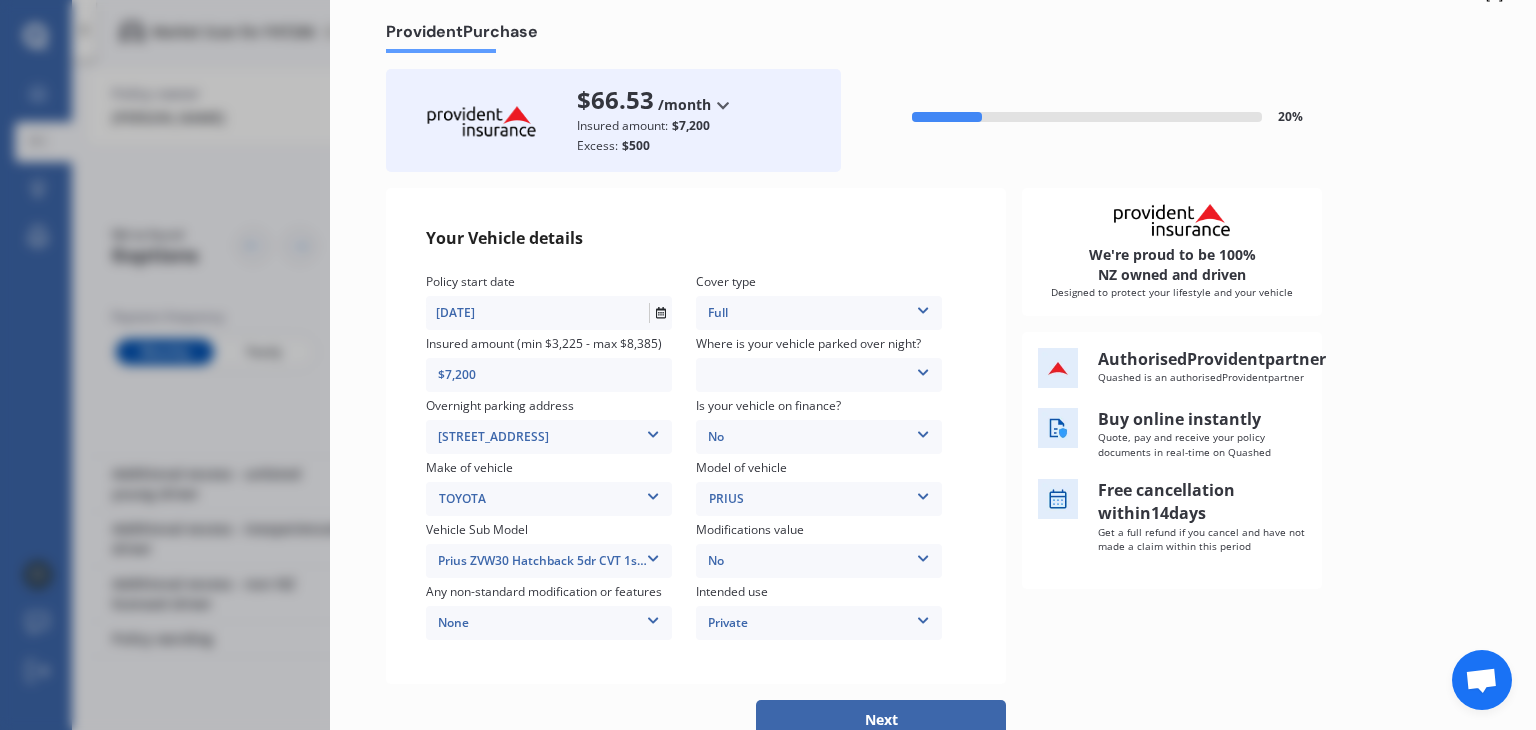 click on "Your Vehicle details Policy start date [DATE] Cover type Full Full Insured amount (min $3,225 - max $8,385) $7,200 Where is your vehicle parked over night? Garage (fully enclosed) Off Street Parking Other Overnight parking address [STREET_ADDRESS] Is your vehicle on finance? No No Yes Make of vehicle TOYOTA TOYOTA Model of vehicle PRIUS PRIUS Vehicle Sub Model Prius ZVW30 Hatchback 5dr CVT 1sp 1.8i/50kW Hybrid [IMP] Prius ZVW30 Hatchback 5dr CVT 1sp 1.8i/50kW Hybrid [IMP] Modifications value No No Up to $4000 Up to $6000 Greater than $6000 Any non-standard modification or features None None [MEDICAL_DATA] System(NOS) Roll Cage Full Racing Harness Intended use Private Private Private & Business We're proud to be 100% NZ owned and driven Designed to protect your lifestyle and your vehicle Authorised  Provident  partner Quashed is an authorised  Provident  partner Buy online instantly Quote, pay and receive your policy documents in real-time on Quashed 14  days" at bounding box center [933, 464] 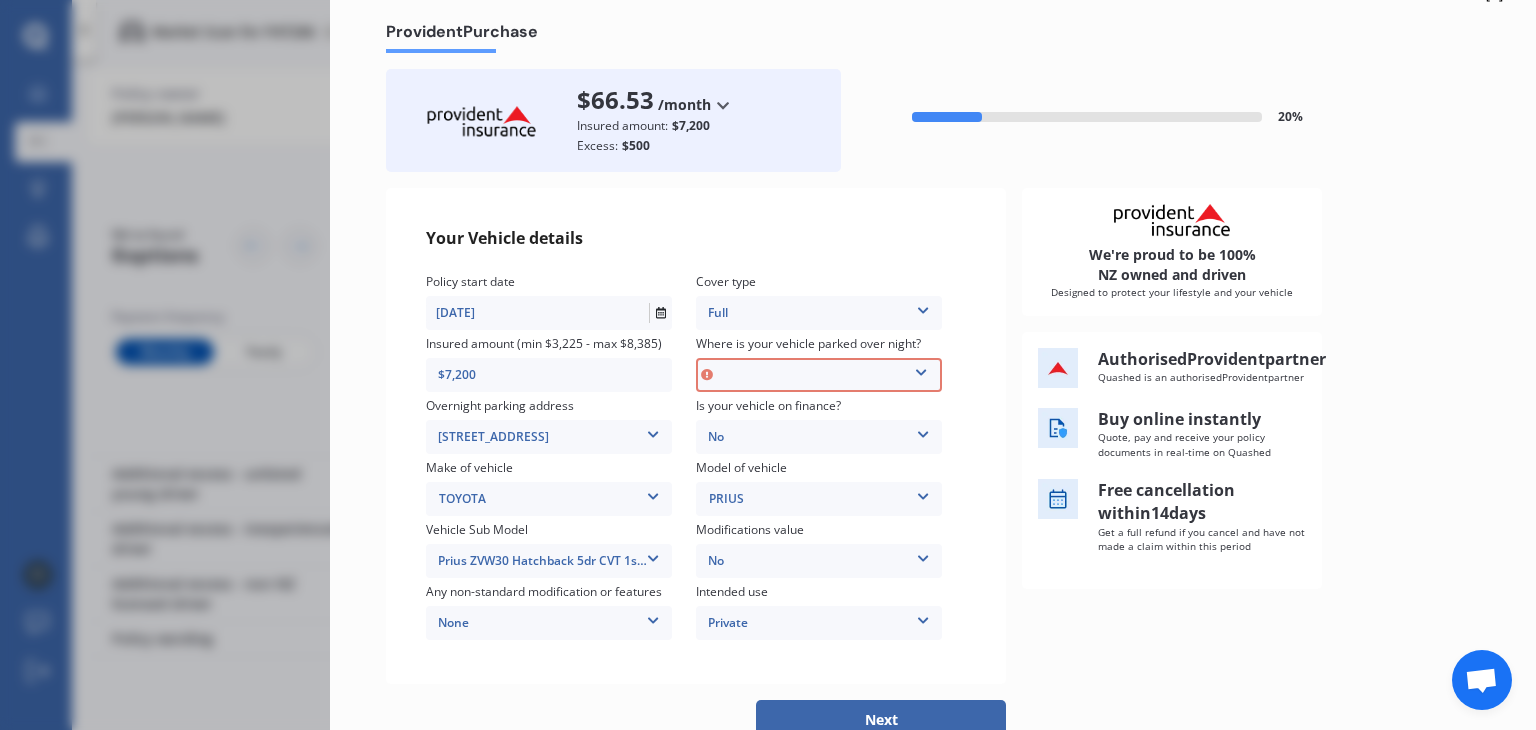 click on "Garage (fully enclosed) Off Street Parking Other" at bounding box center (819, 375) 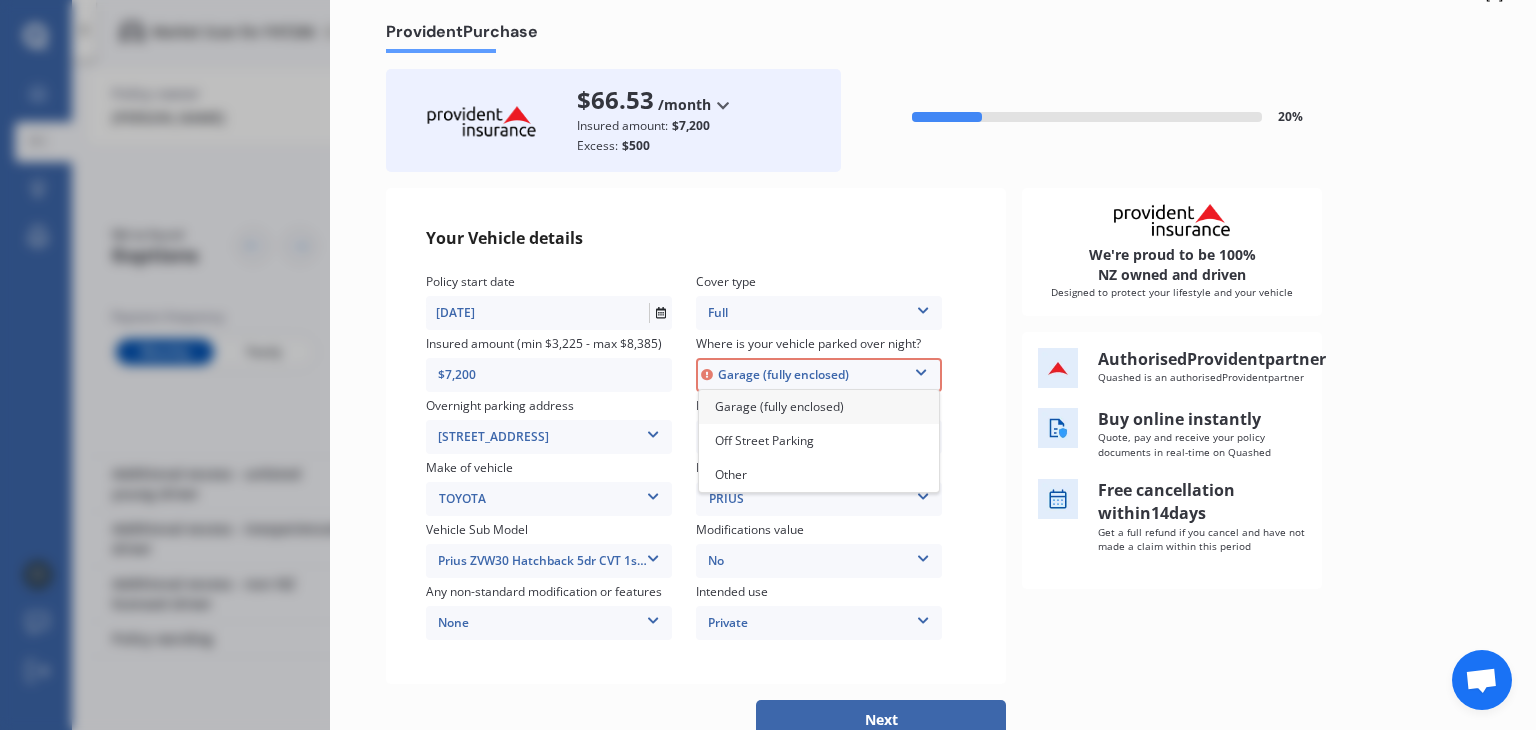 click on "Garage (fully enclosed)" at bounding box center (779, 406) 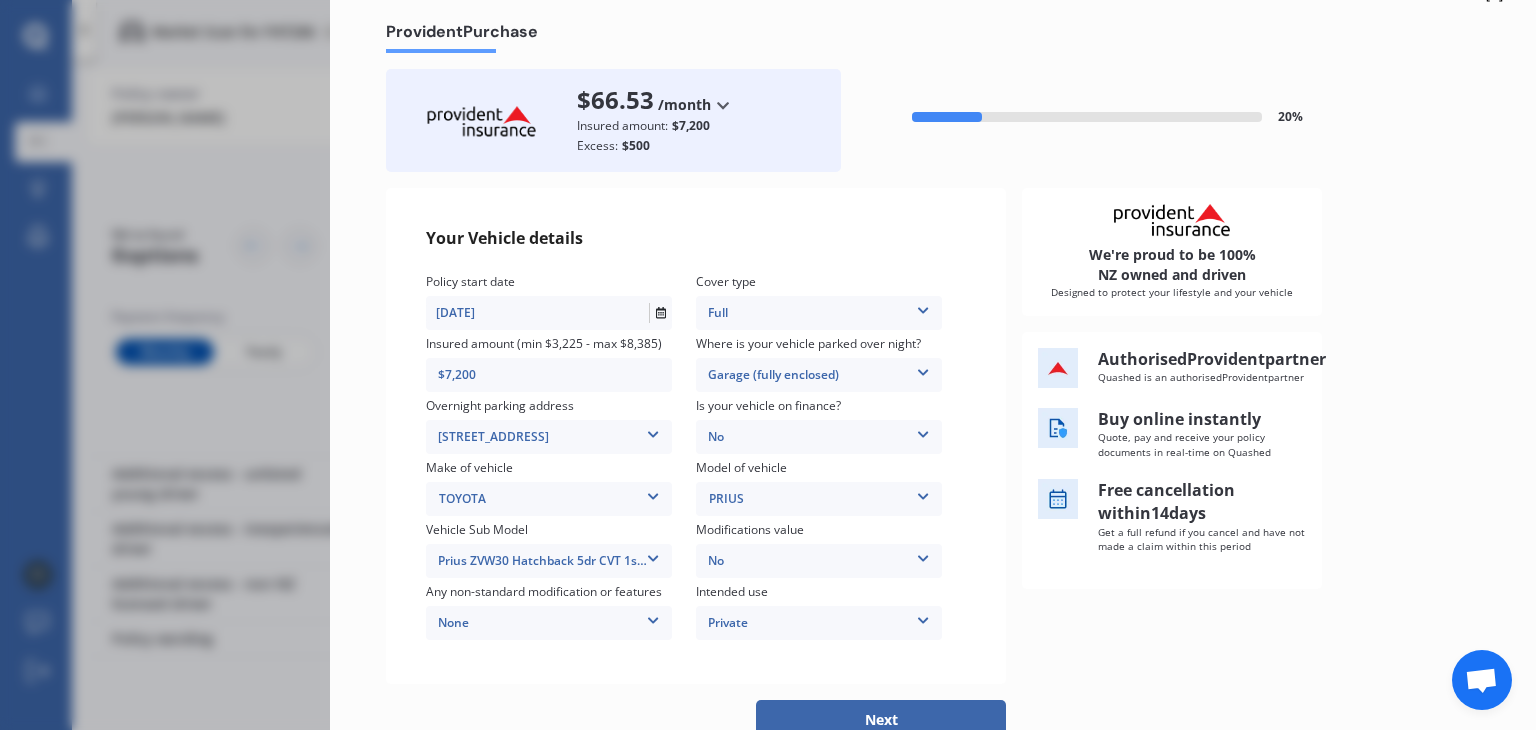 click on "Garage (fully enclosed)" at bounding box center (819, 375) 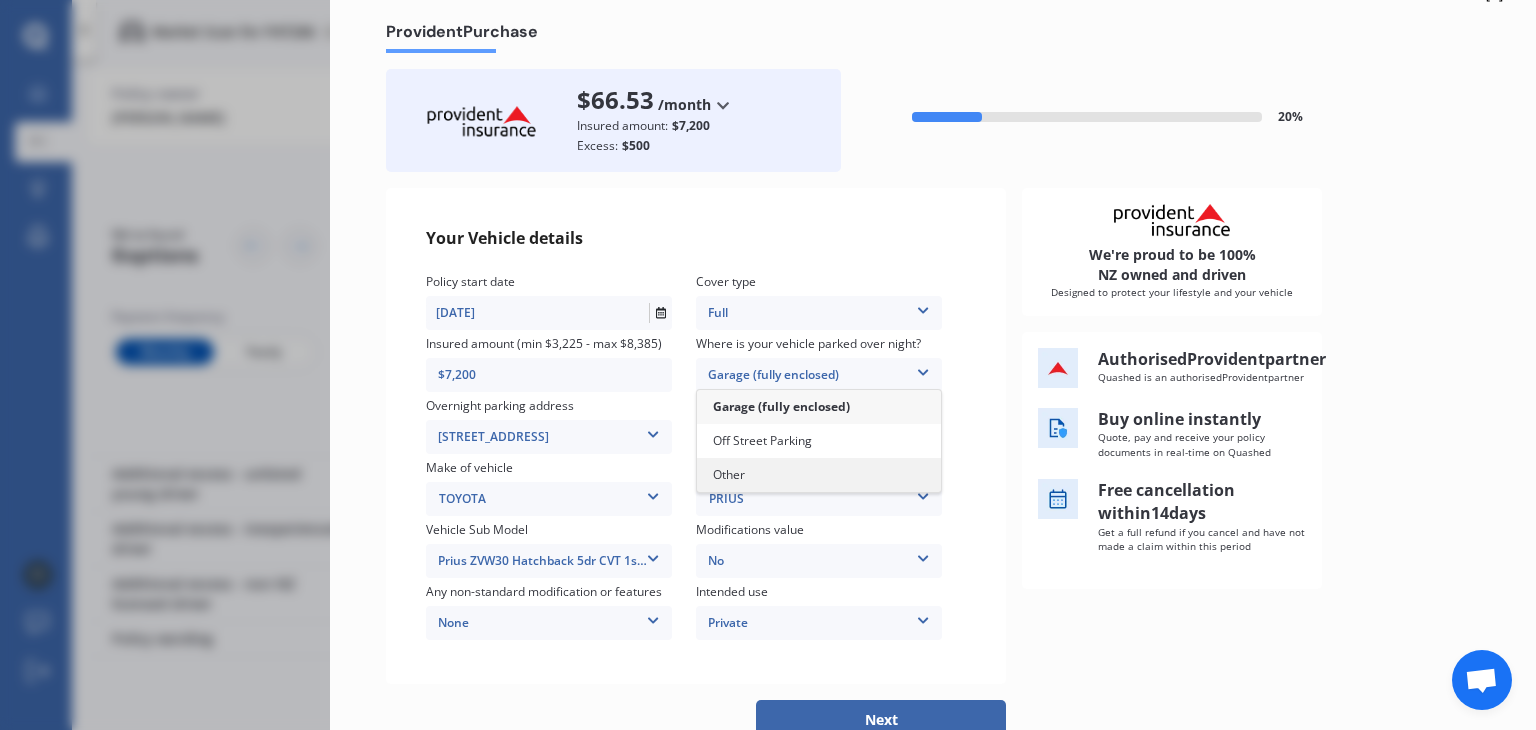 click on "Other" at bounding box center [819, 475] 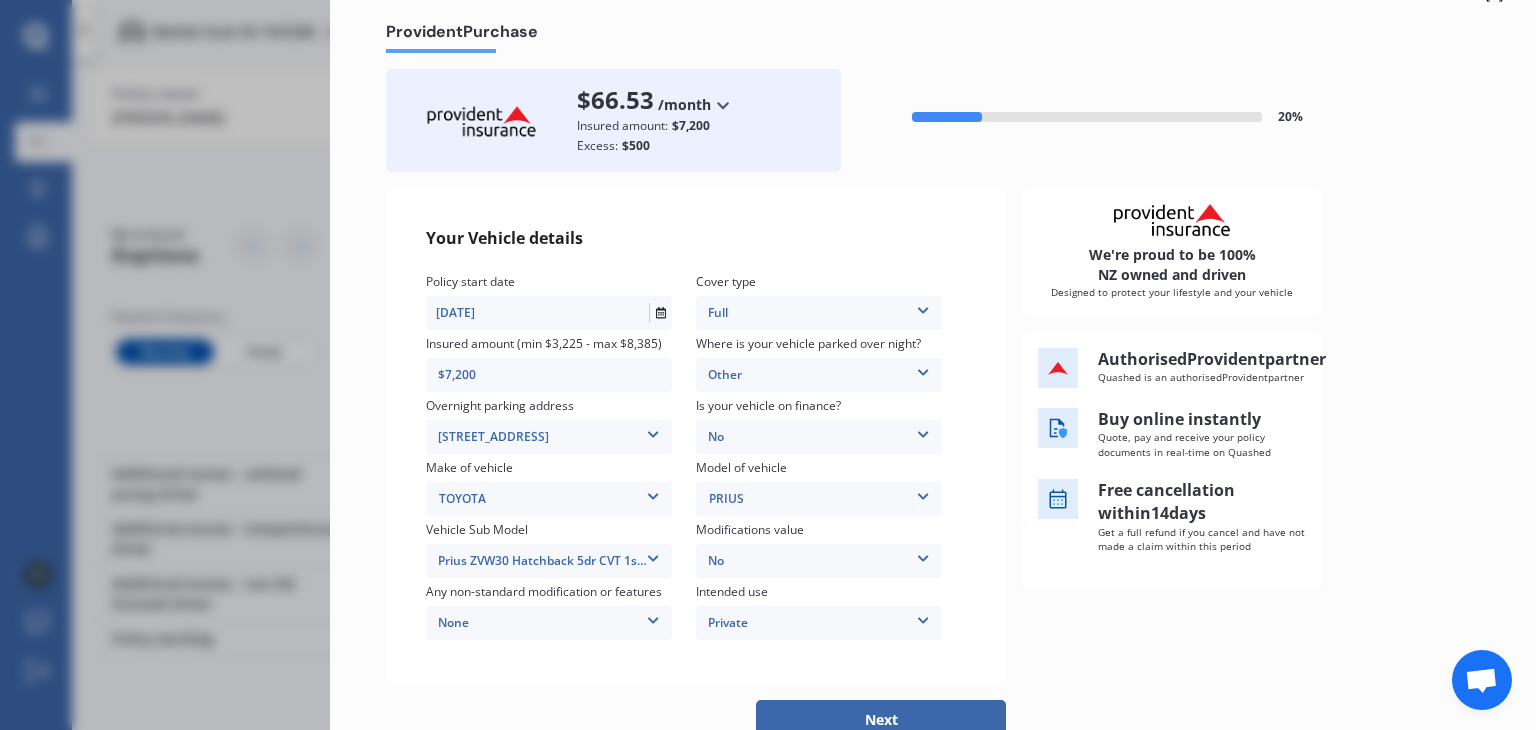 click on "Other" at bounding box center (819, 375) 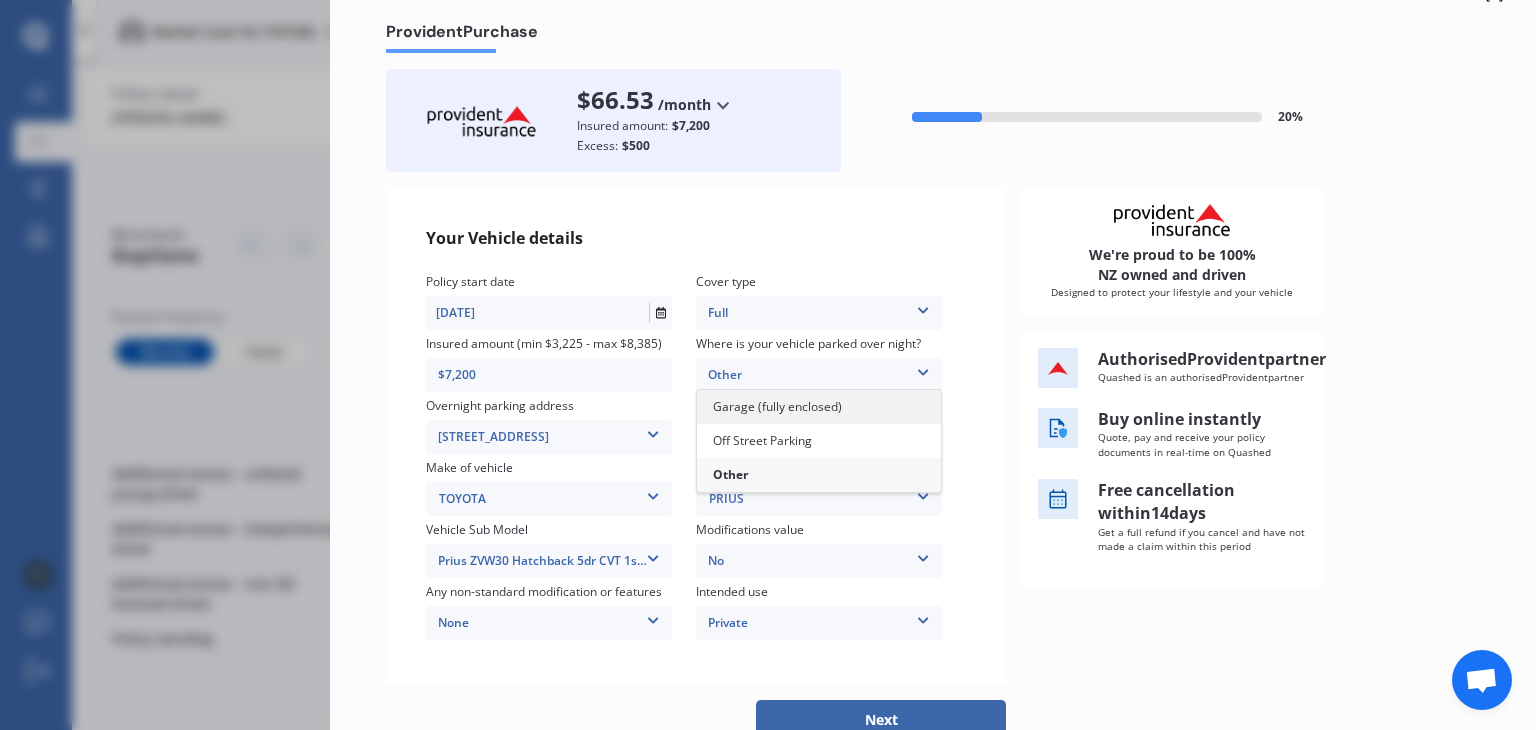 click on "Garage (fully enclosed)" at bounding box center [819, 407] 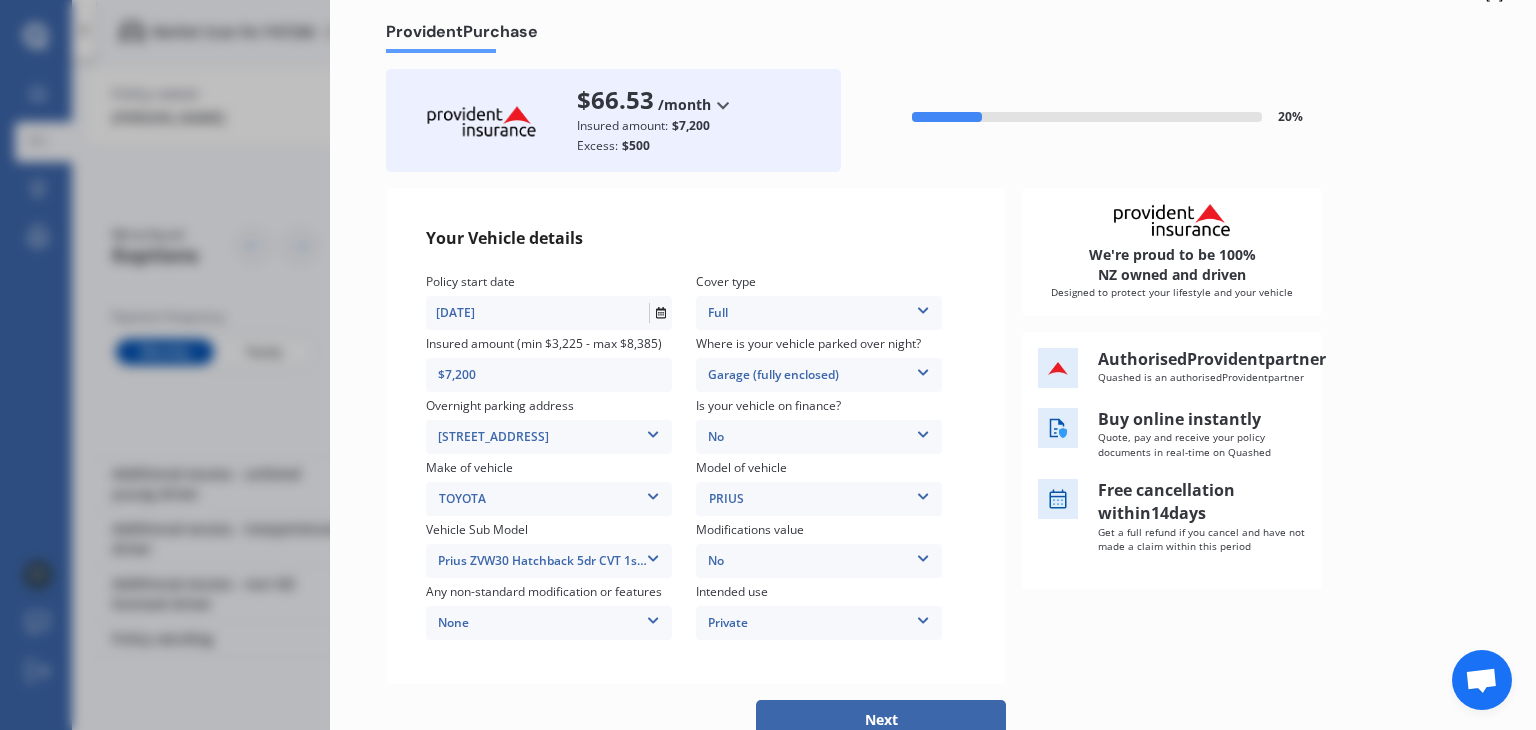 click on "Next" at bounding box center (881, 720) 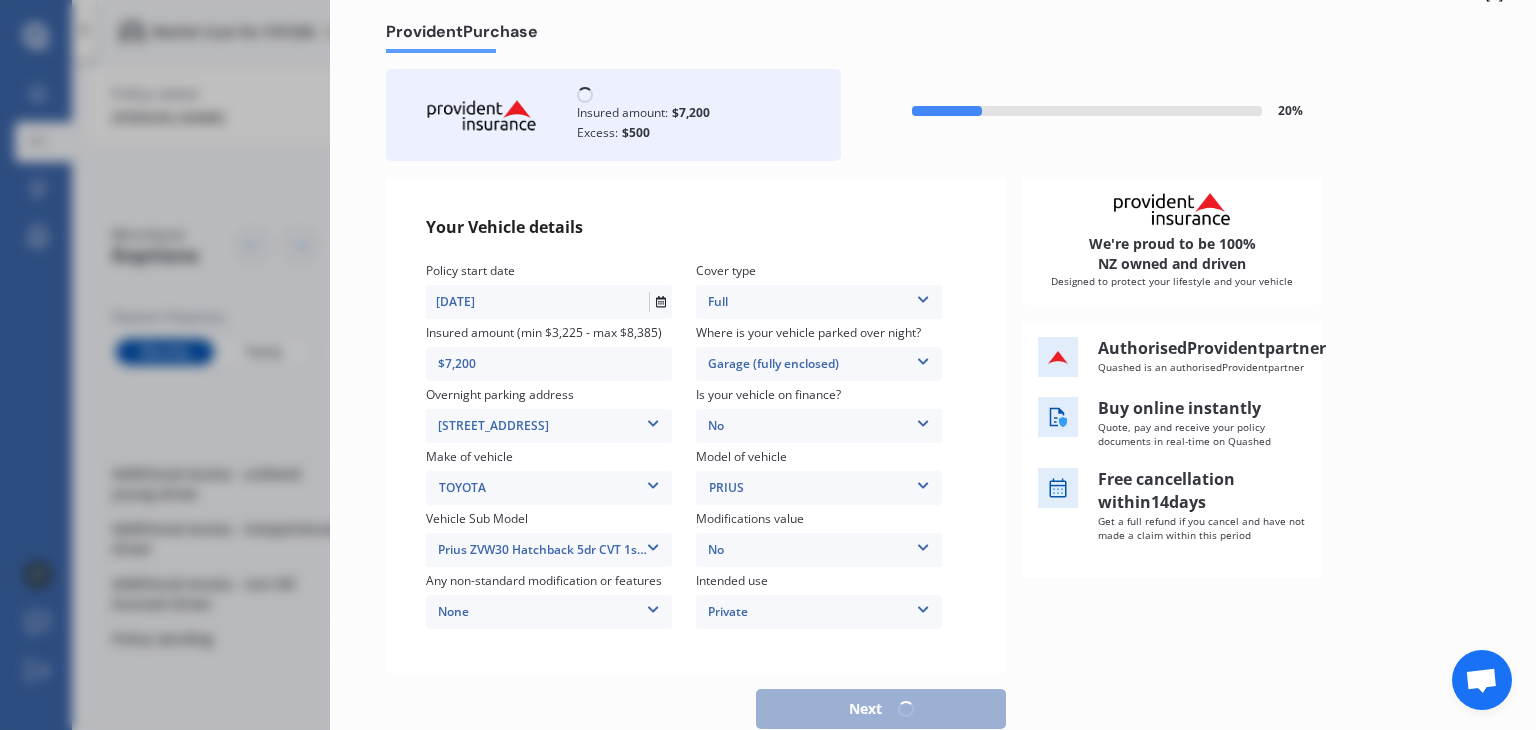 select on "09" 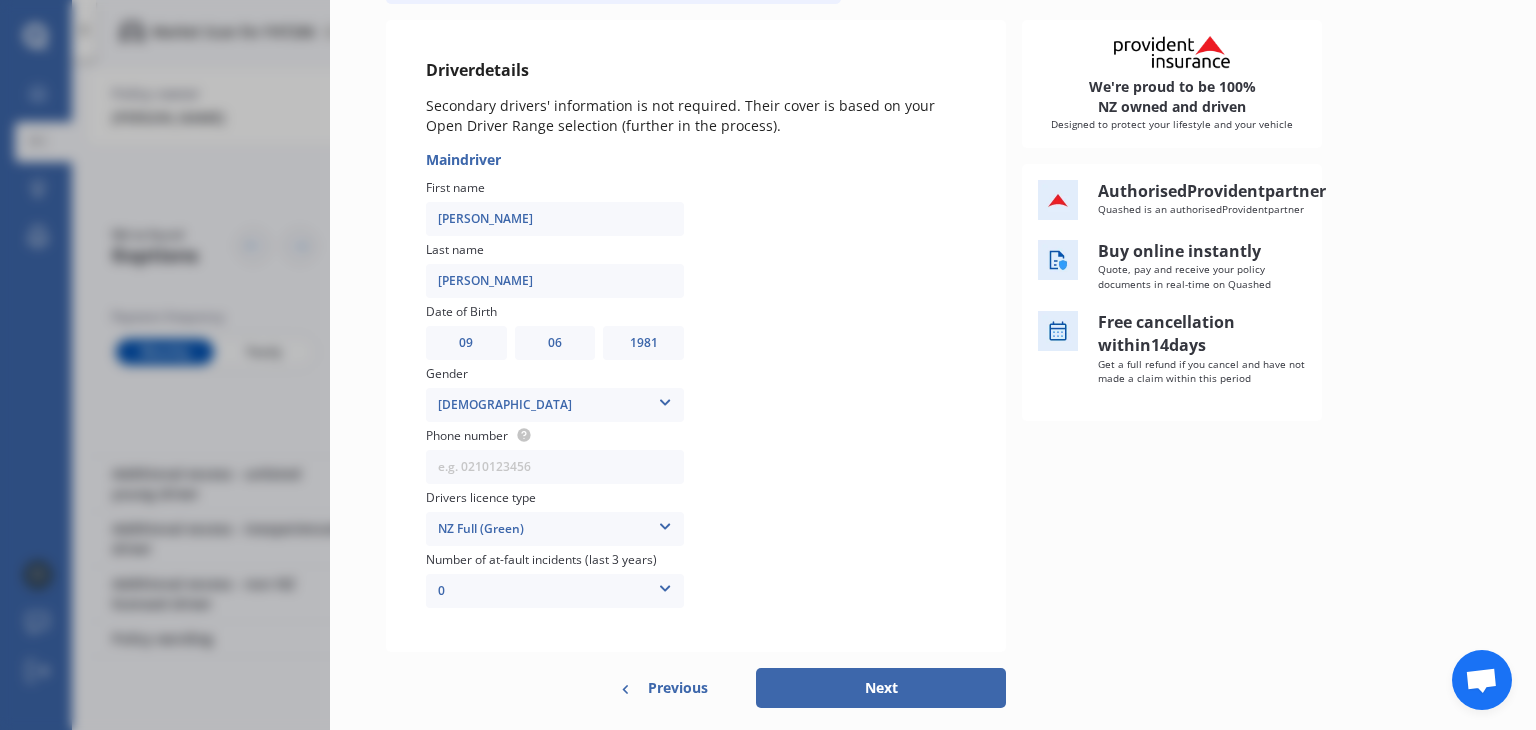 scroll, scrollTop: 216, scrollLeft: 0, axis: vertical 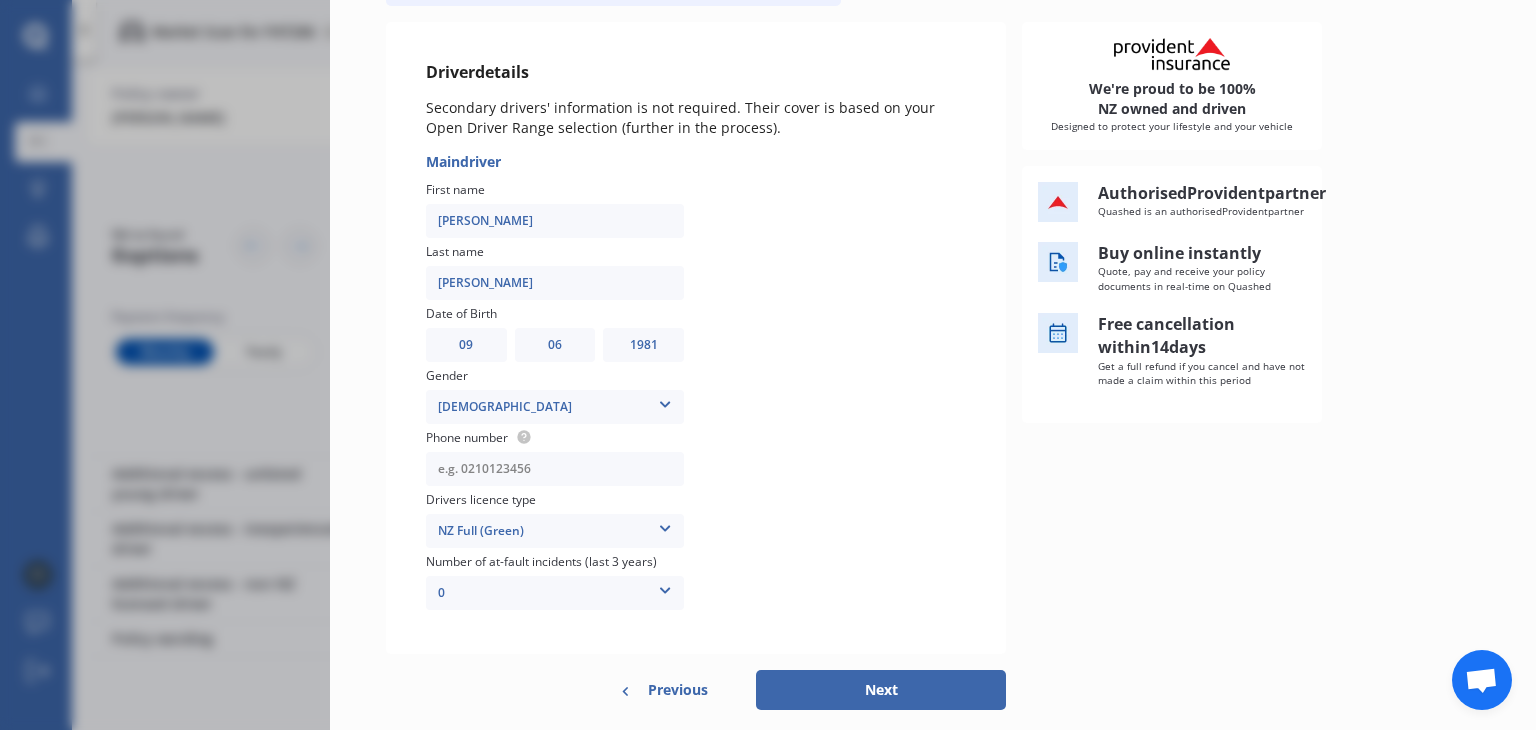 click at bounding box center [555, 469] 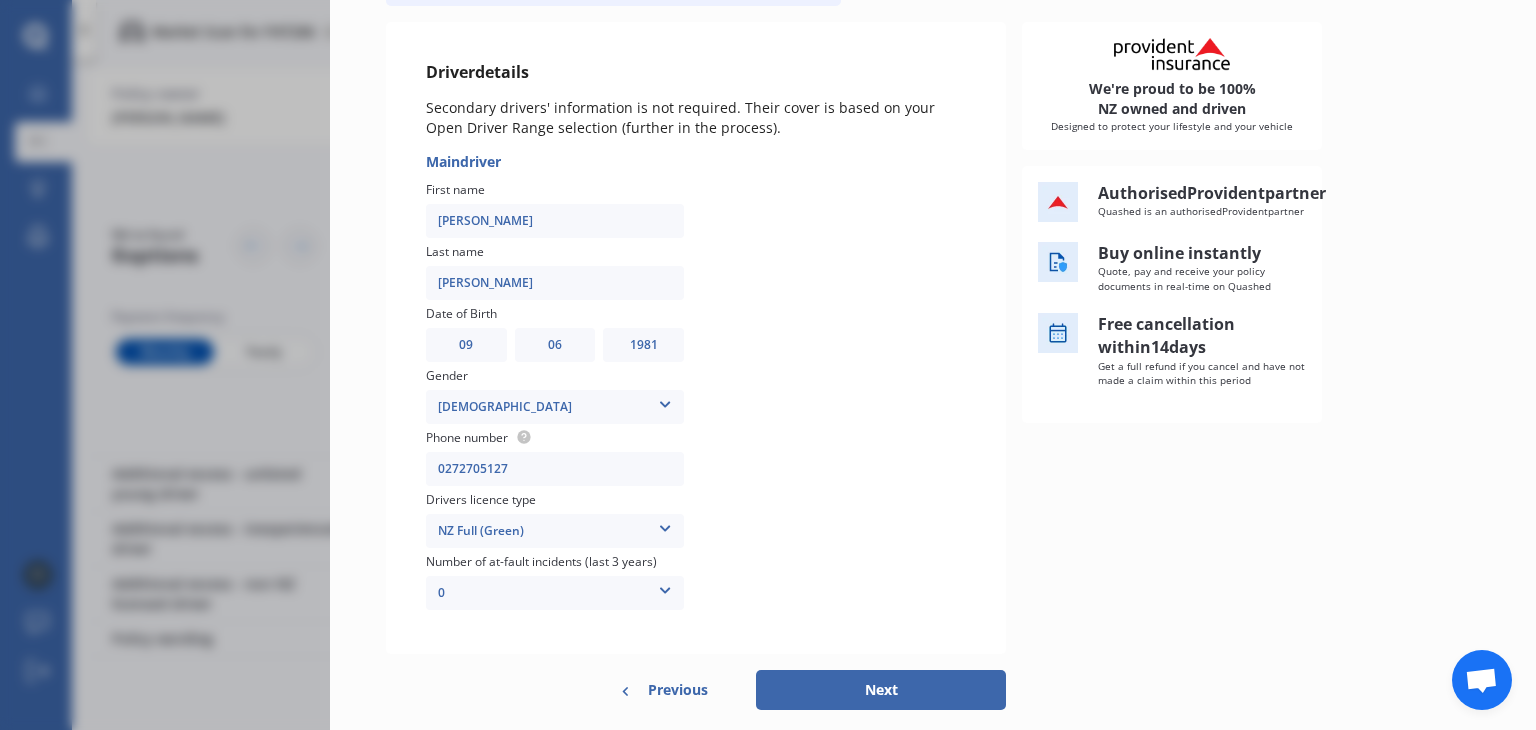 click on "0" at bounding box center [555, 593] 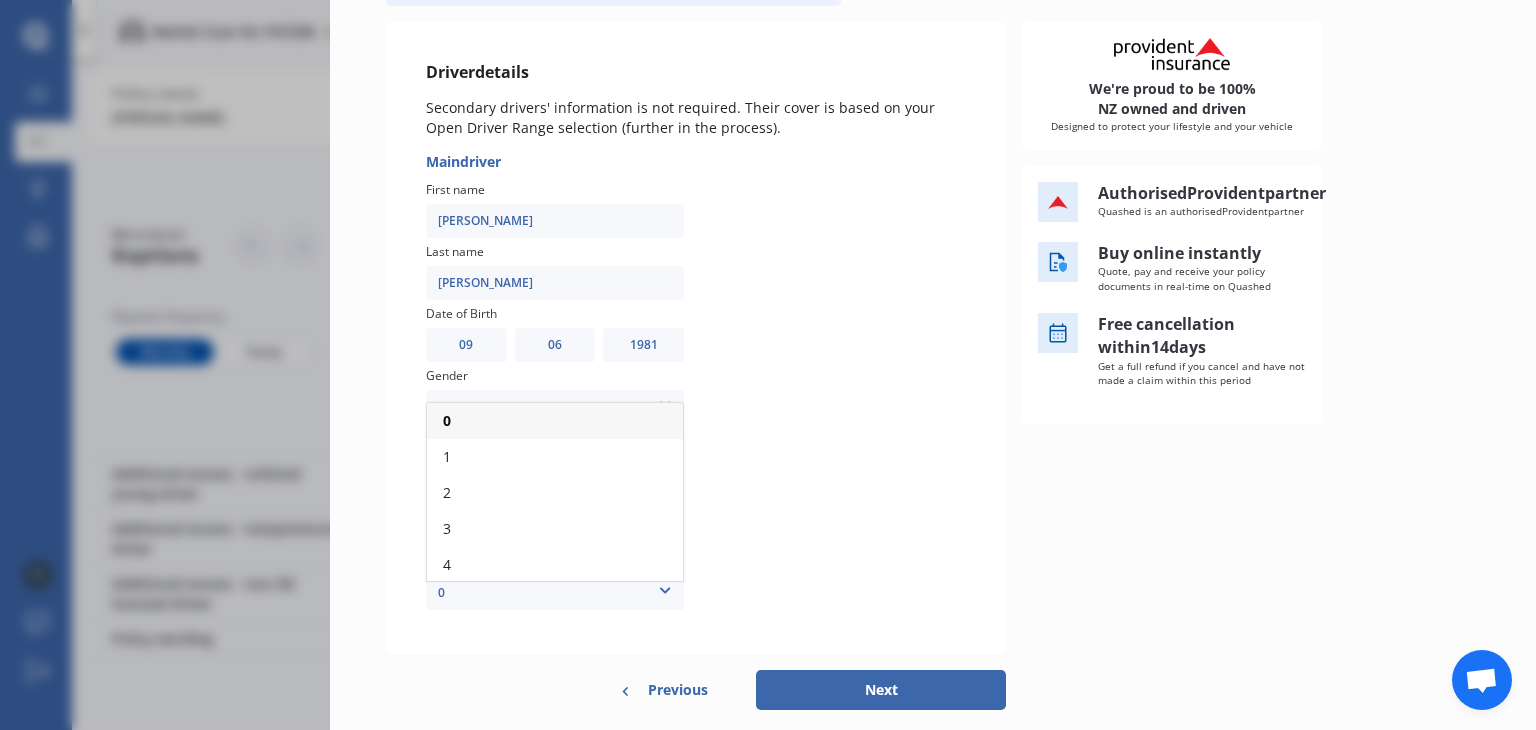 click on "0" at bounding box center (555, 593) 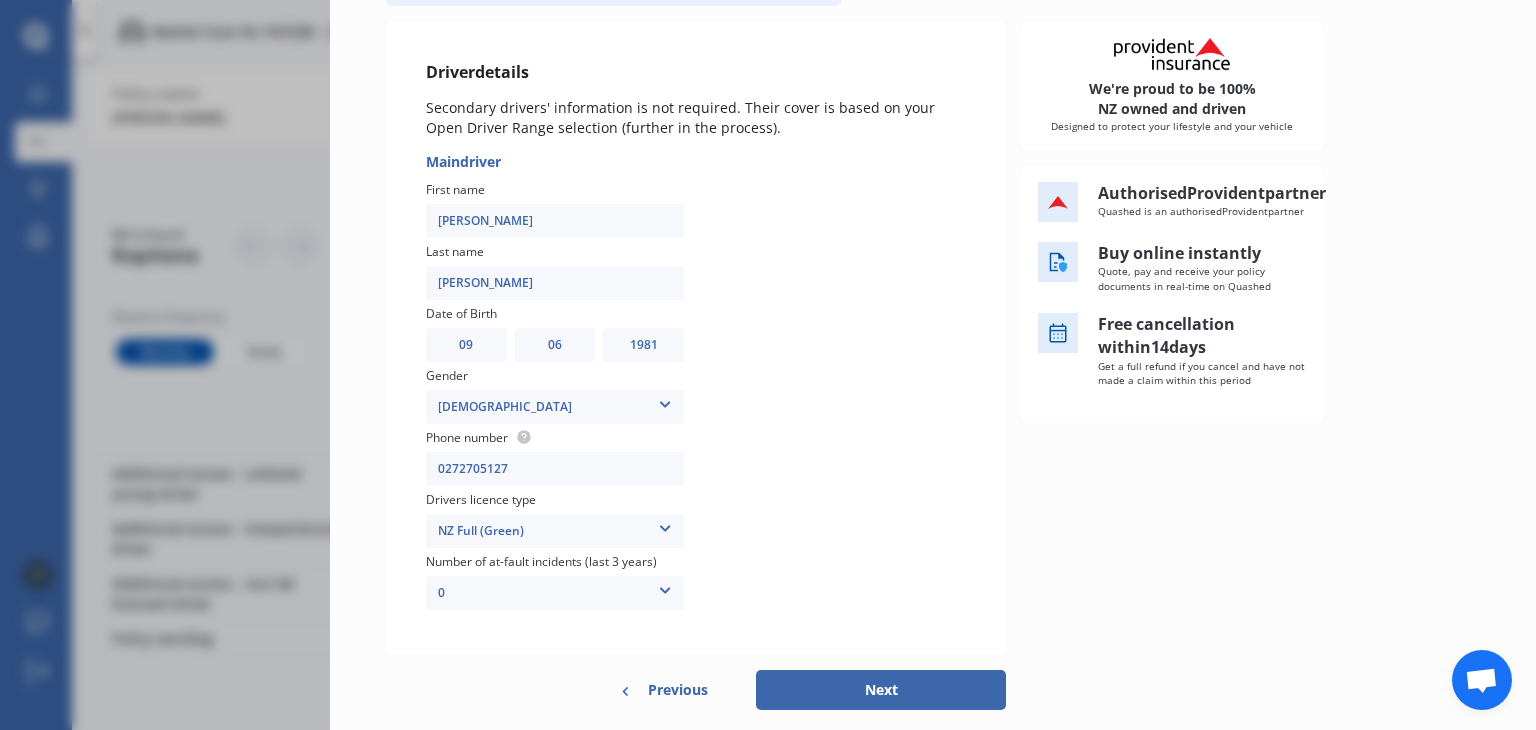 click at bounding box center [837, 383] 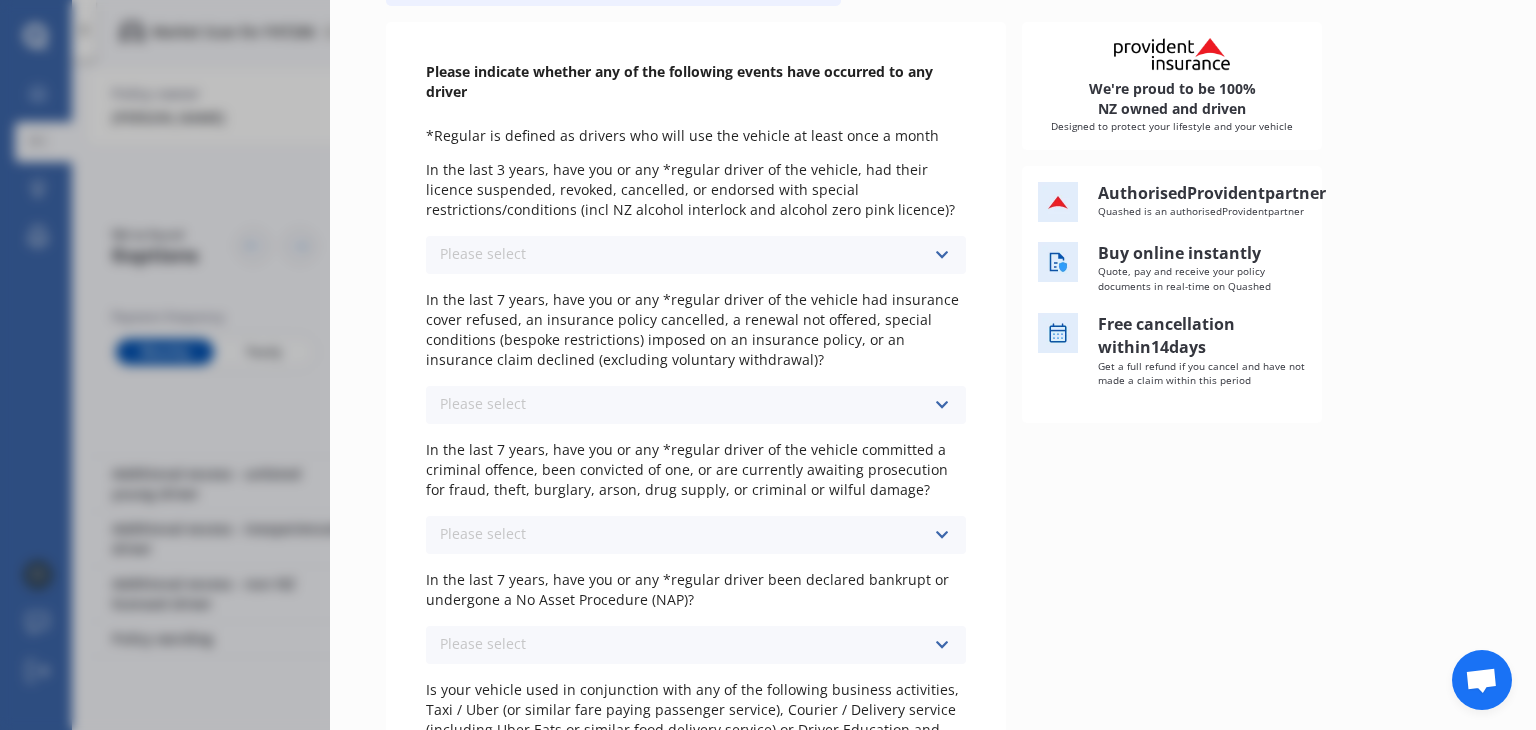 scroll, scrollTop: 0, scrollLeft: 0, axis: both 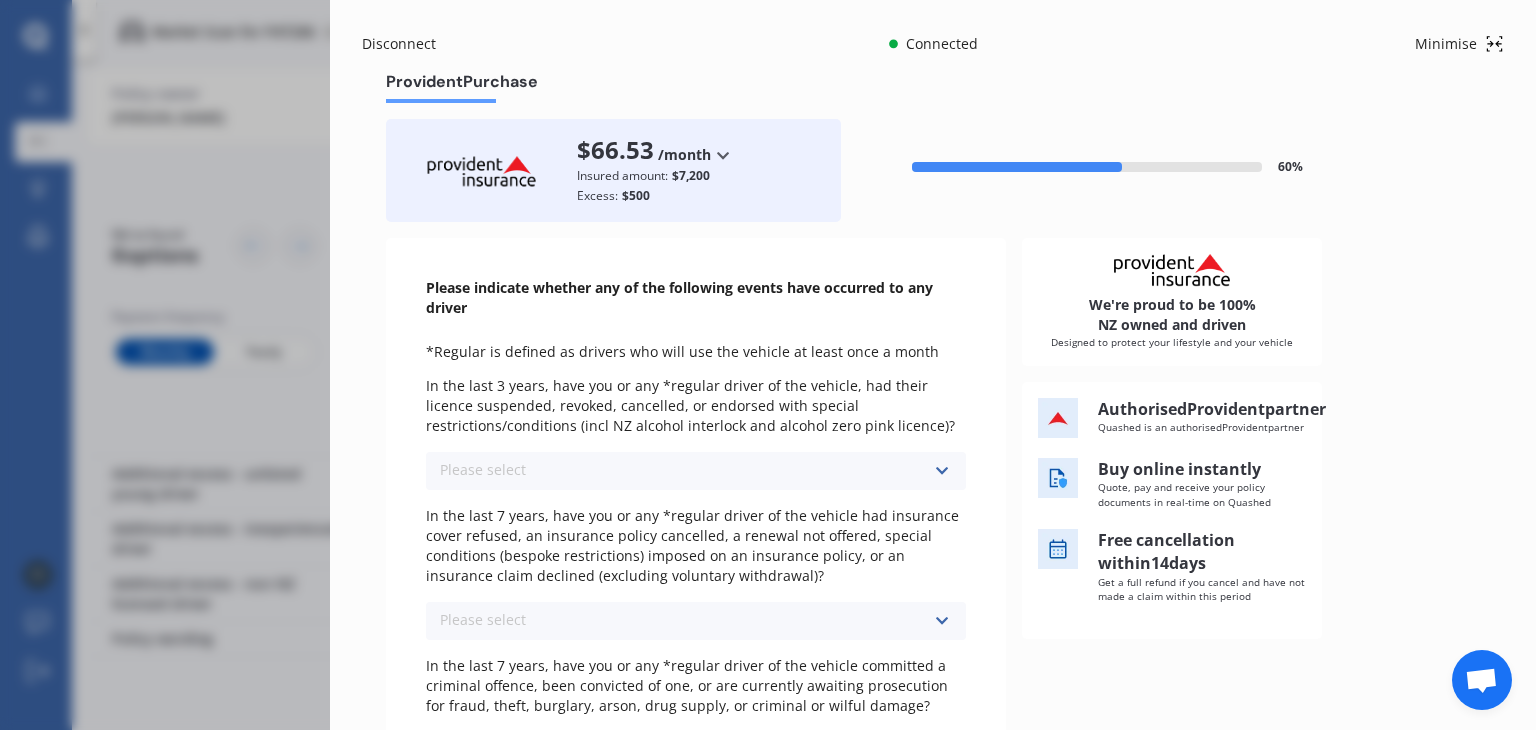 click on "Please select No Yes" at bounding box center [696, 471] 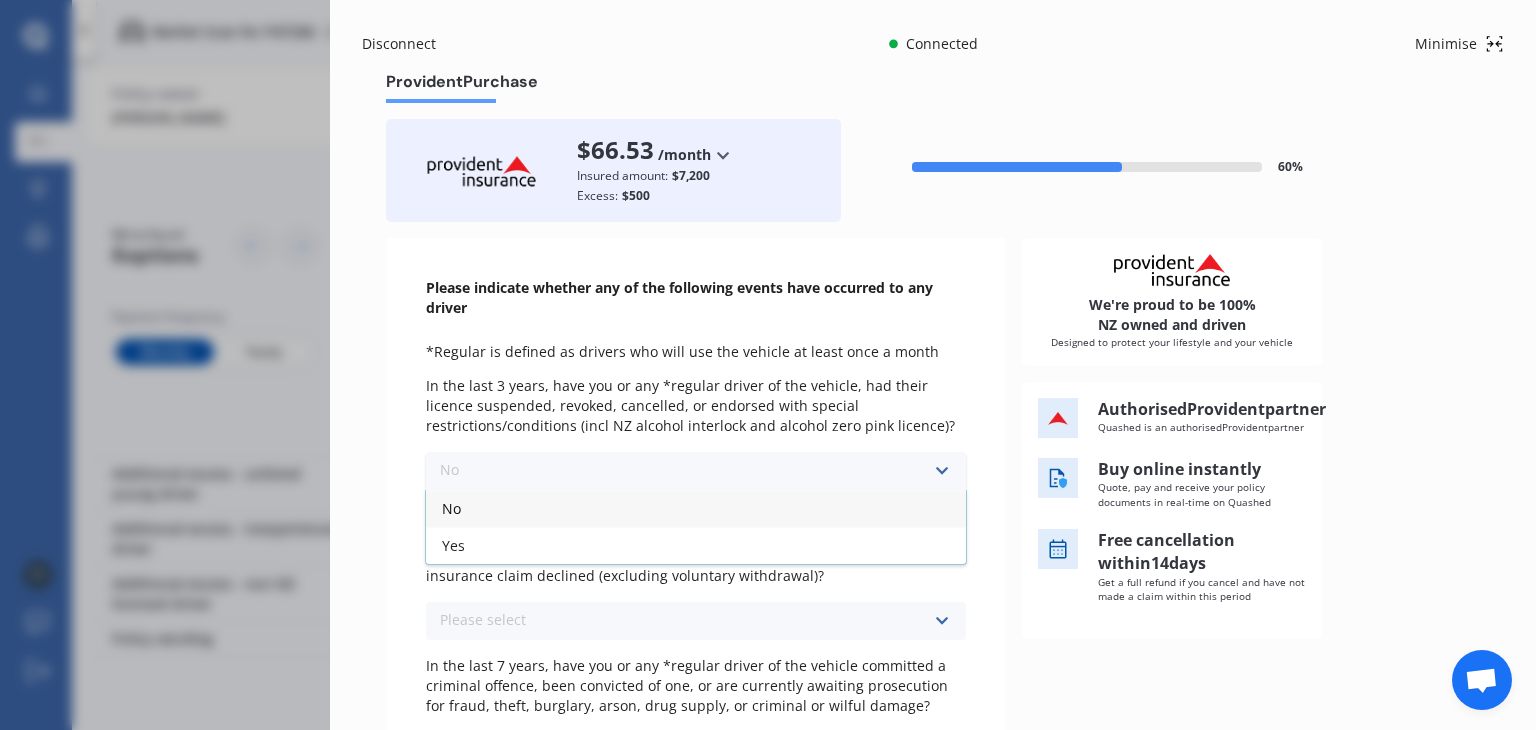 click on "No No Yes" at bounding box center (696, 471) 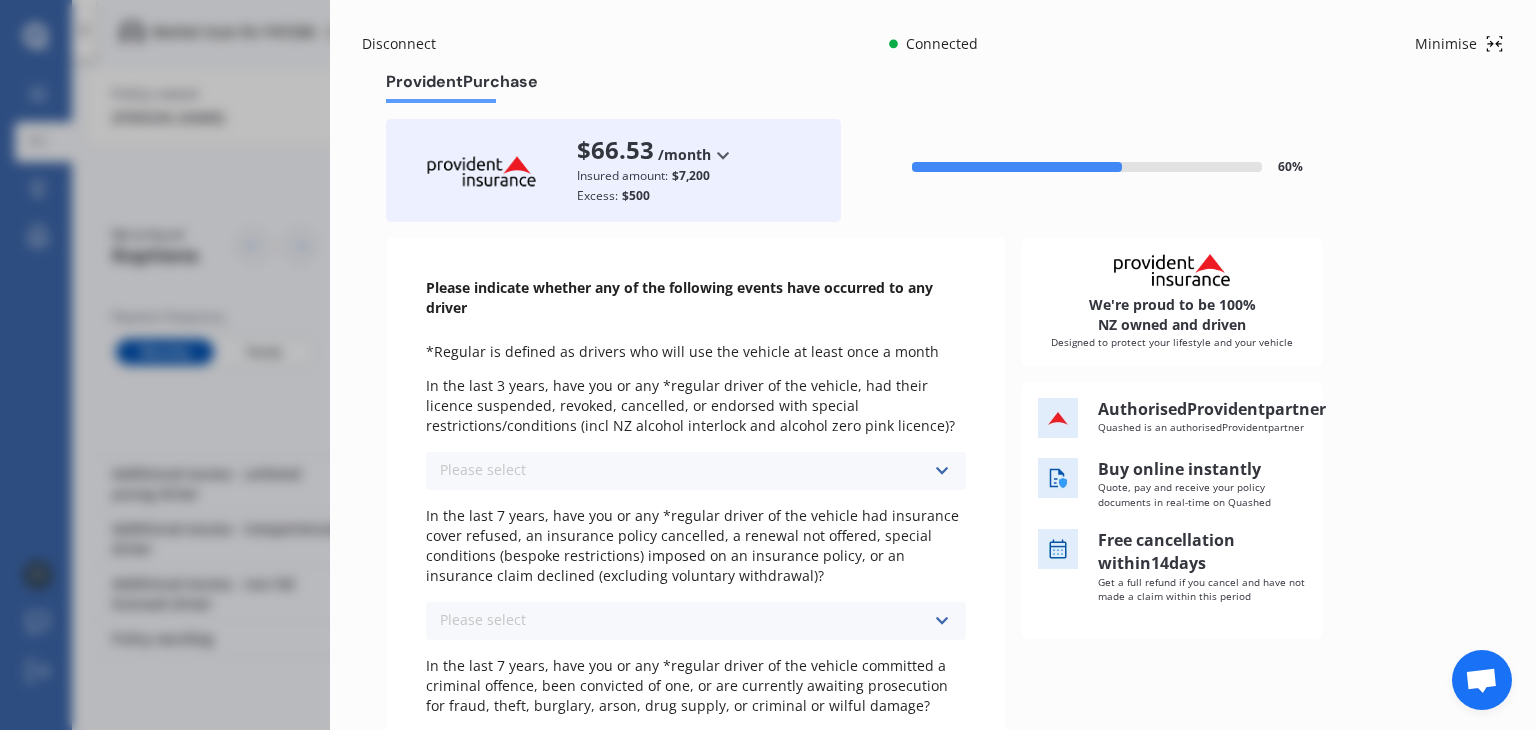 click on "Please select No Yes" at bounding box center [696, 471] 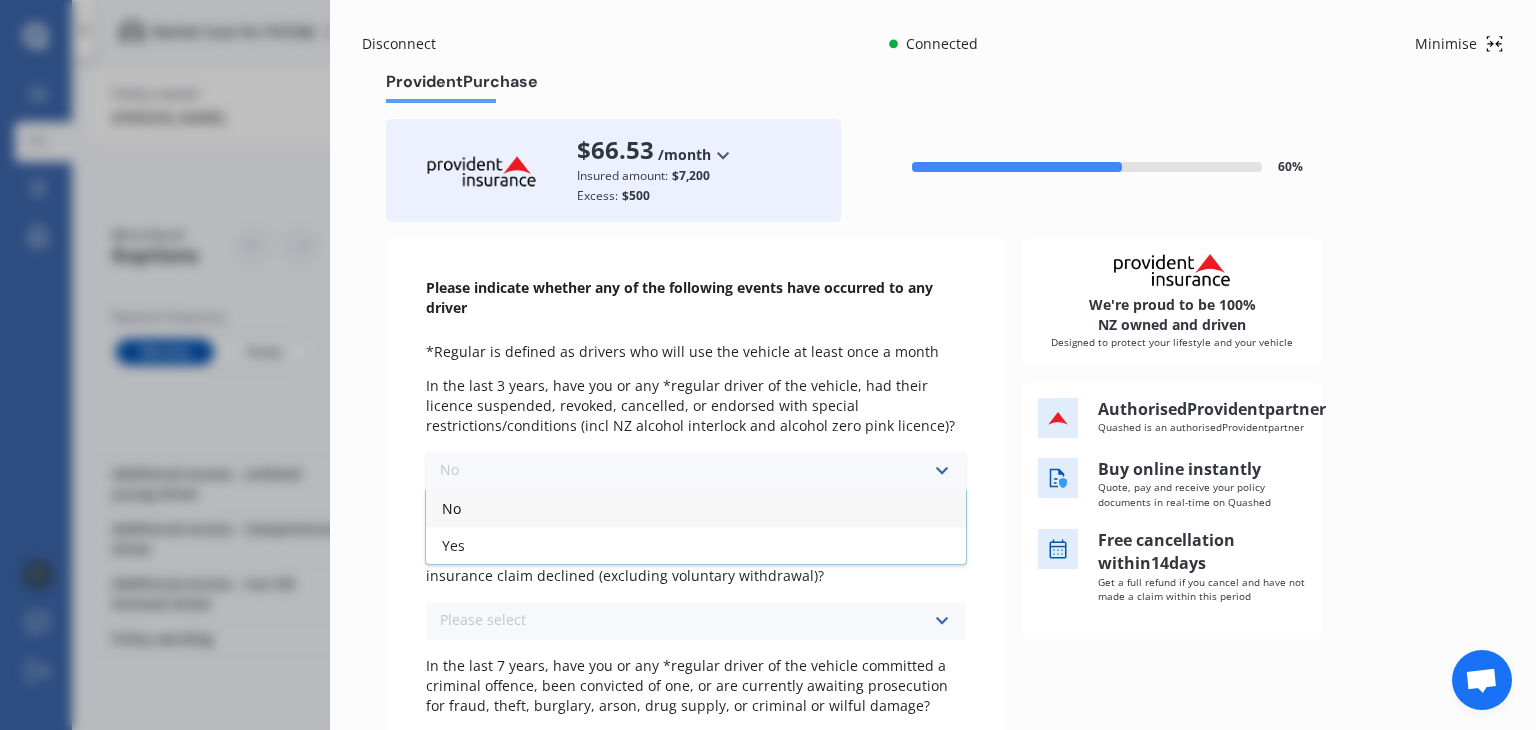 click on "No" at bounding box center (696, 508) 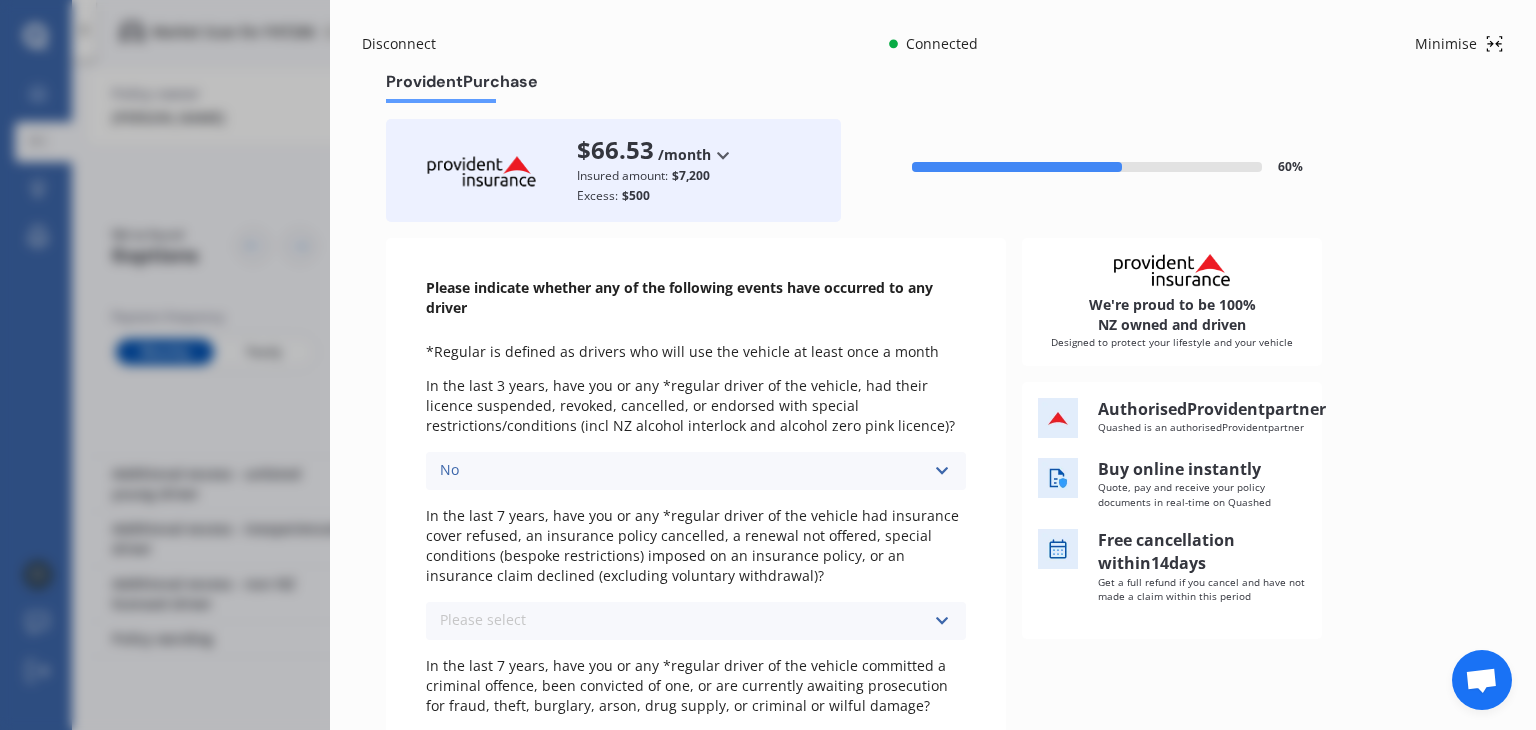 click on "Please select No Yes" at bounding box center (696, 621) 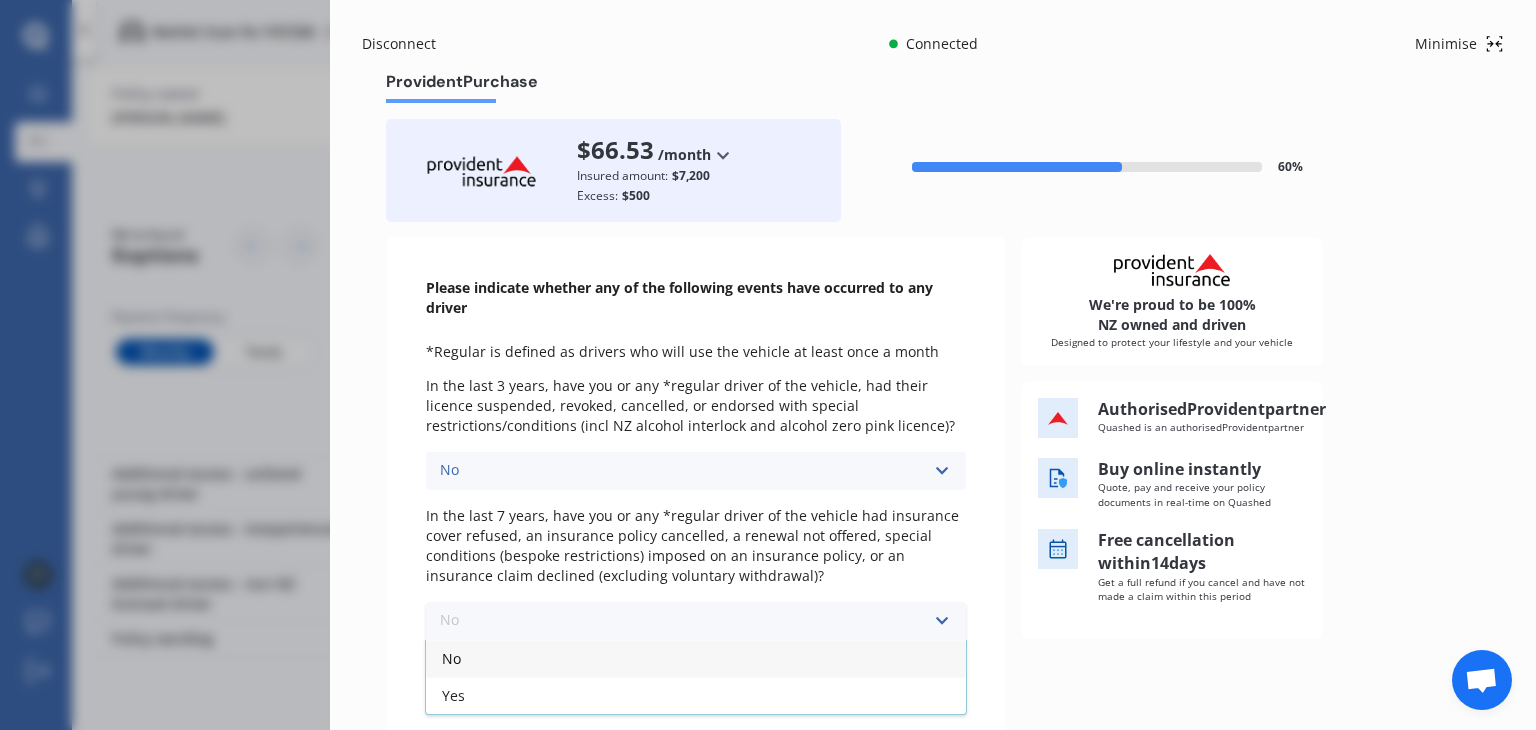 click on "No" at bounding box center [696, 658] 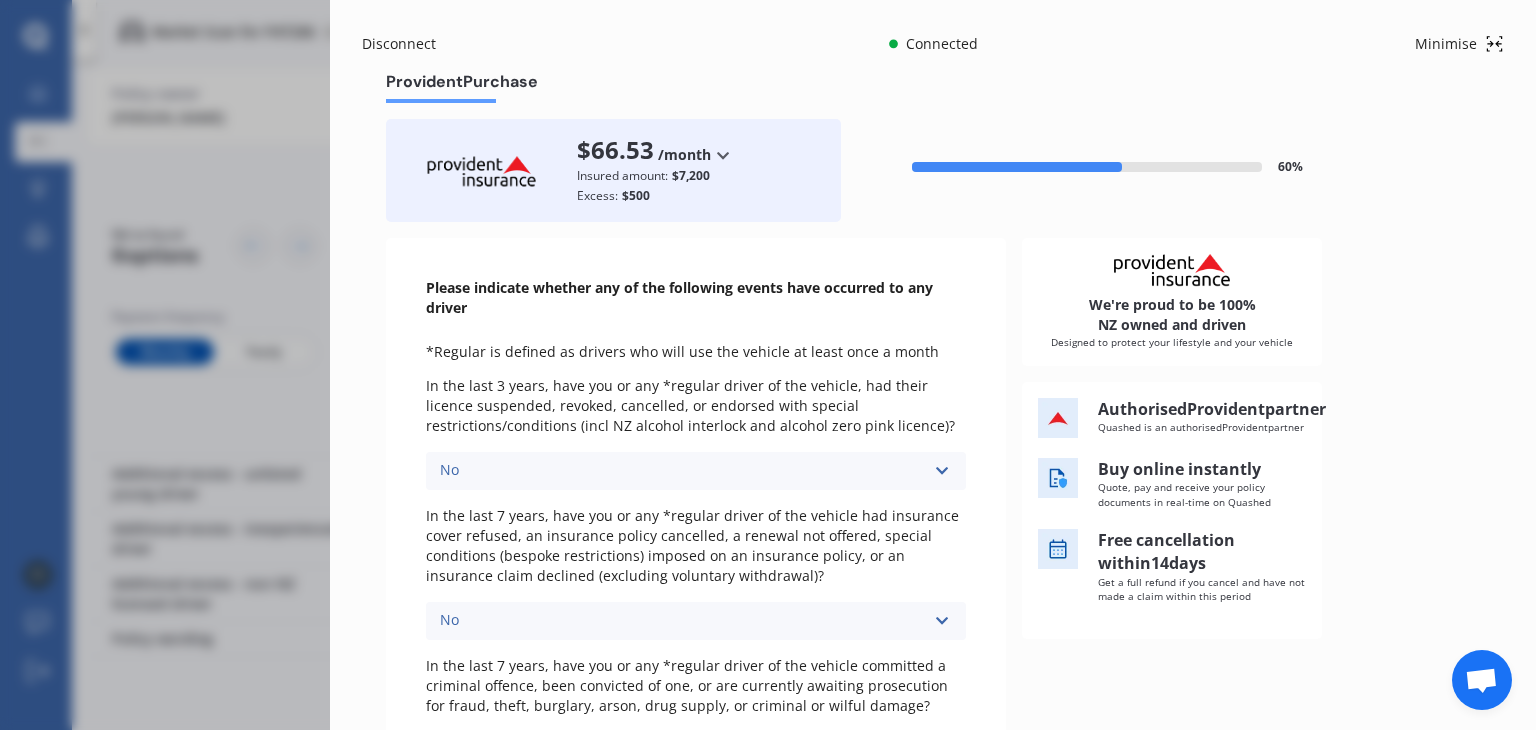 click on "We're proud to be 100% NZ owned and driven Designed to protect your lifestyle and your vehicle Authorised  Provident  partner Quashed is an authorised  Provident  partner Buy online instantly Quote, pay and receive your policy documents in real-time on Quashed Free cancellation [DATE] Get a full refund if you cancel and have not made a claim within this period" at bounding box center [1251, 654] 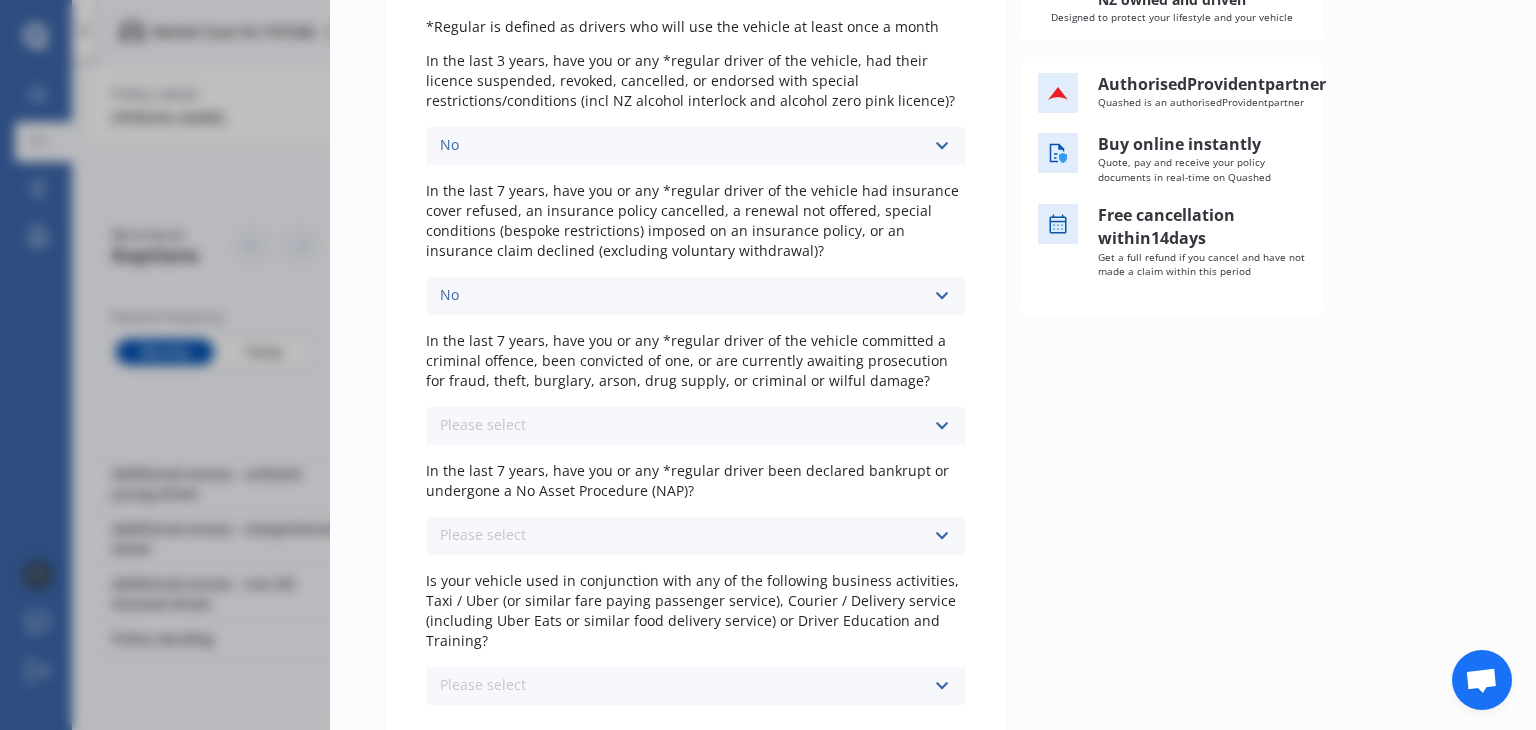scroll, scrollTop: 329, scrollLeft: 0, axis: vertical 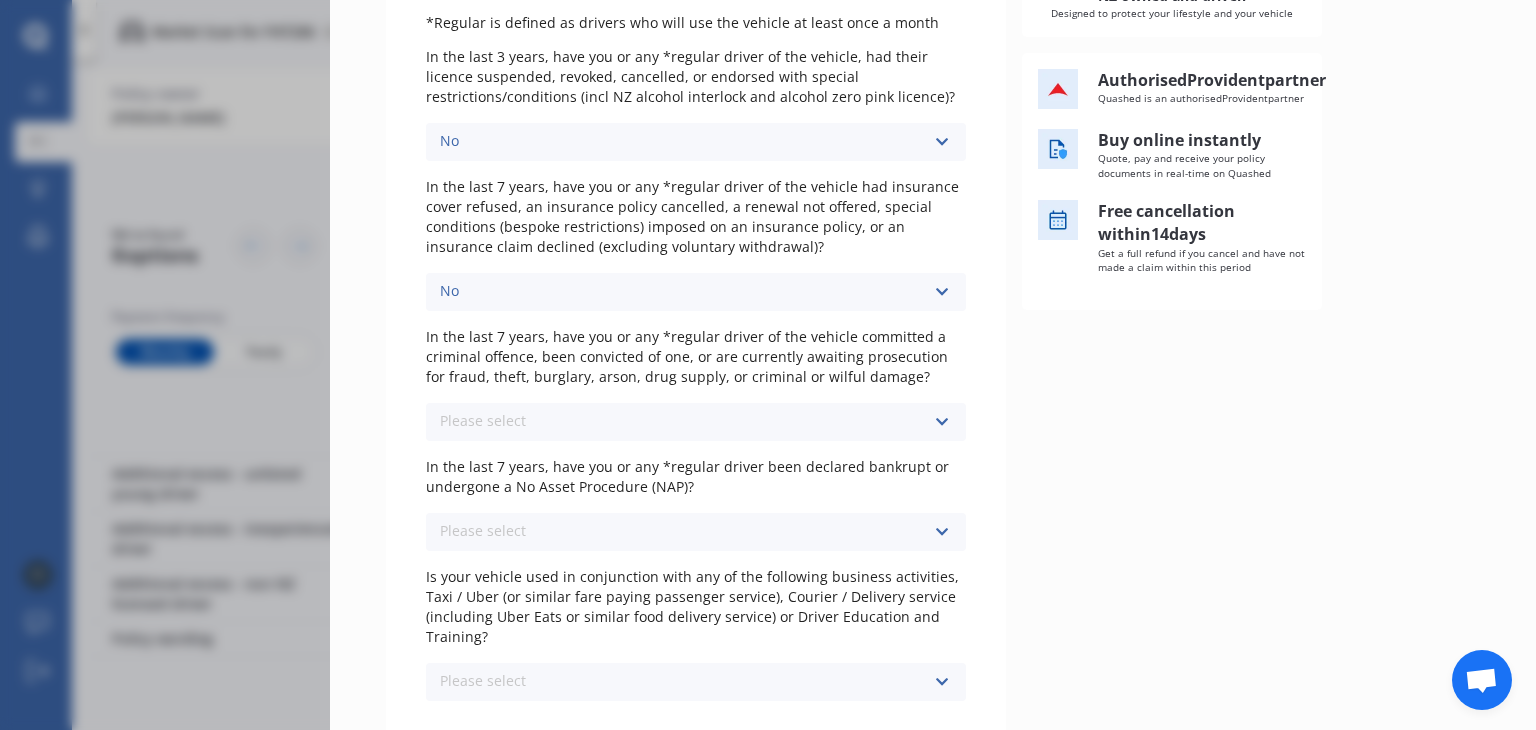 click on "Please select No Yes" at bounding box center [696, 422] 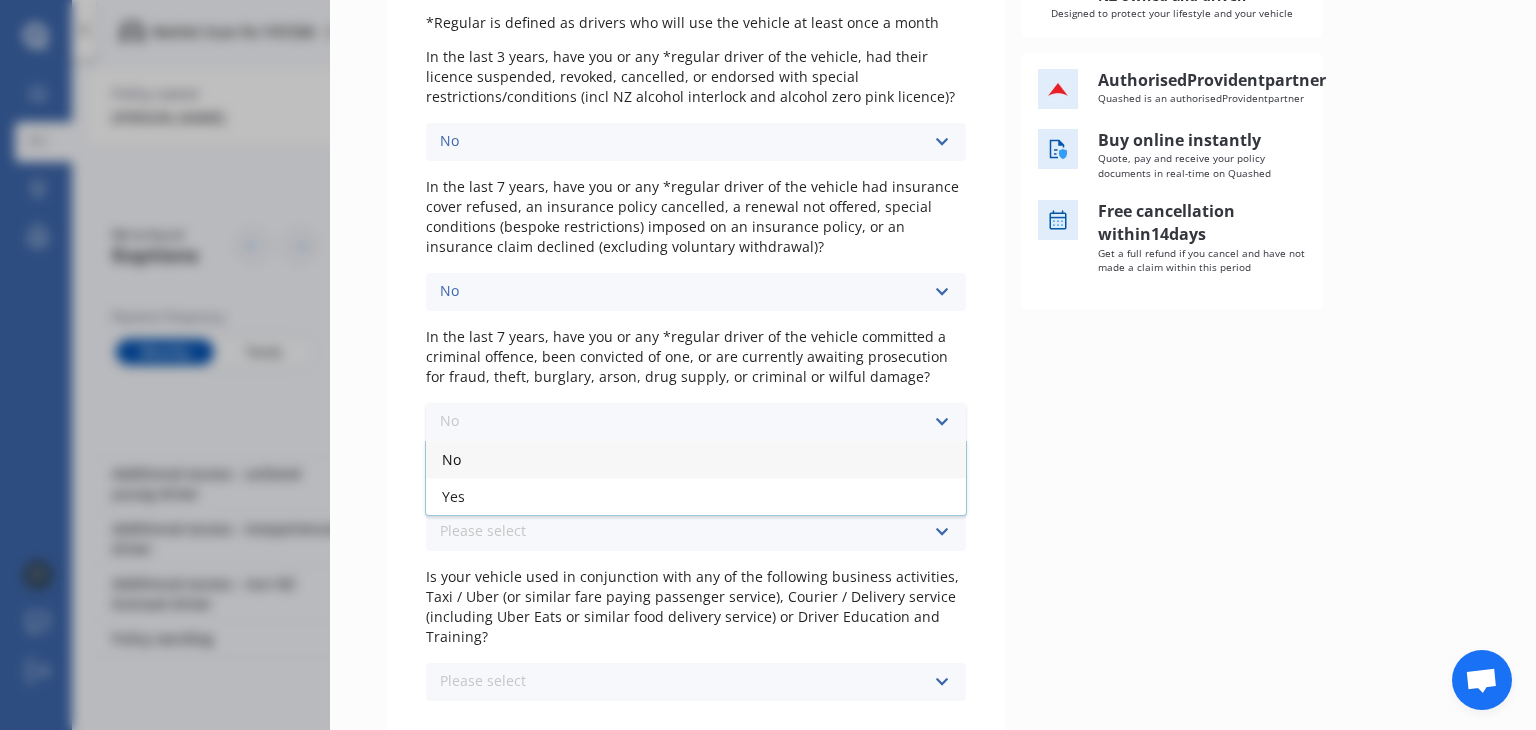 click on "No" at bounding box center [696, 459] 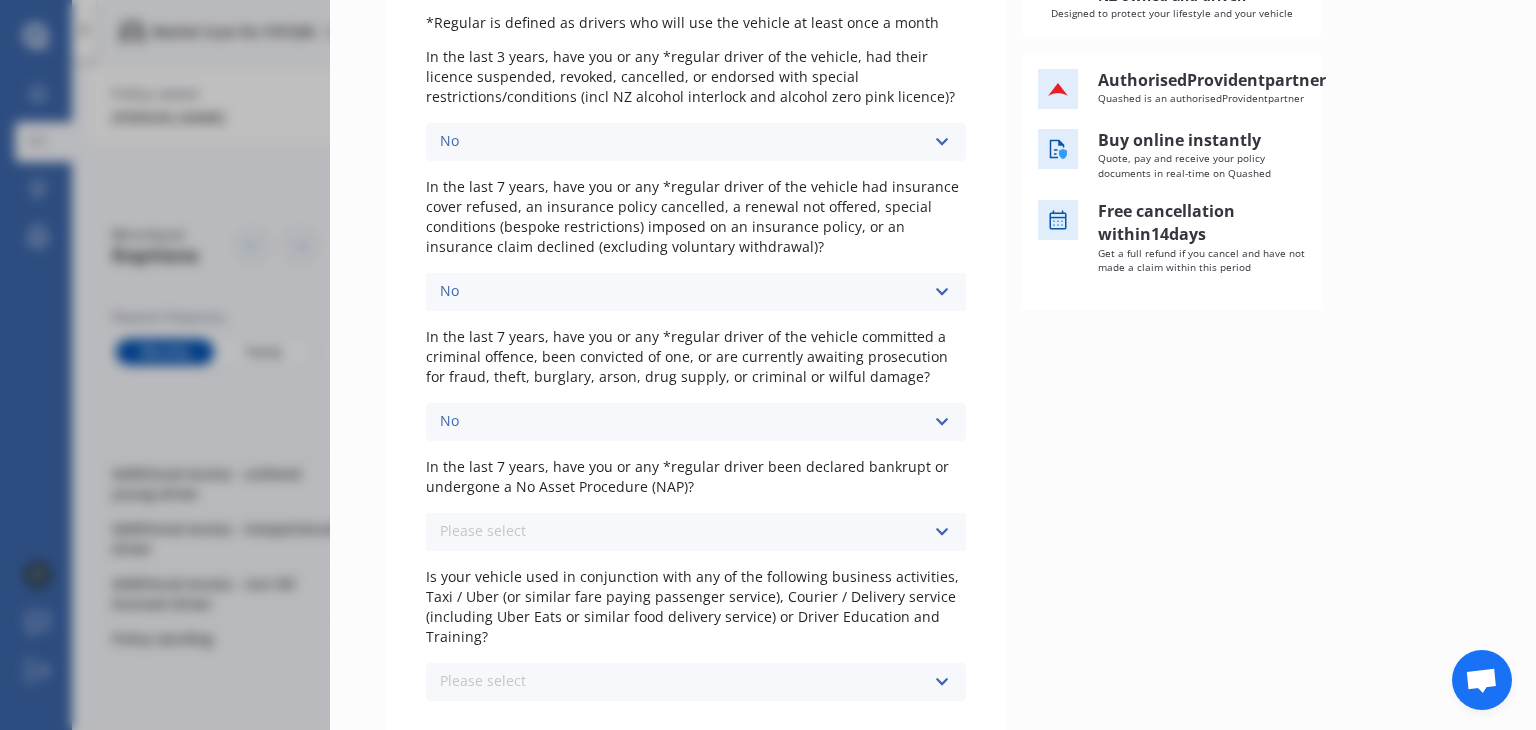 click on "Please select No Yes" at bounding box center (696, 532) 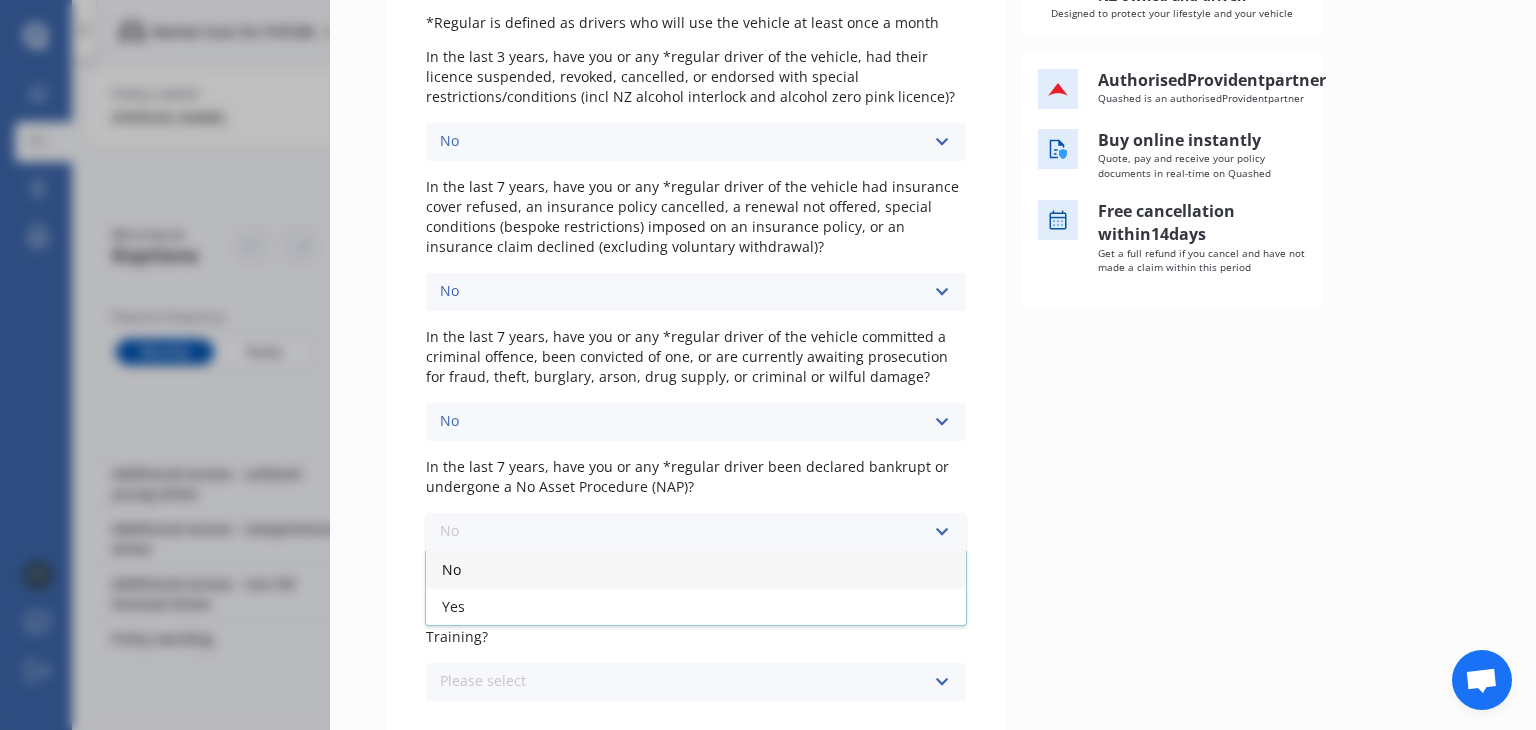 click on "No" at bounding box center (696, 569) 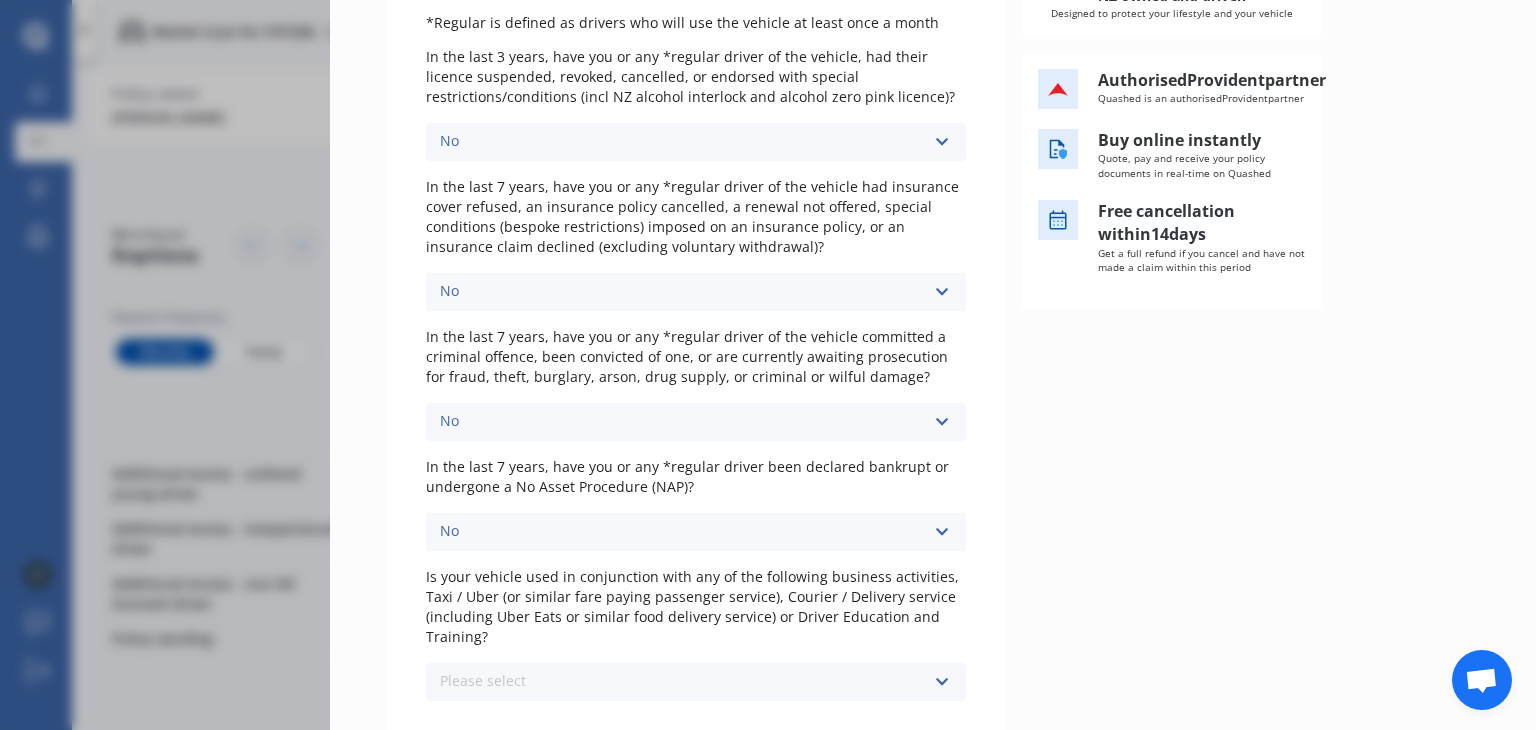 click on "We're proud to be 100% NZ owned and driven Designed to protect your lifestyle and your vehicle Authorised  Provident  partner Quashed is an authorised  Provident  partner Buy online instantly Quote, pay and receive your policy documents in real-time on Quashed Free cancellation [DATE] Get a full refund if you cancel and have not made a claim within this period" at bounding box center (1251, 325) 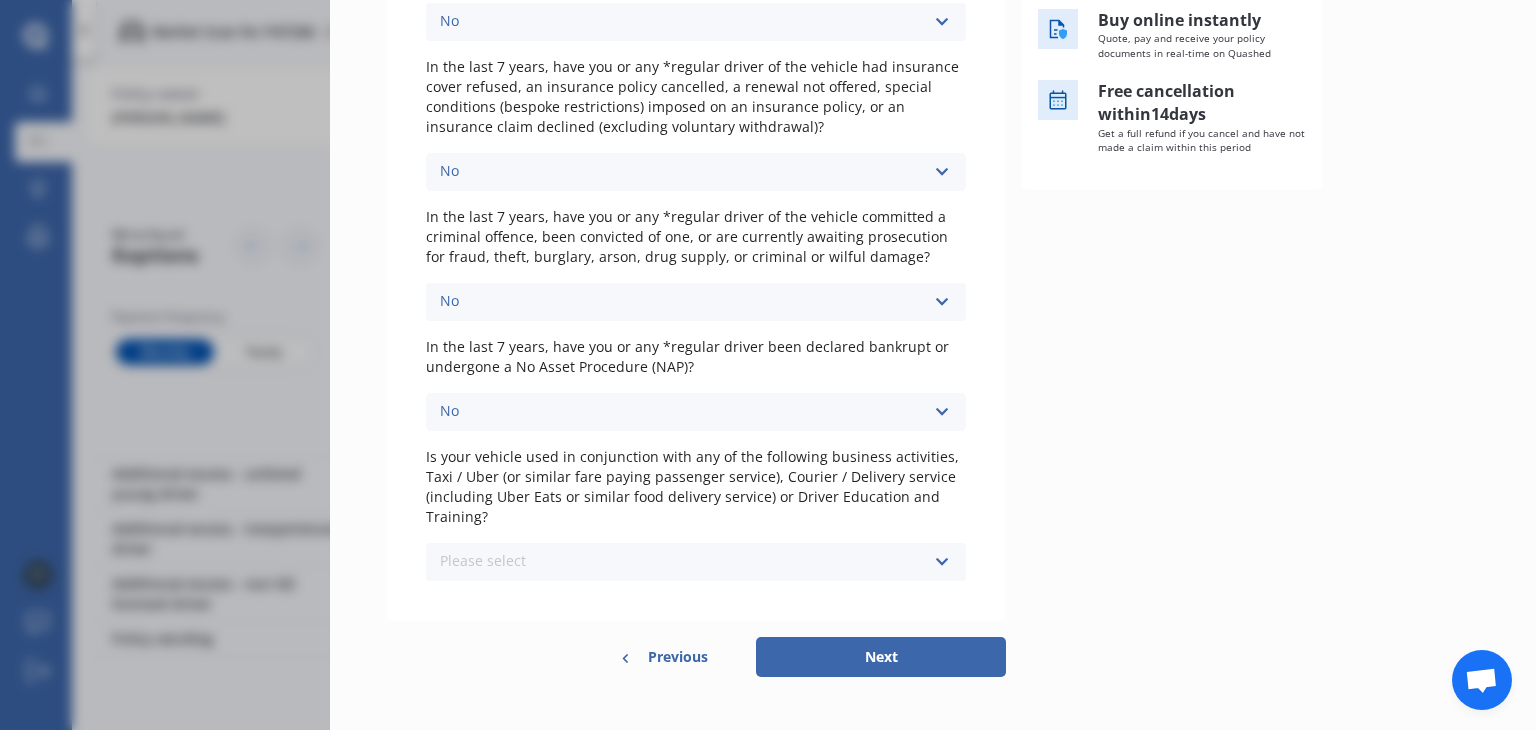 scroll, scrollTop: 476, scrollLeft: 0, axis: vertical 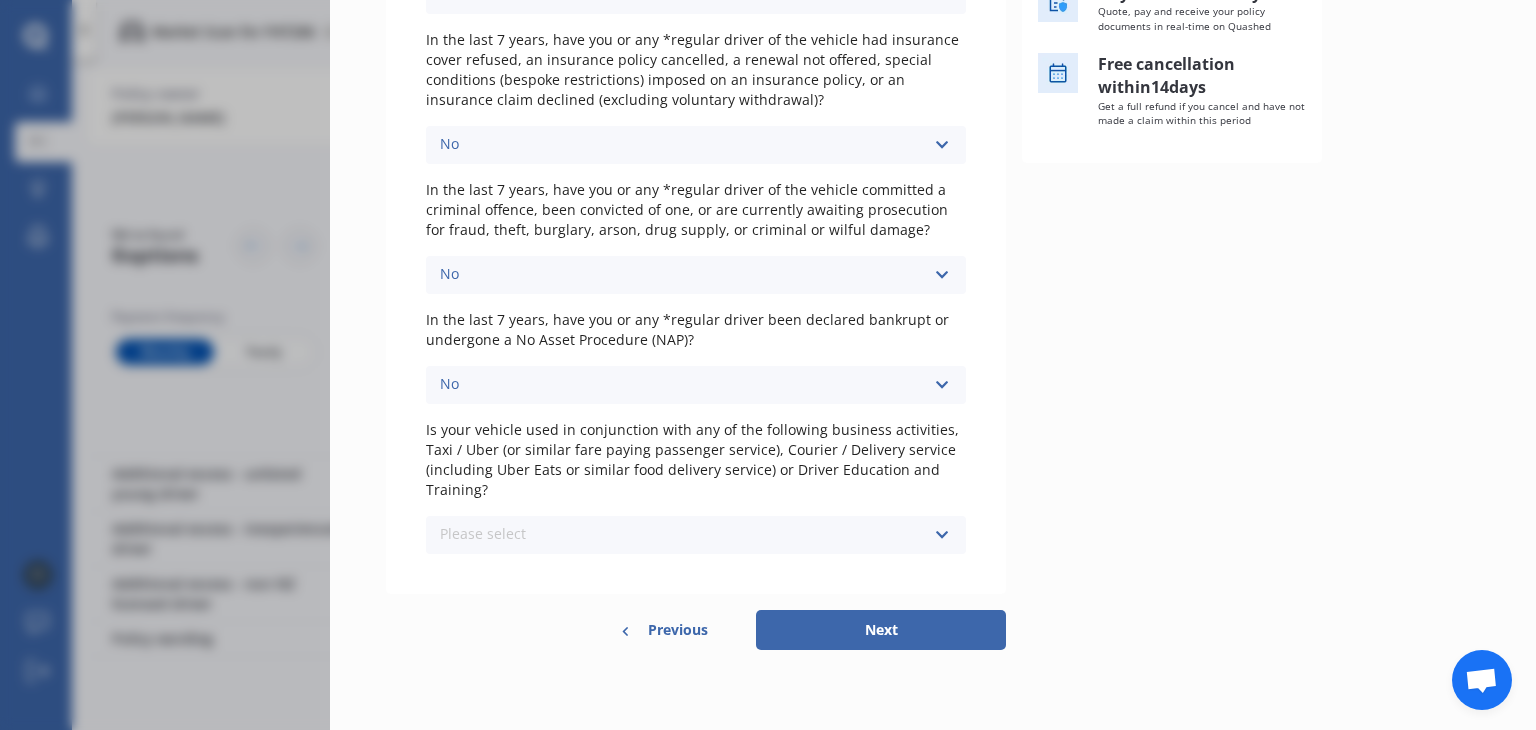click on "Please select No Yes" at bounding box center (696, 535) 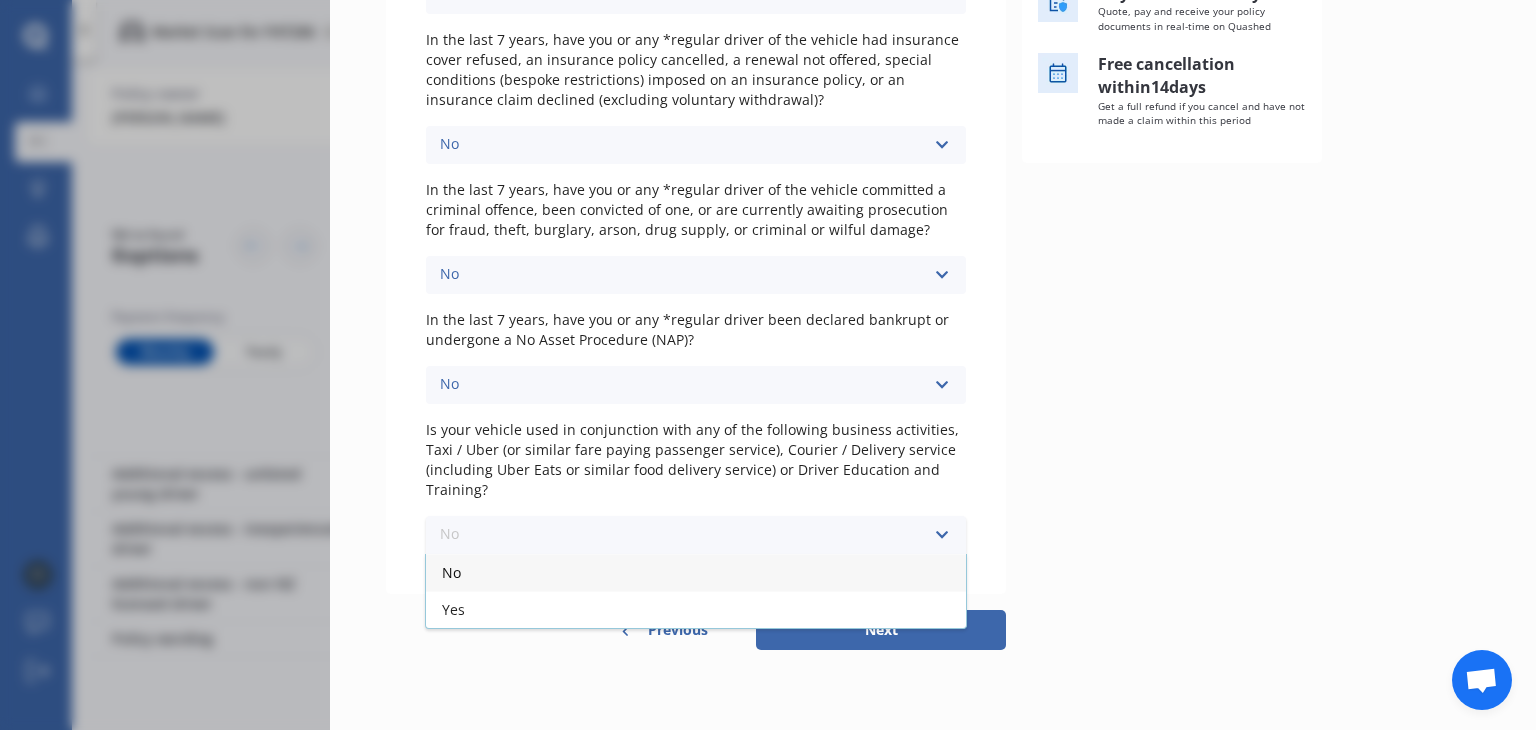 click on "No" at bounding box center [696, 572] 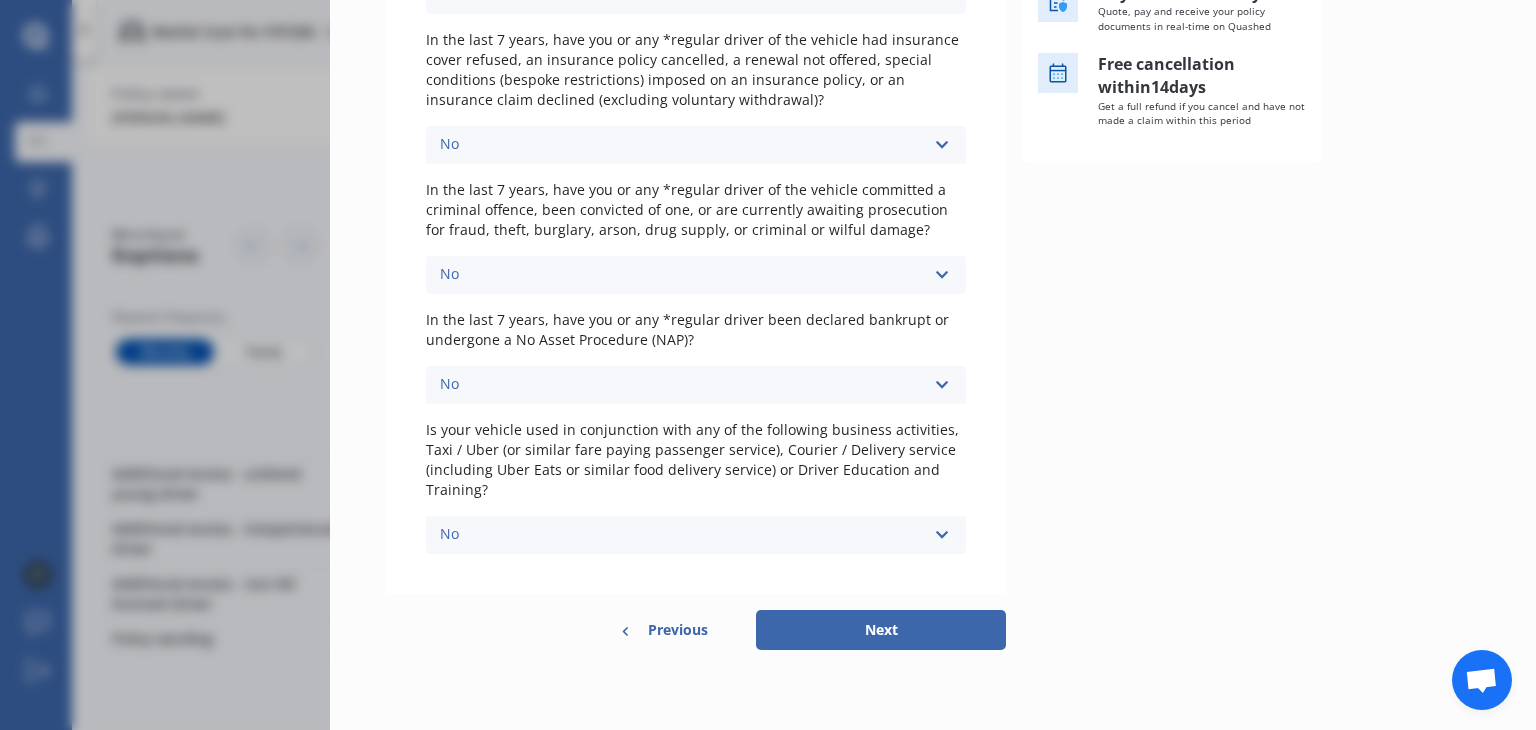 click on "Next" at bounding box center [881, 630] 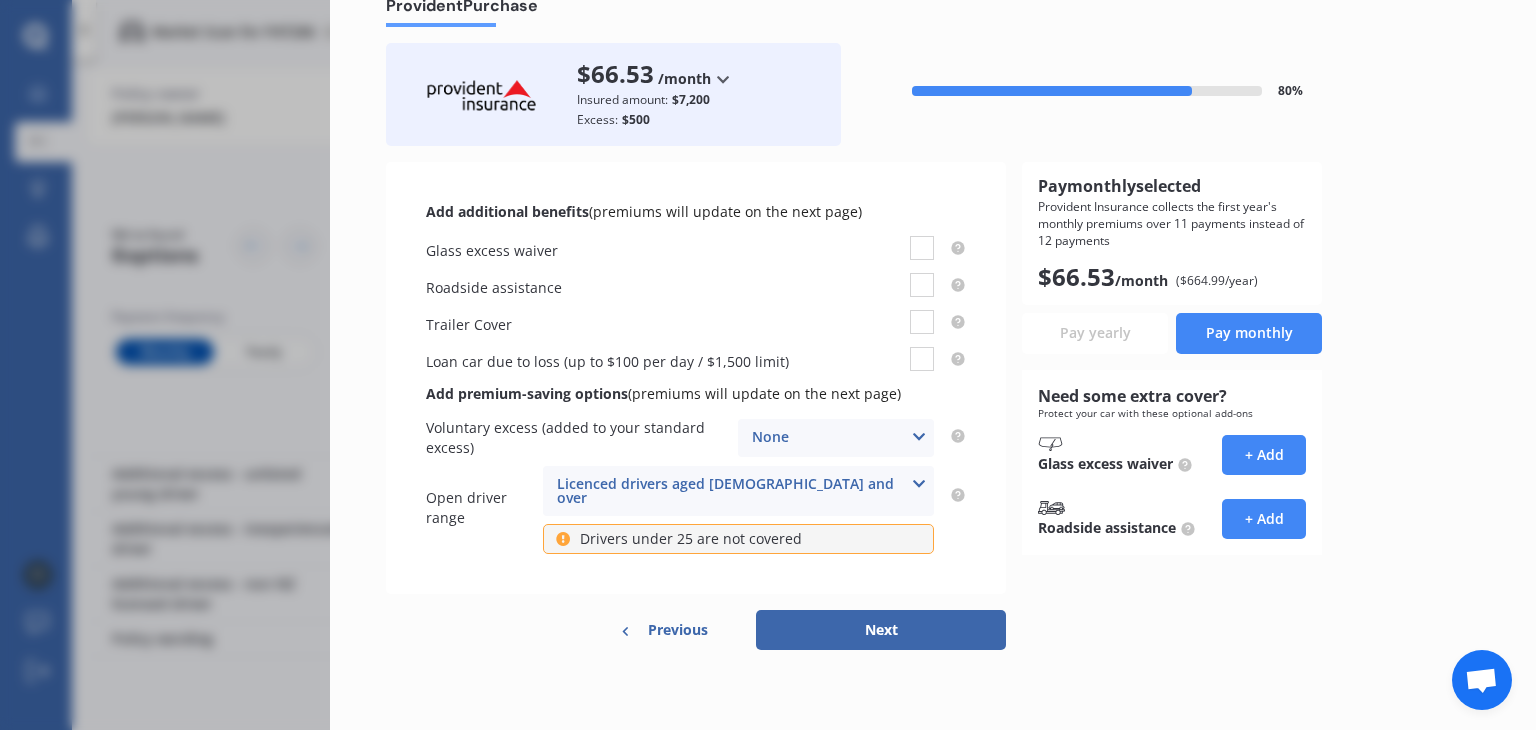 scroll, scrollTop: 0, scrollLeft: 0, axis: both 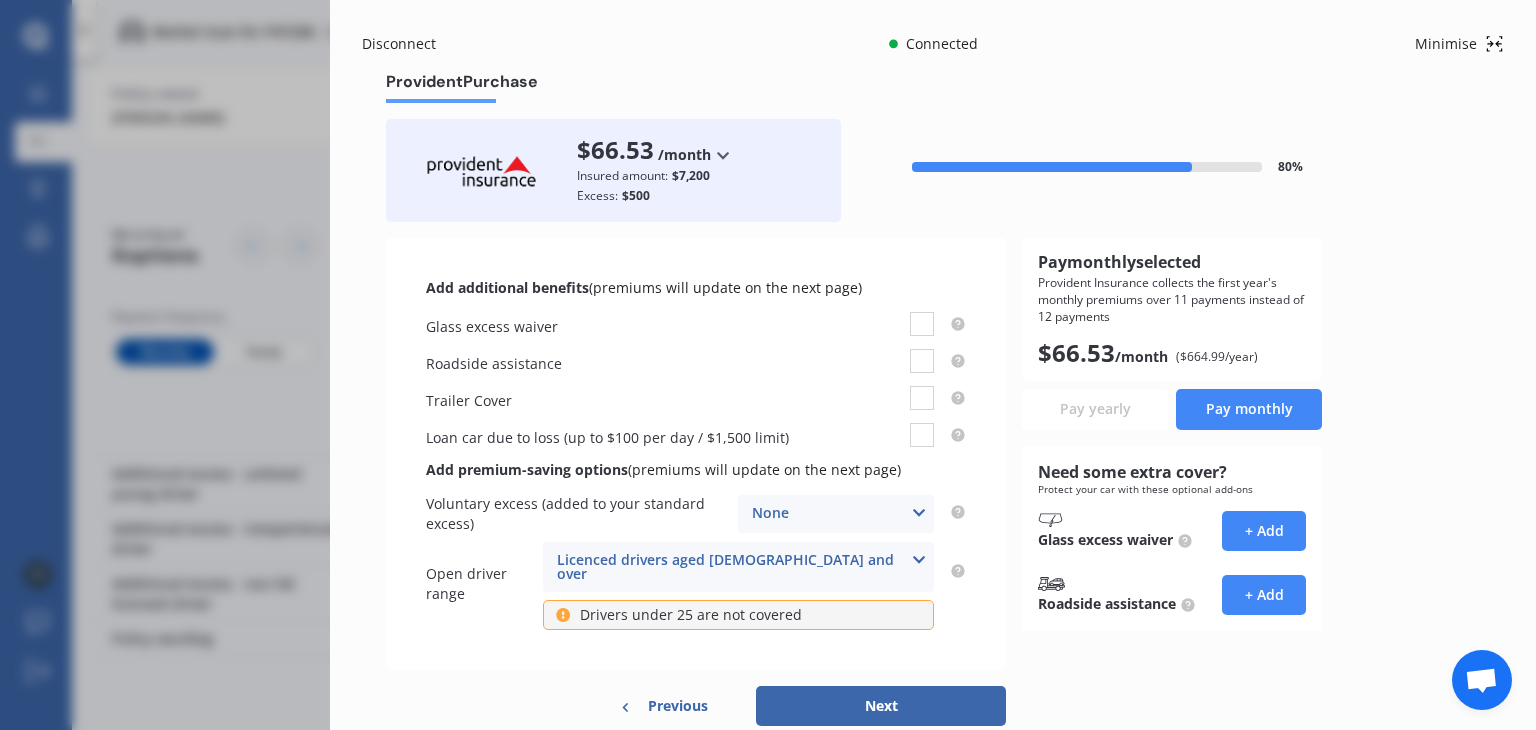 click on "Licenced drivers aged [DEMOGRAPHIC_DATA] and over" at bounding box center (731, 567) 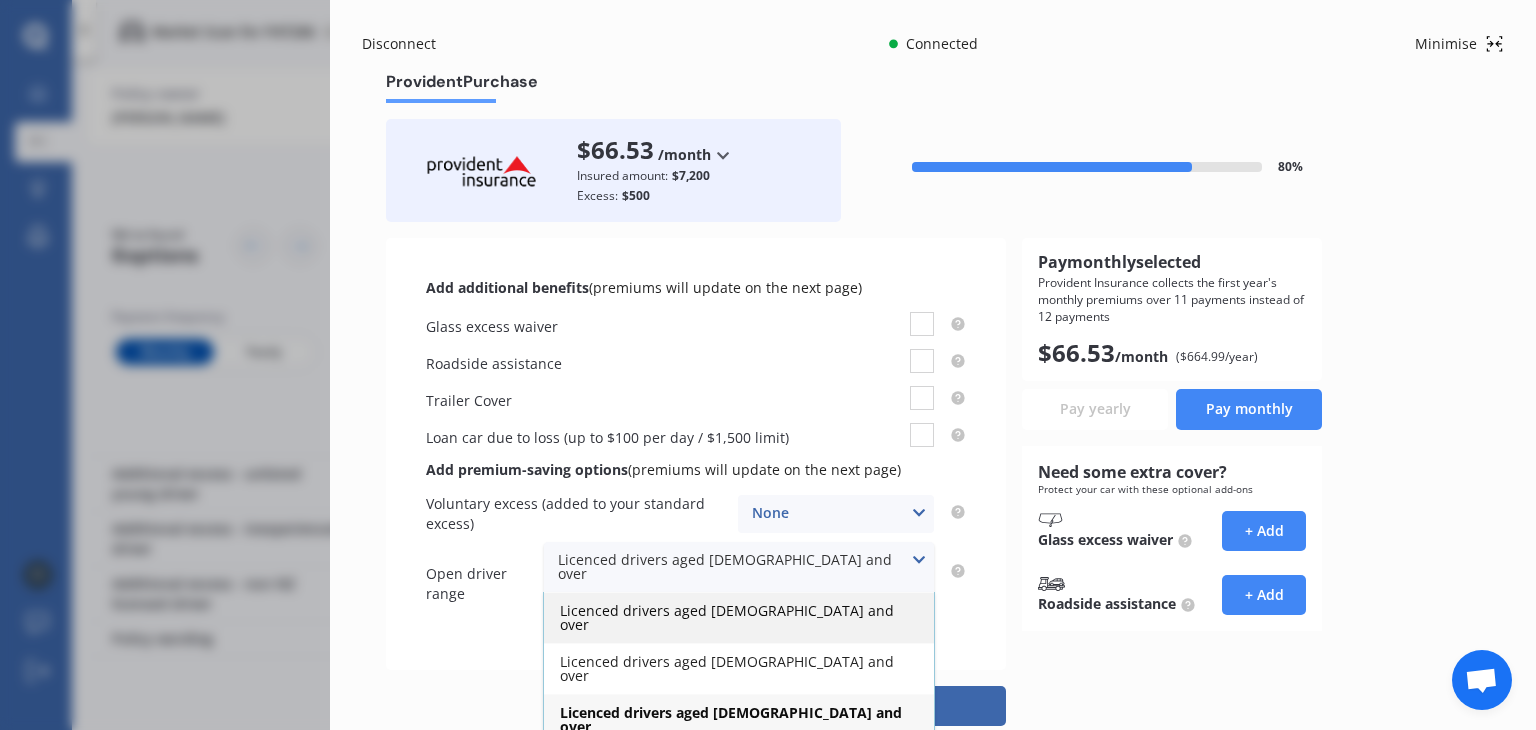 click on "Licenced drivers aged [DEMOGRAPHIC_DATA] and over" at bounding box center (727, 617) 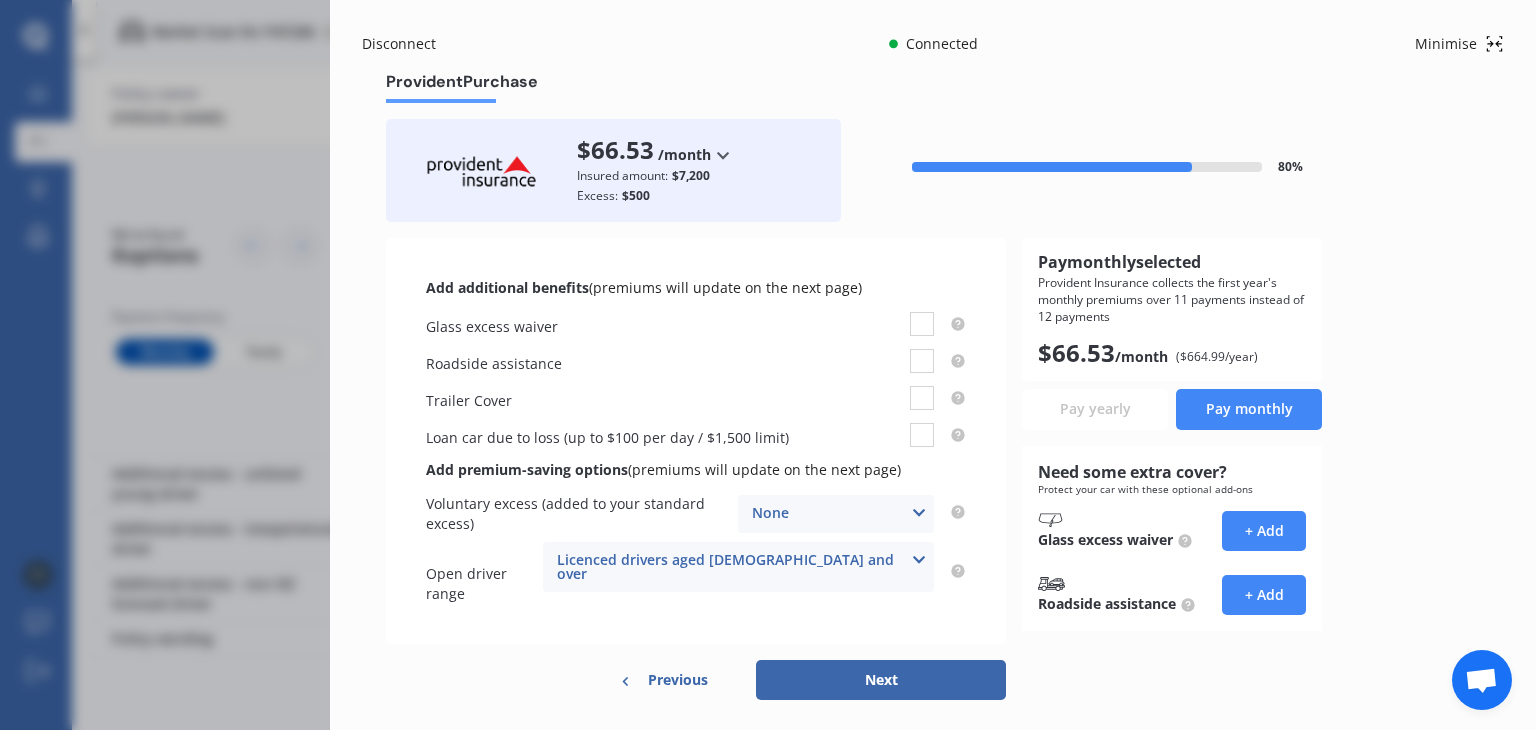 click on "None None $200 $450 $700 $950 $1,200 $1,700" at bounding box center (836, 514) 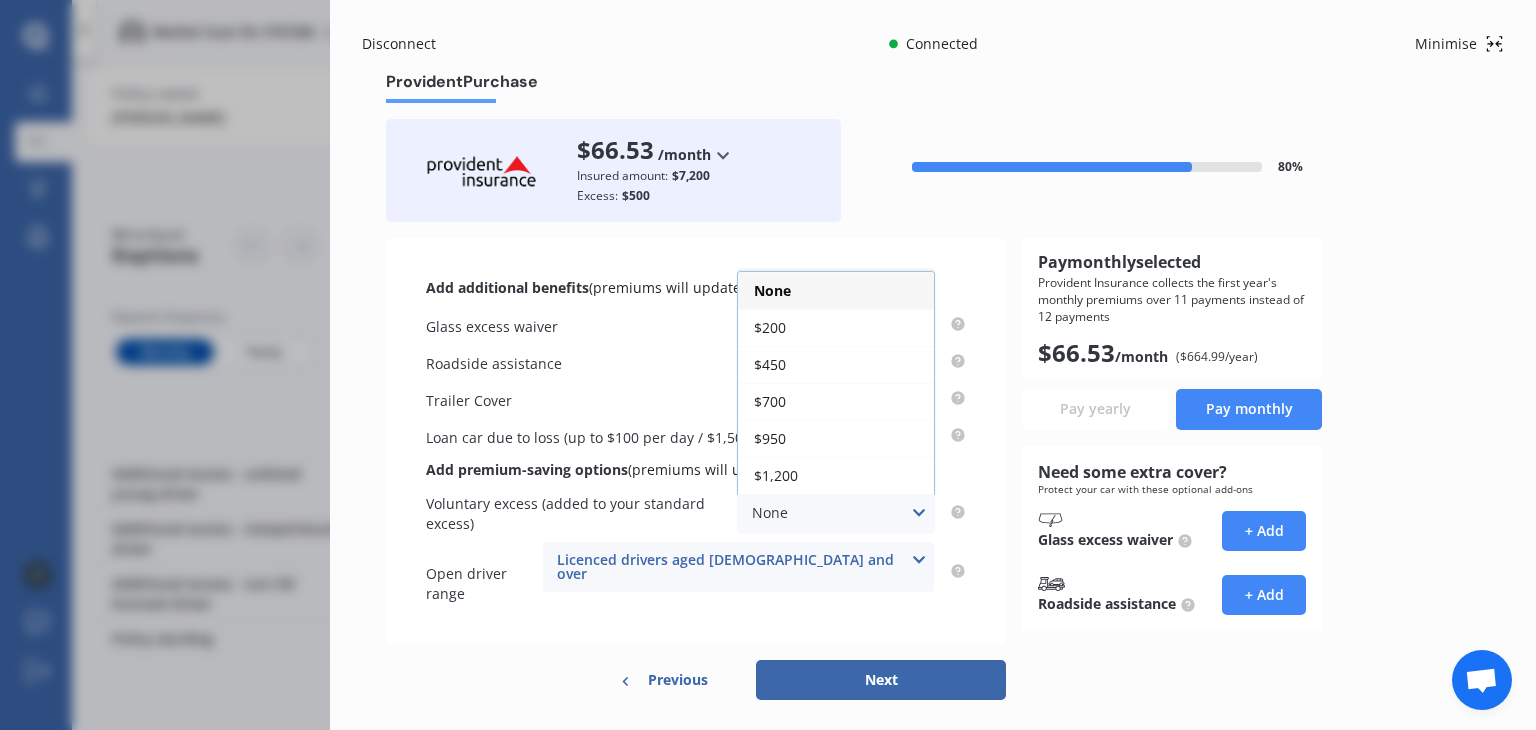 click on "None None $200 $450 $700 $950 $1,200 $1,700" at bounding box center [836, 514] 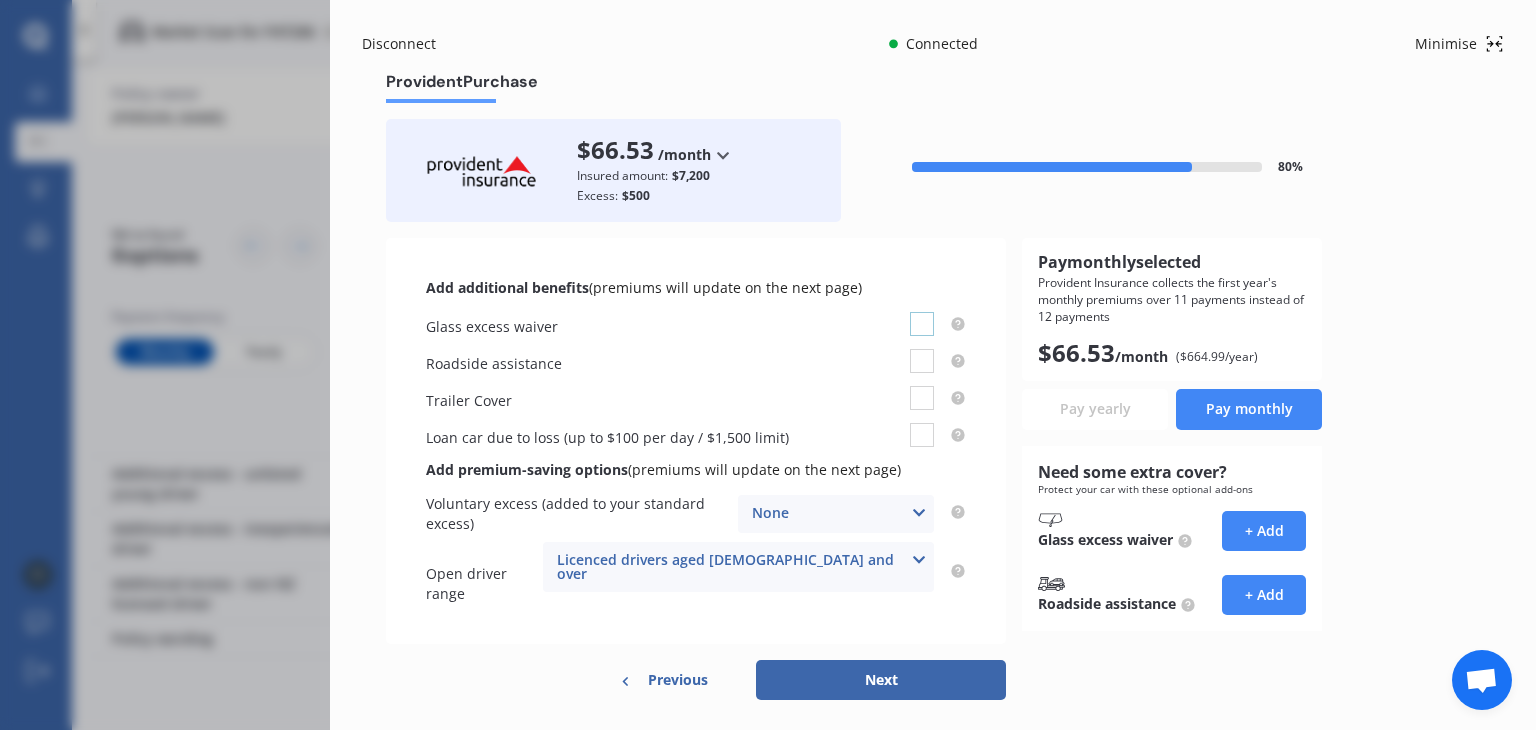 click at bounding box center [922, 312] 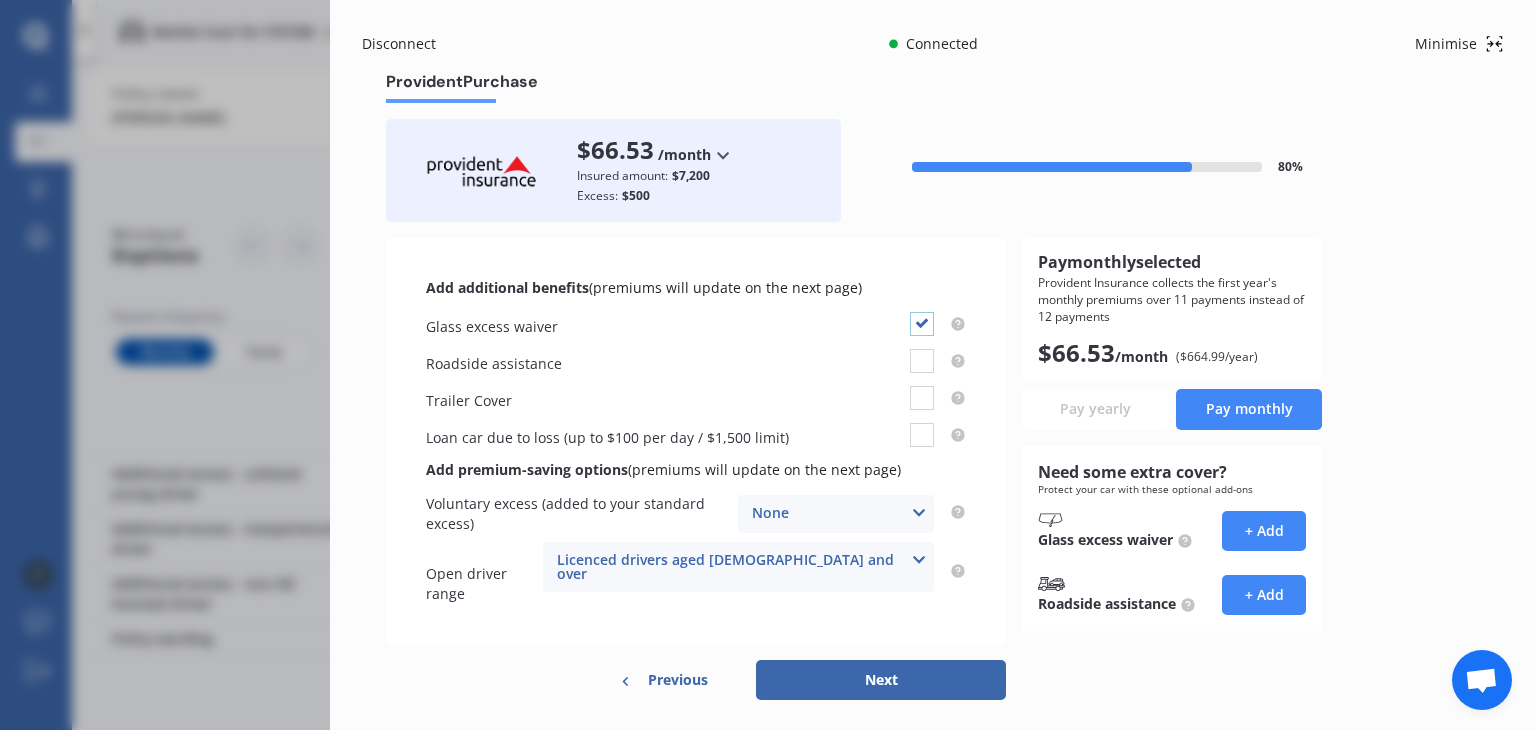 checkbox on "true" 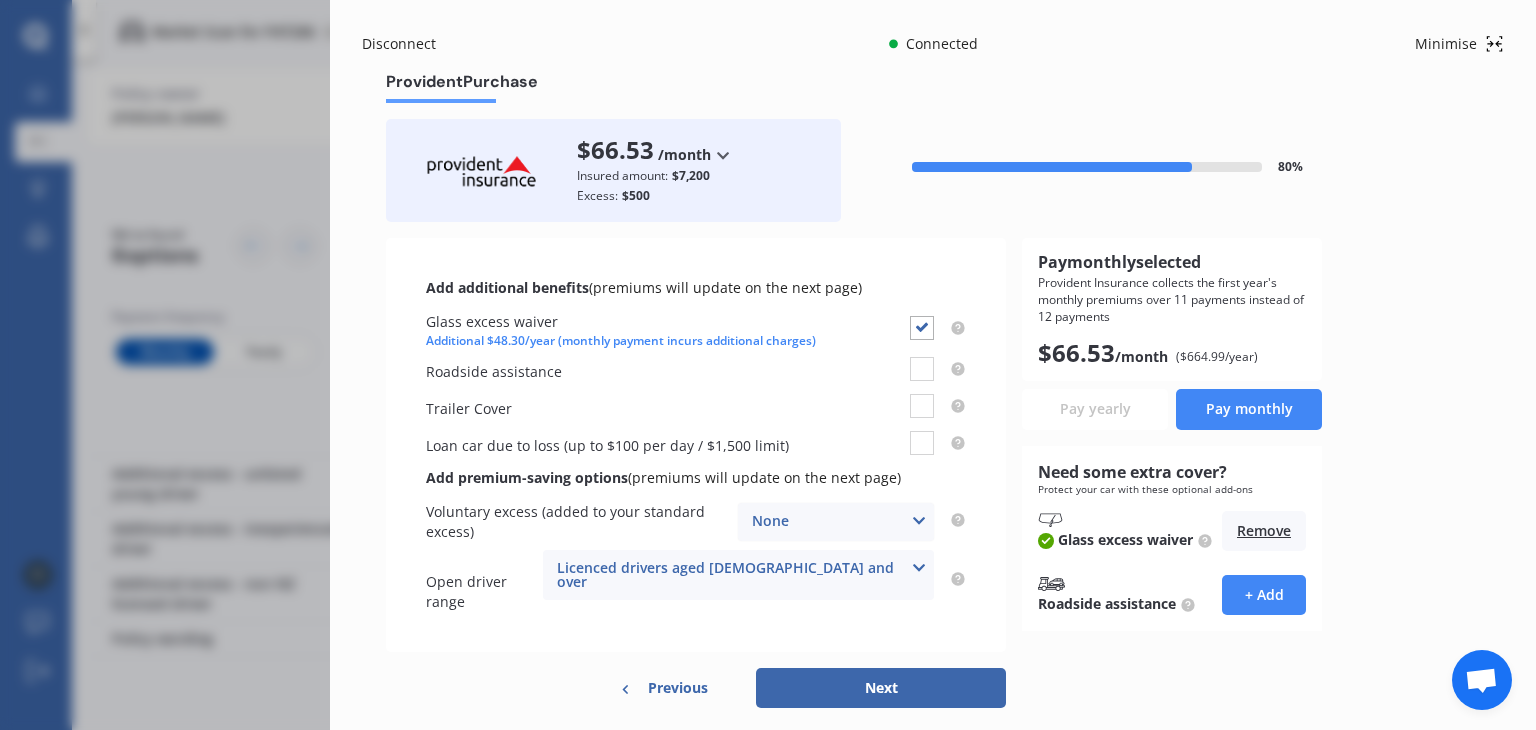 click on "None None $200 $450 $700 $950 $1,200 $1,700" at bounding box center [836, 522] 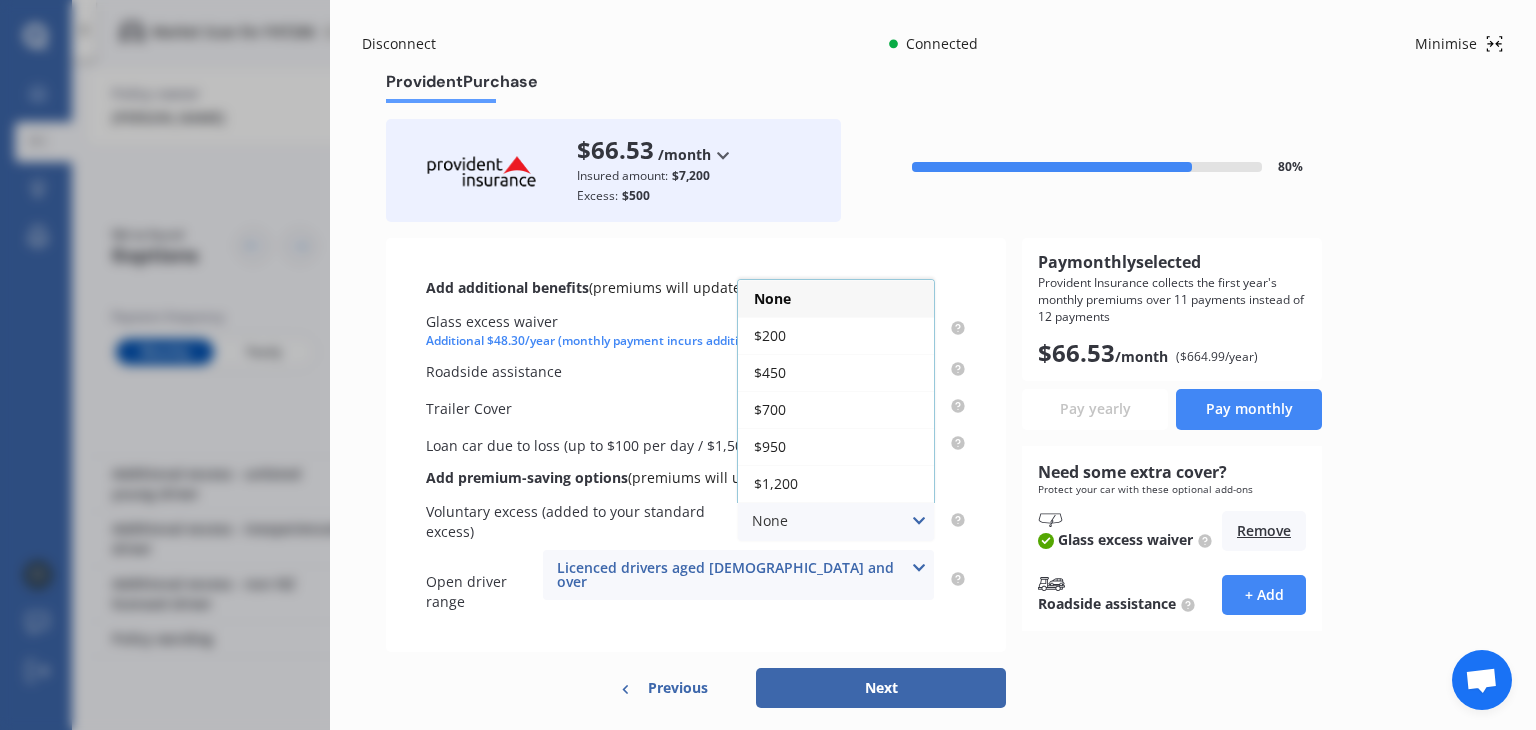 click on "None None $200 $450 $700 $950 $1,200 $1,700" at bounding box center (836, 522) 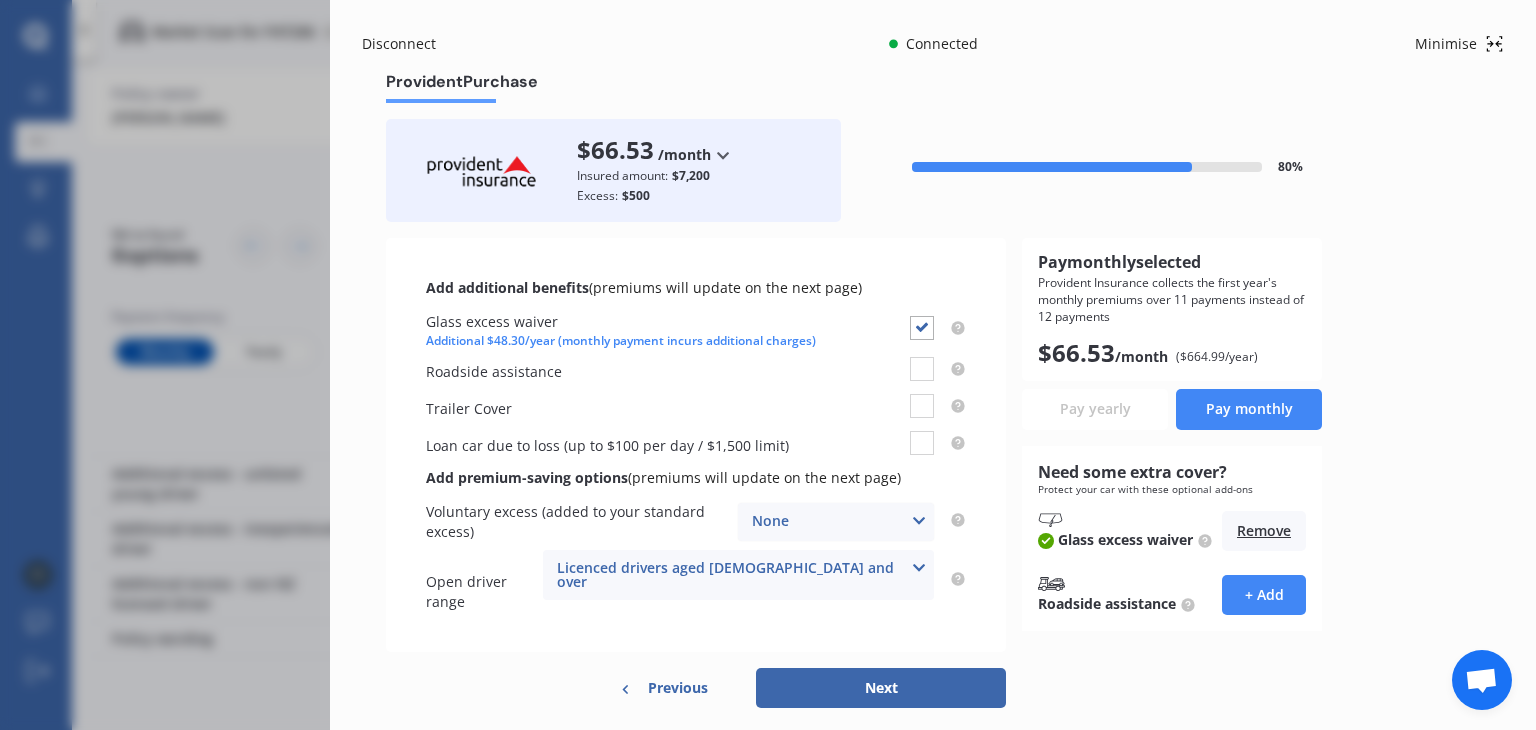 click on "None" at bounding box center (770, 521) 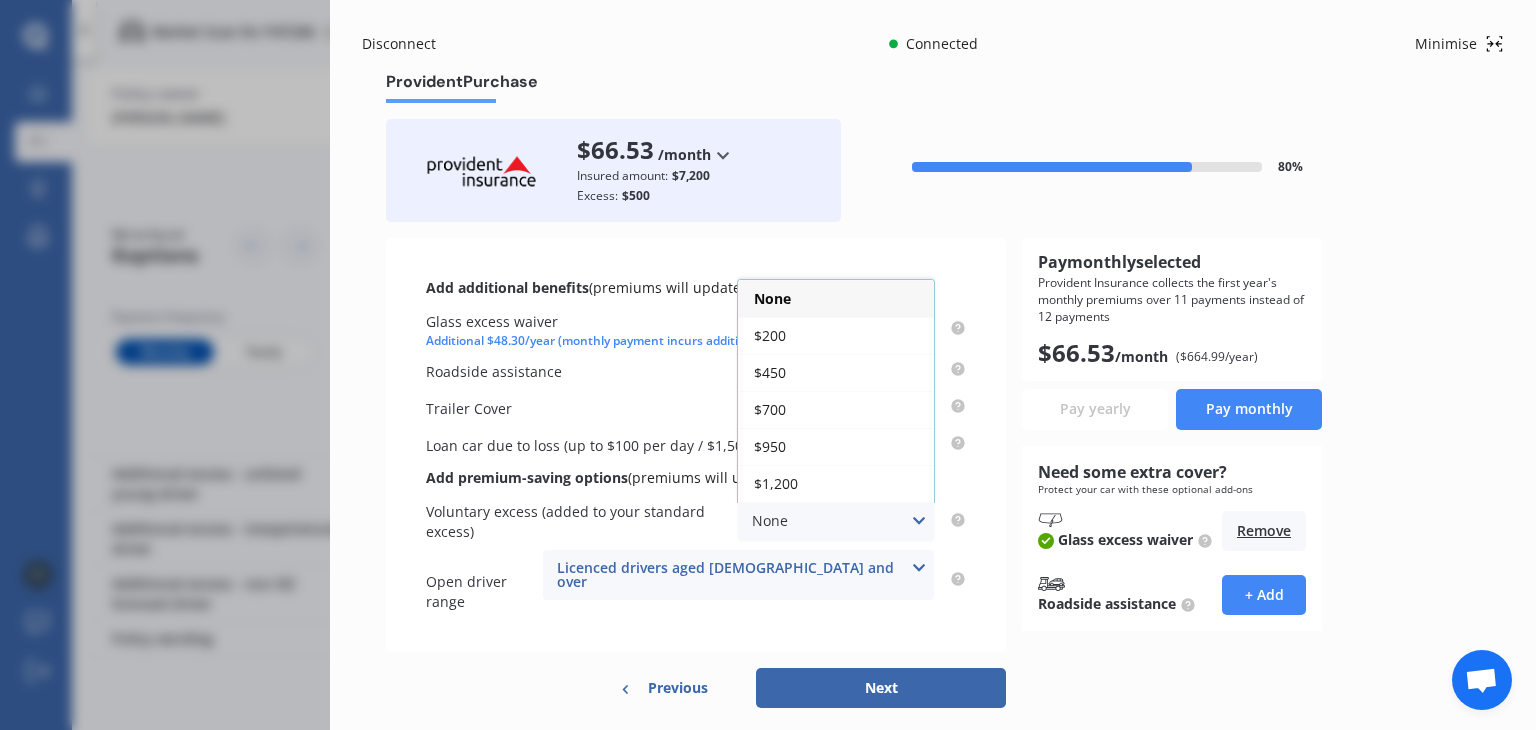 click on "None" at bounding box center [770, 521] 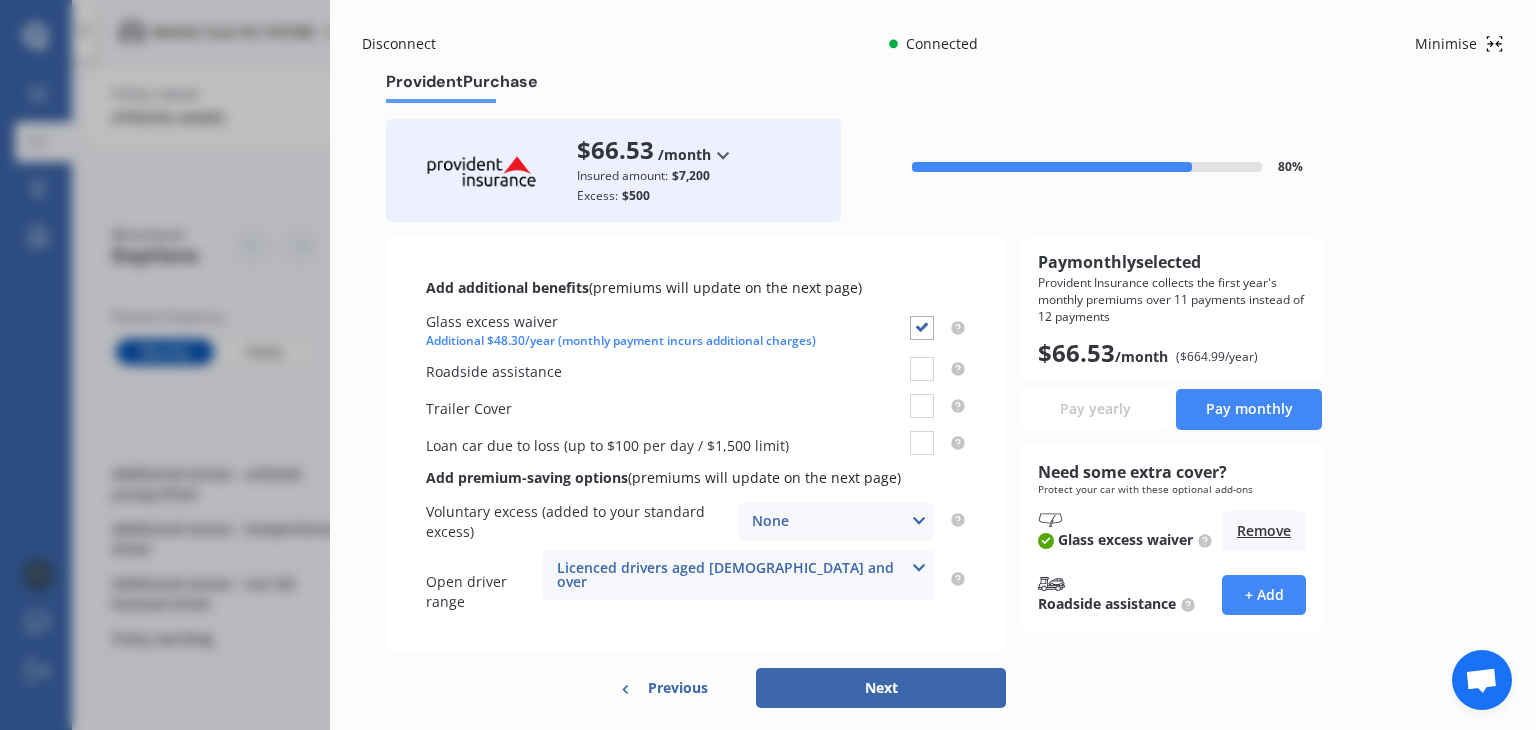 click on "Next" at bounding box center (881, 688) 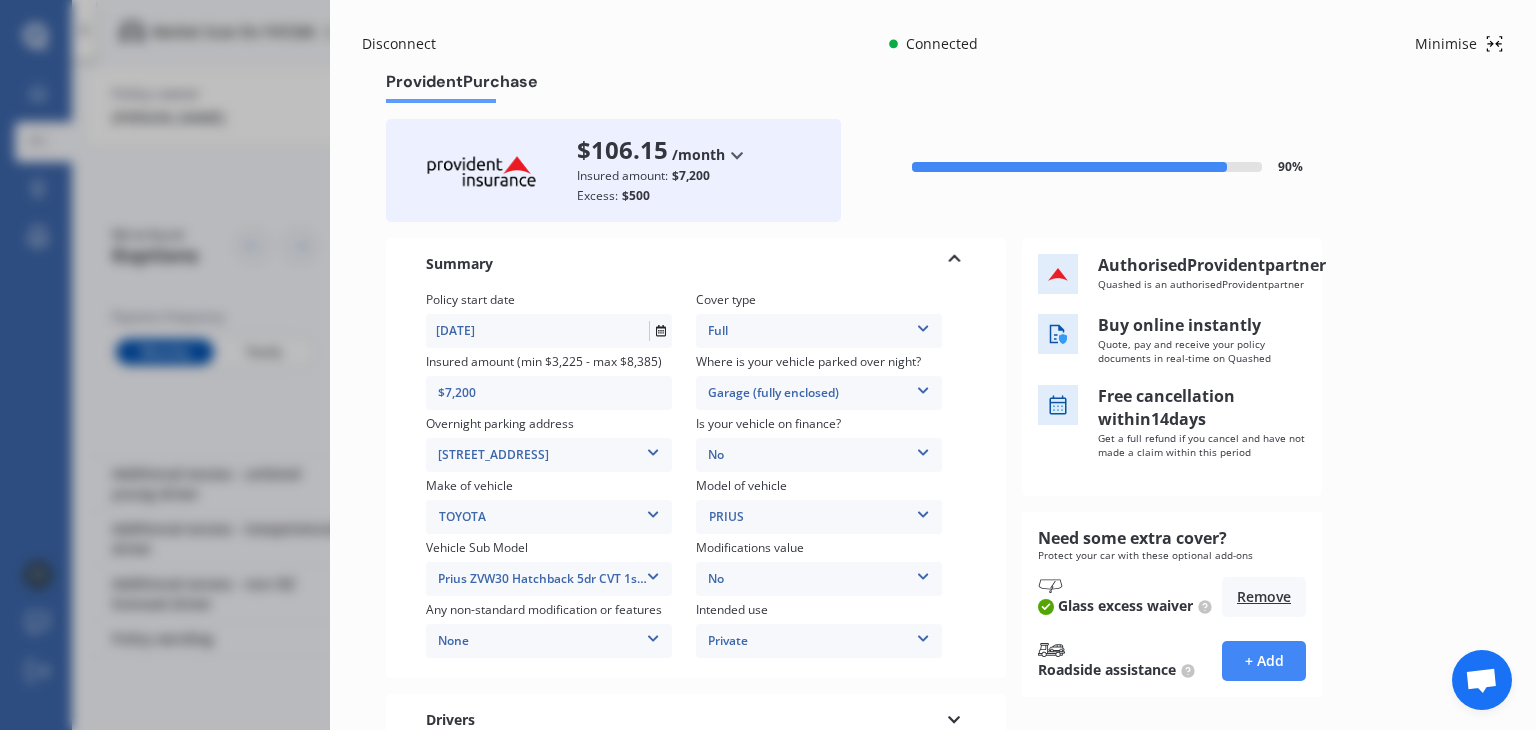 scroll, scrollTop: 0, scrollLeft: 0, axis: both 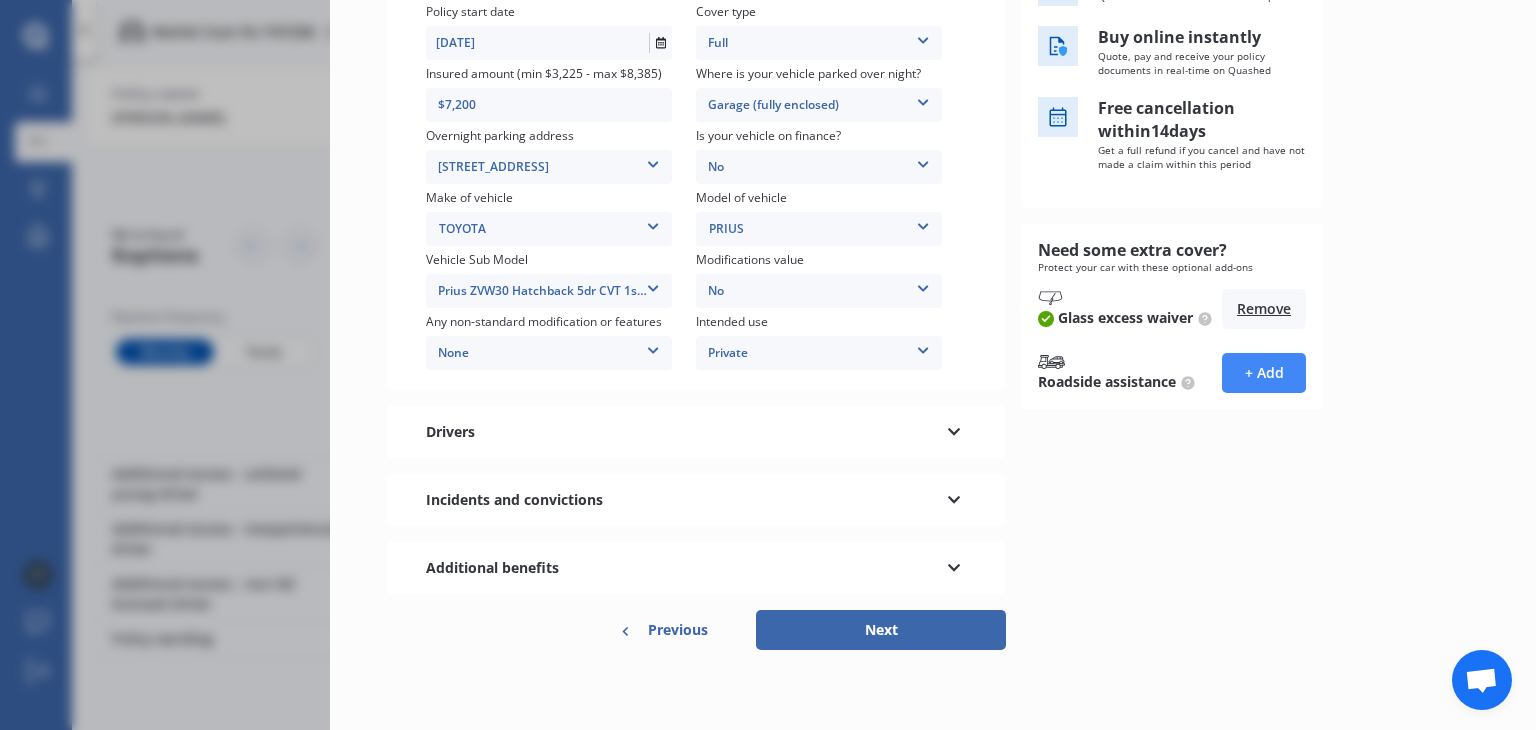 click on "Drivers" at bounding box center (696, 432) 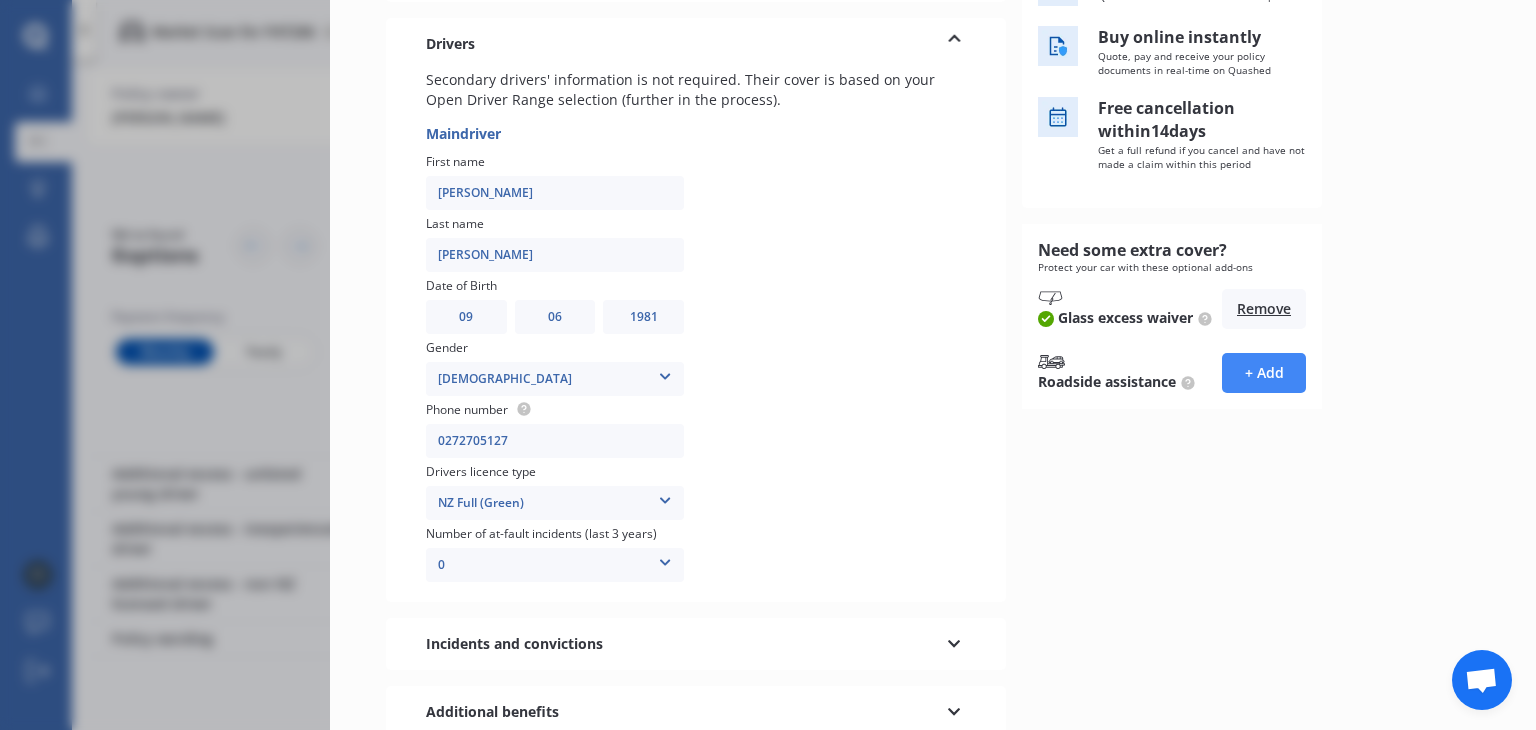 scroll, scrollTop: 432, scrollLeft: 0, axis: vertical 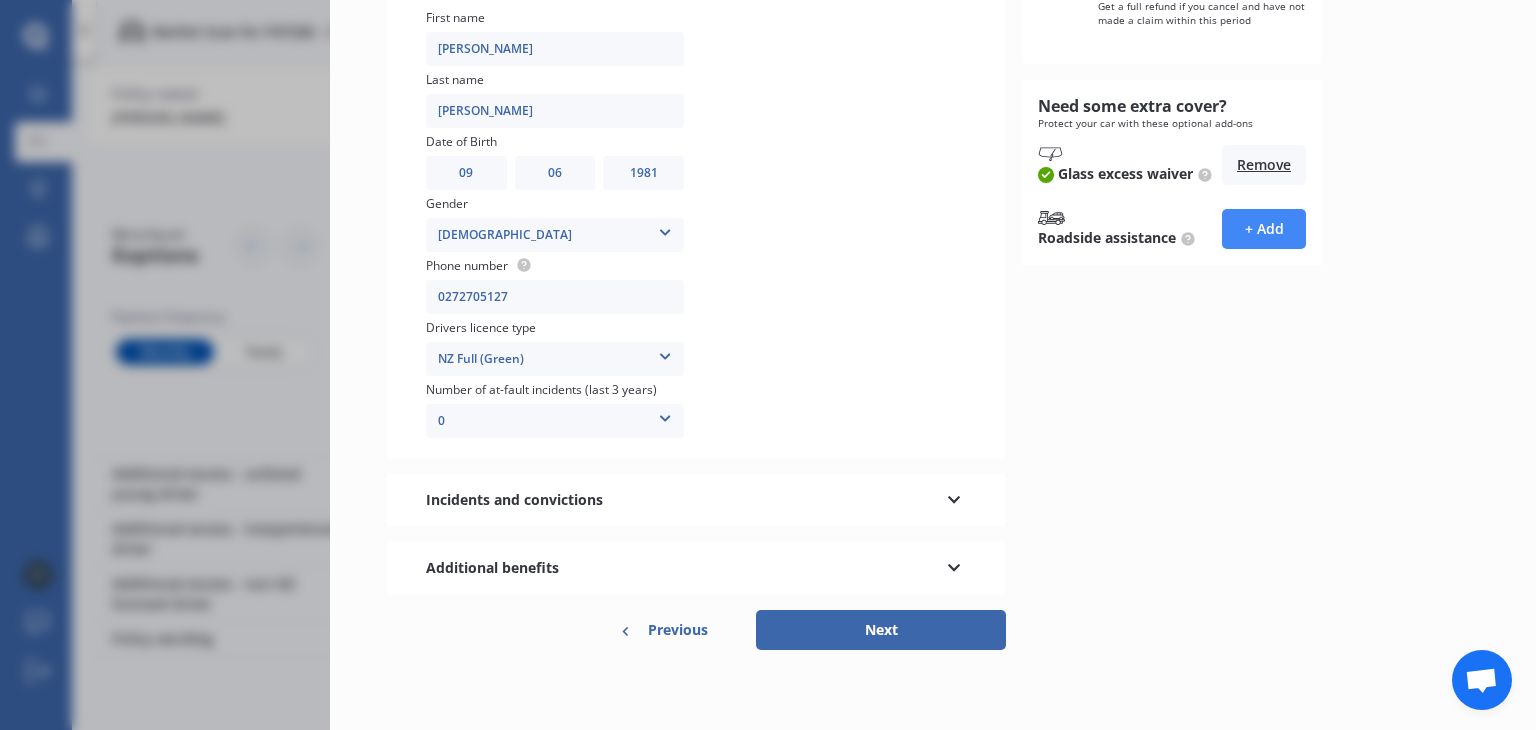 click on "Incidents and convictions" at bounding box center (696, 500) 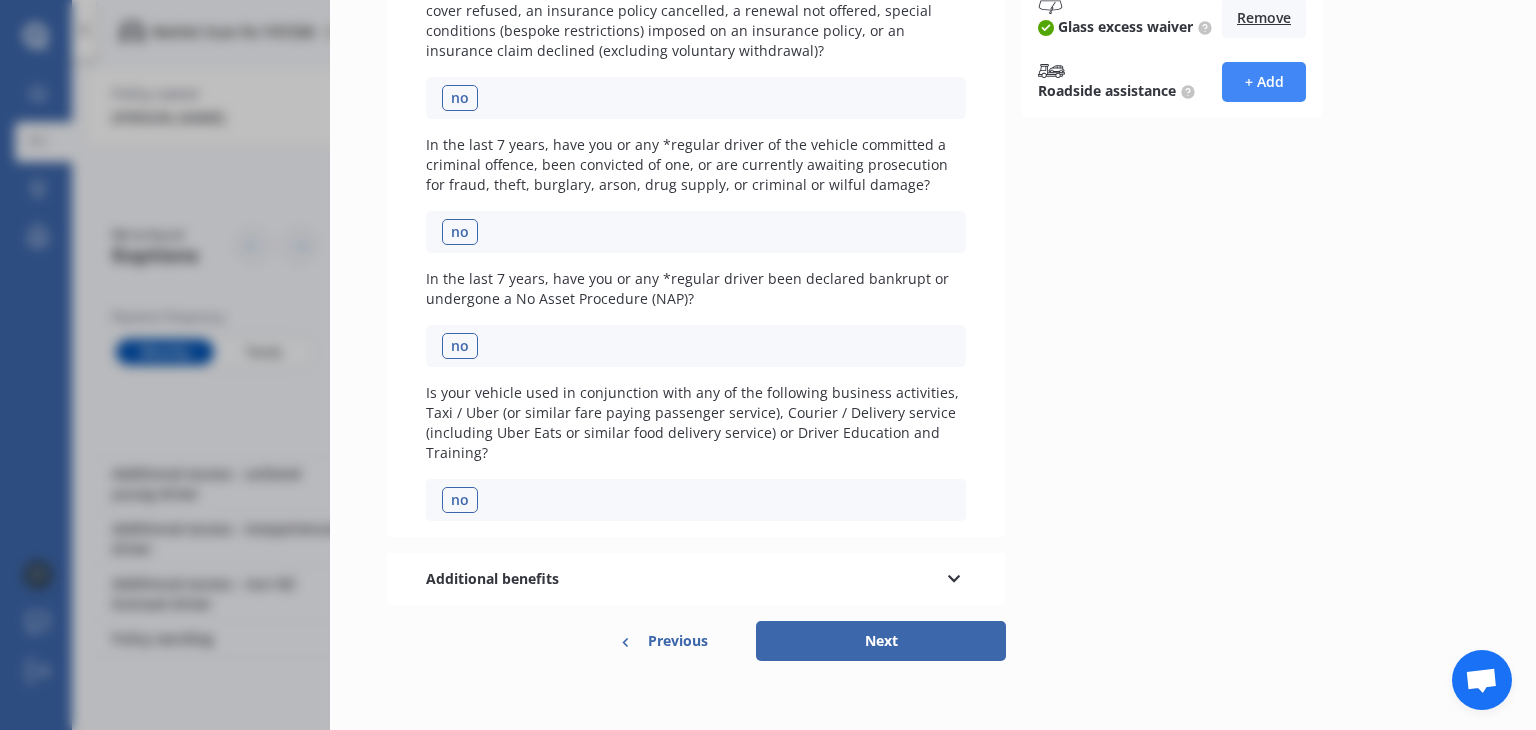 scroll, scrollTop: 588, scrollLeft: 0, axis: vertical 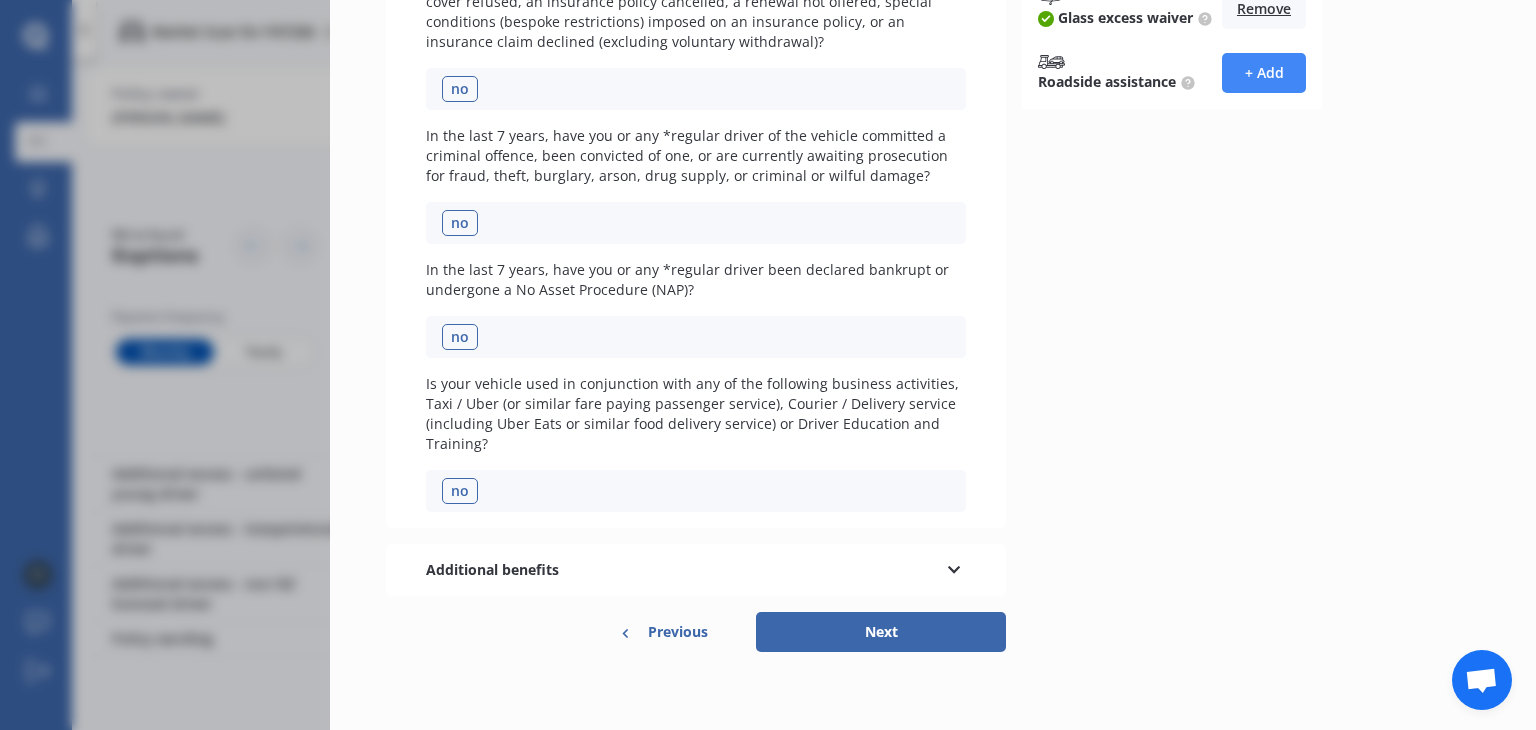 click on "Next" at bounding box center [881, 632] 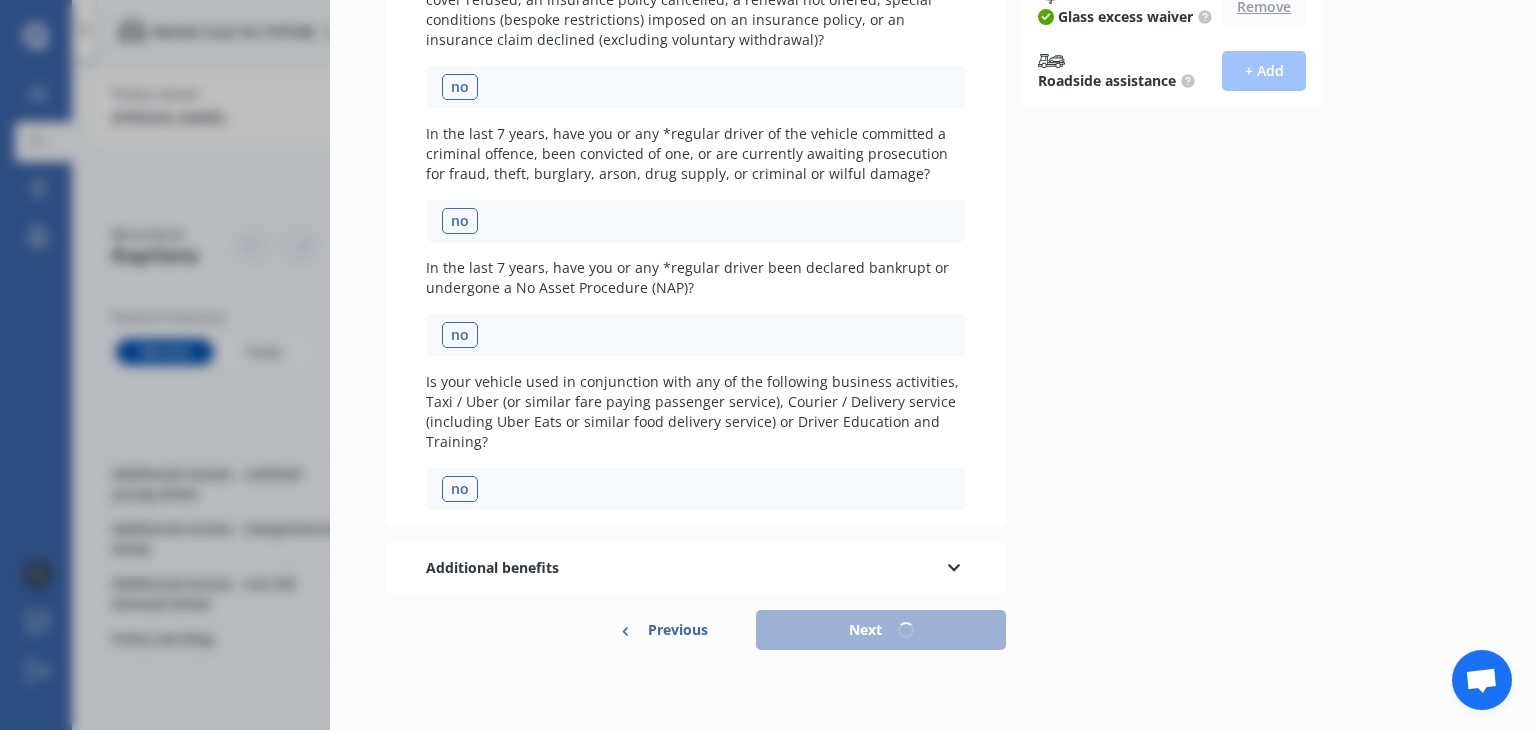 scroll, scrollTop: 577, scrollLeft: 0, axis: vertical 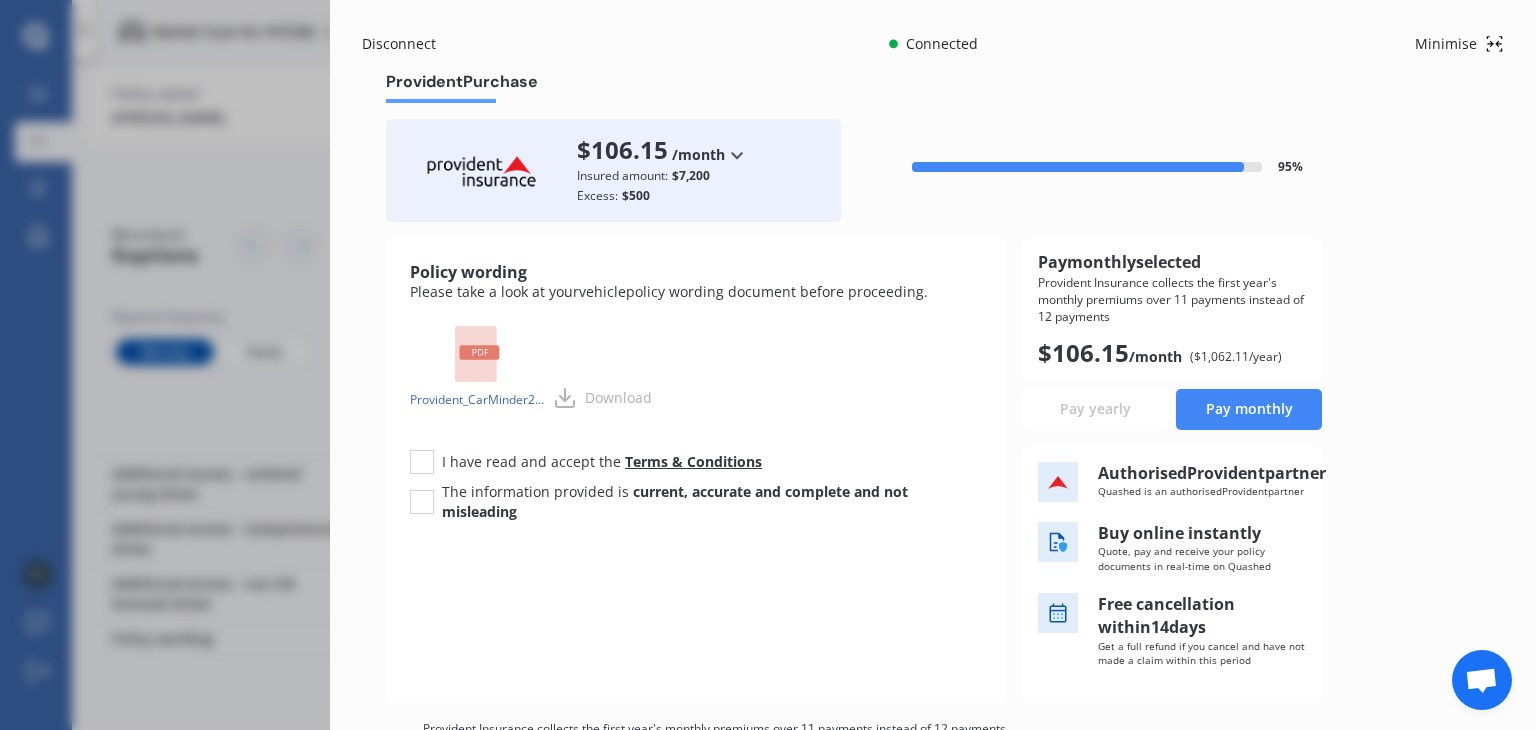 click on "Provident_CarMinder2.0.pdf" at bounding box center [477, 400] 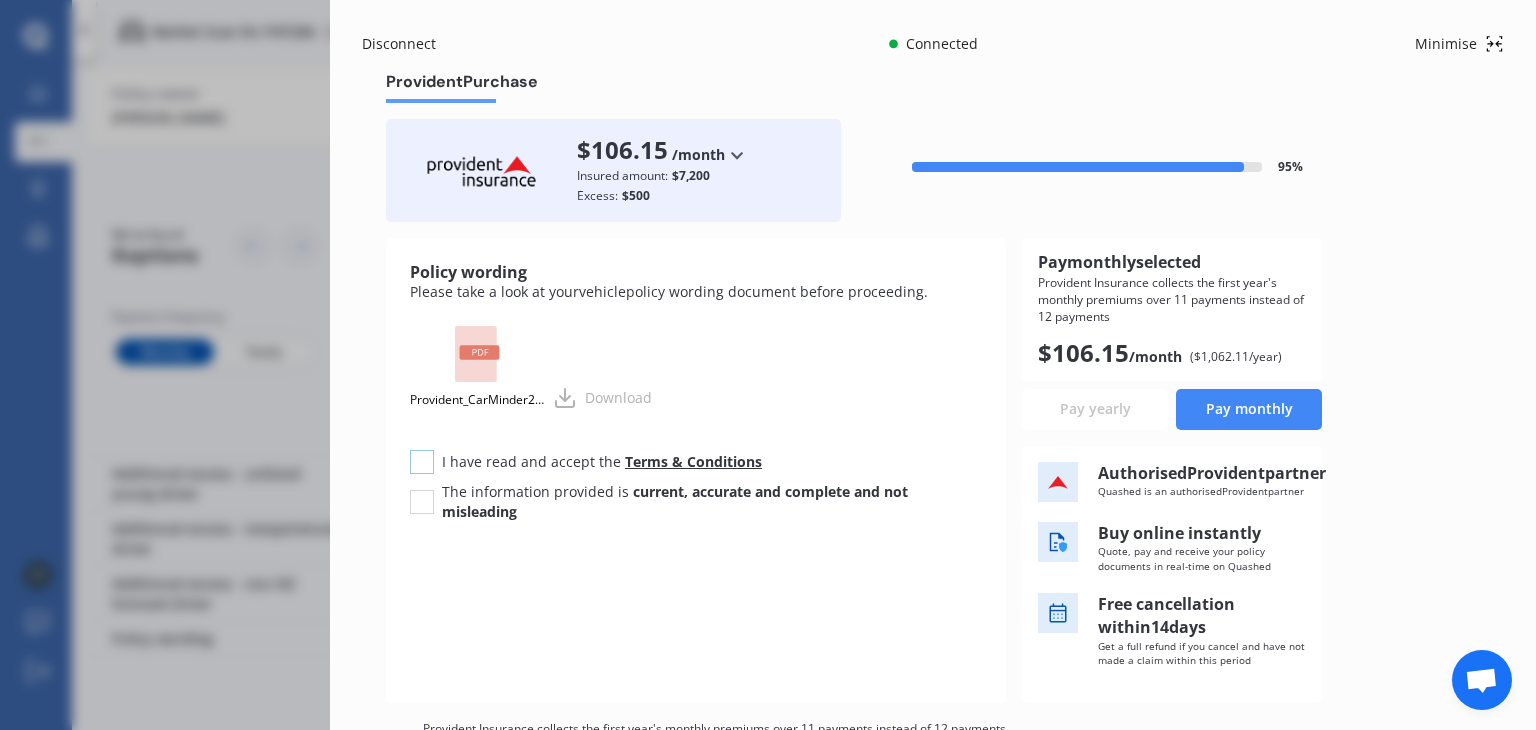 click at bounding box center (422, 450) 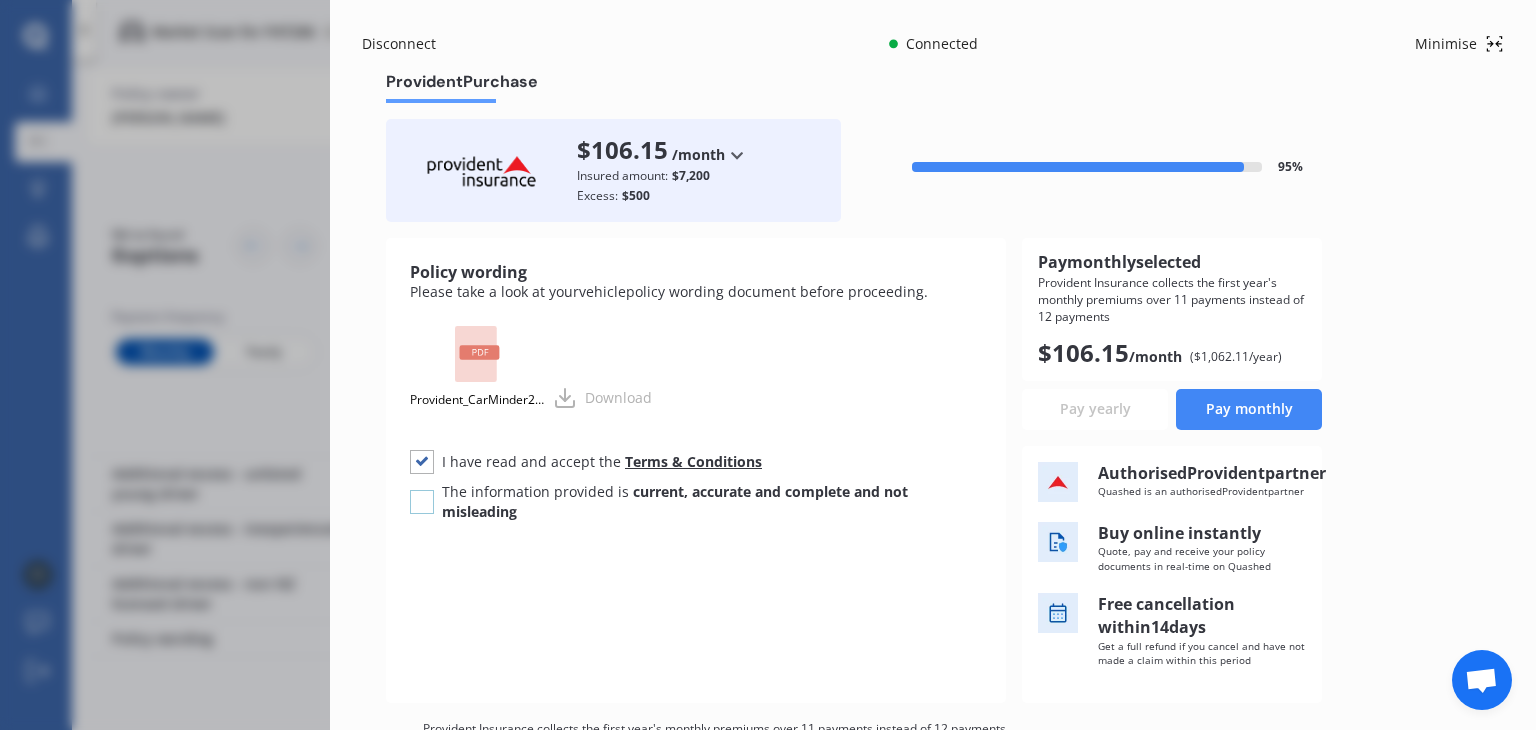 click at bounding box center (422, 490) 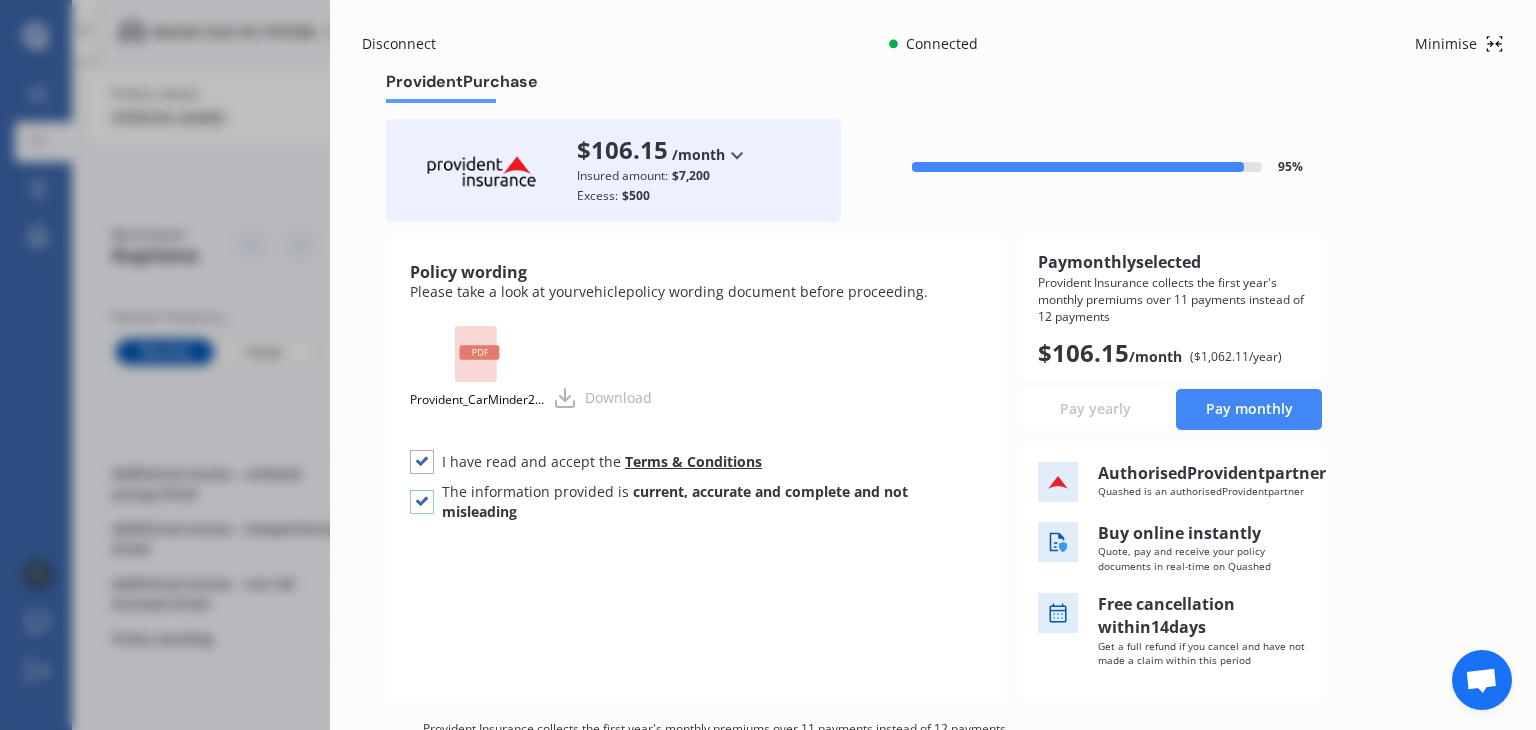 checkbox on "true" 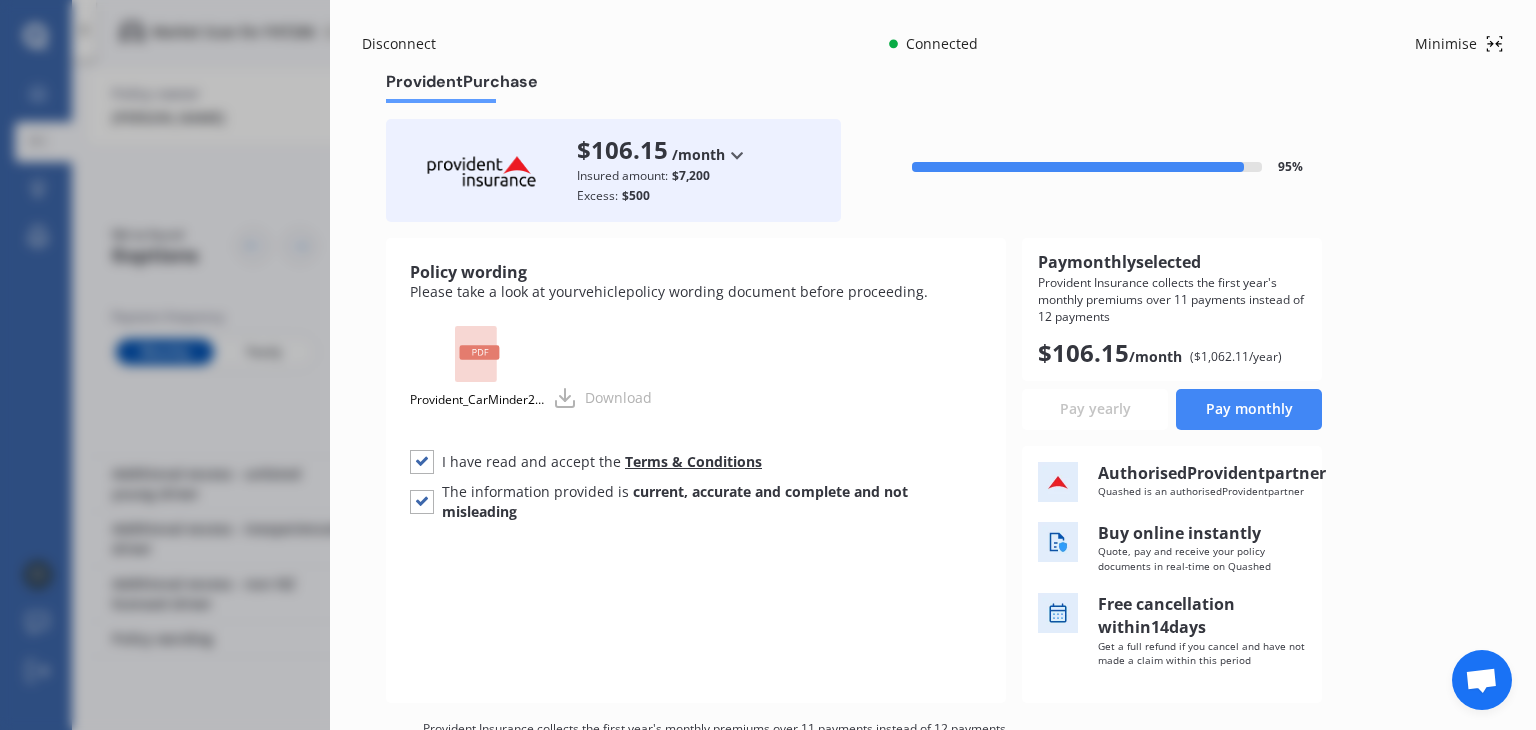 click on "Pay monthly" at bounding box center [1249, 409] 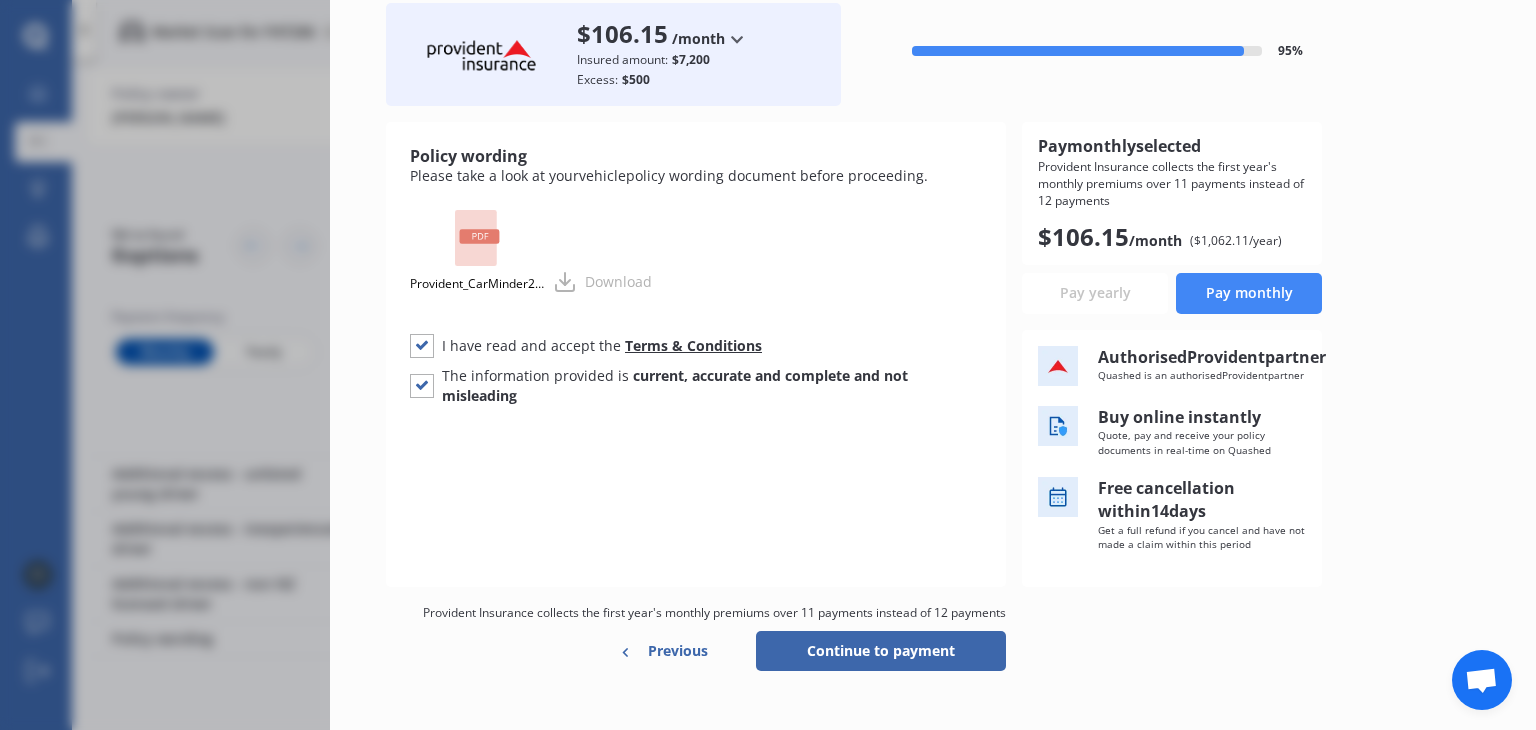scroll, scrollTop: 173, scrollLeft: 0, axis: vertical 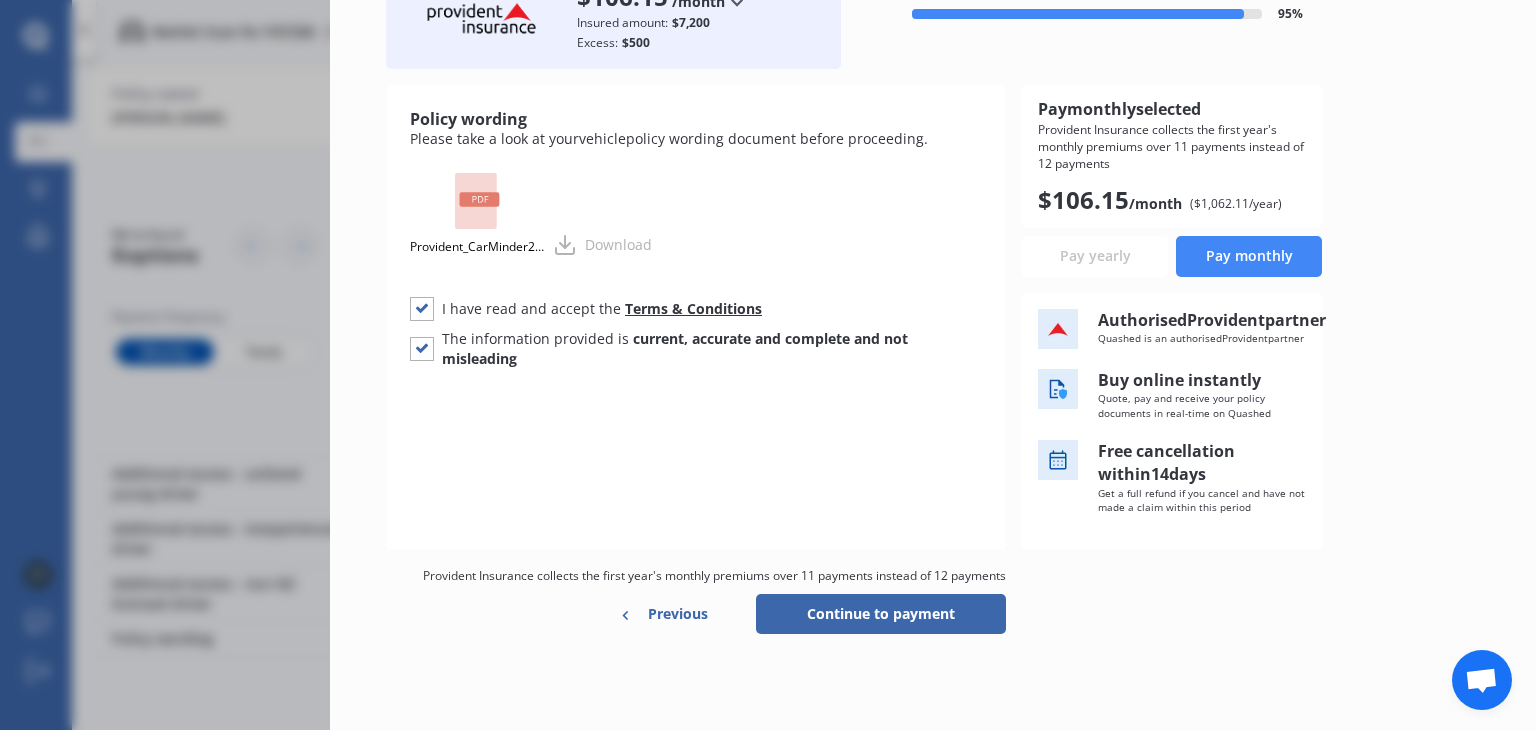click on "Continue to payment" at bounding box center (881, 614) 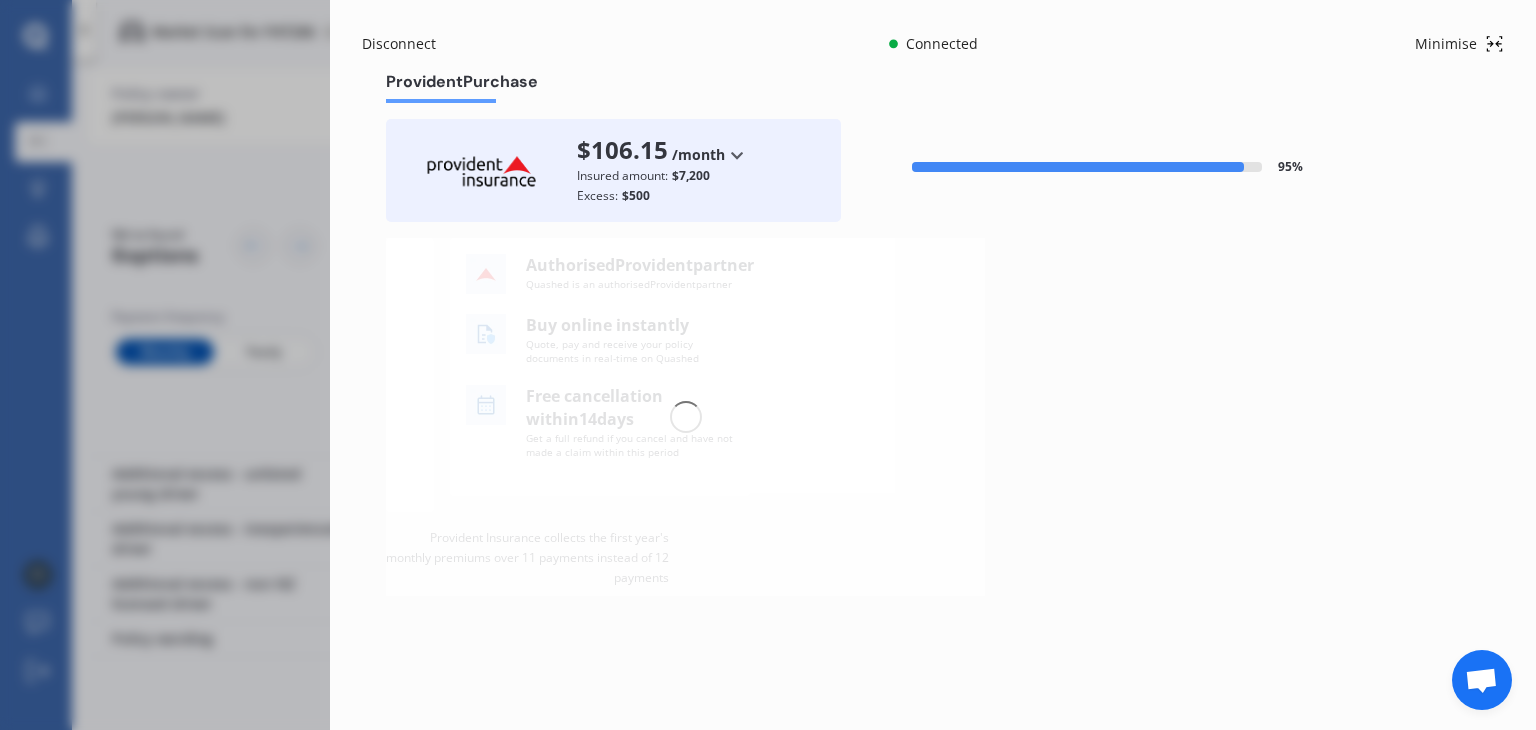 scroll, scrollTop: 0, scrollLeft: 0, axis: both 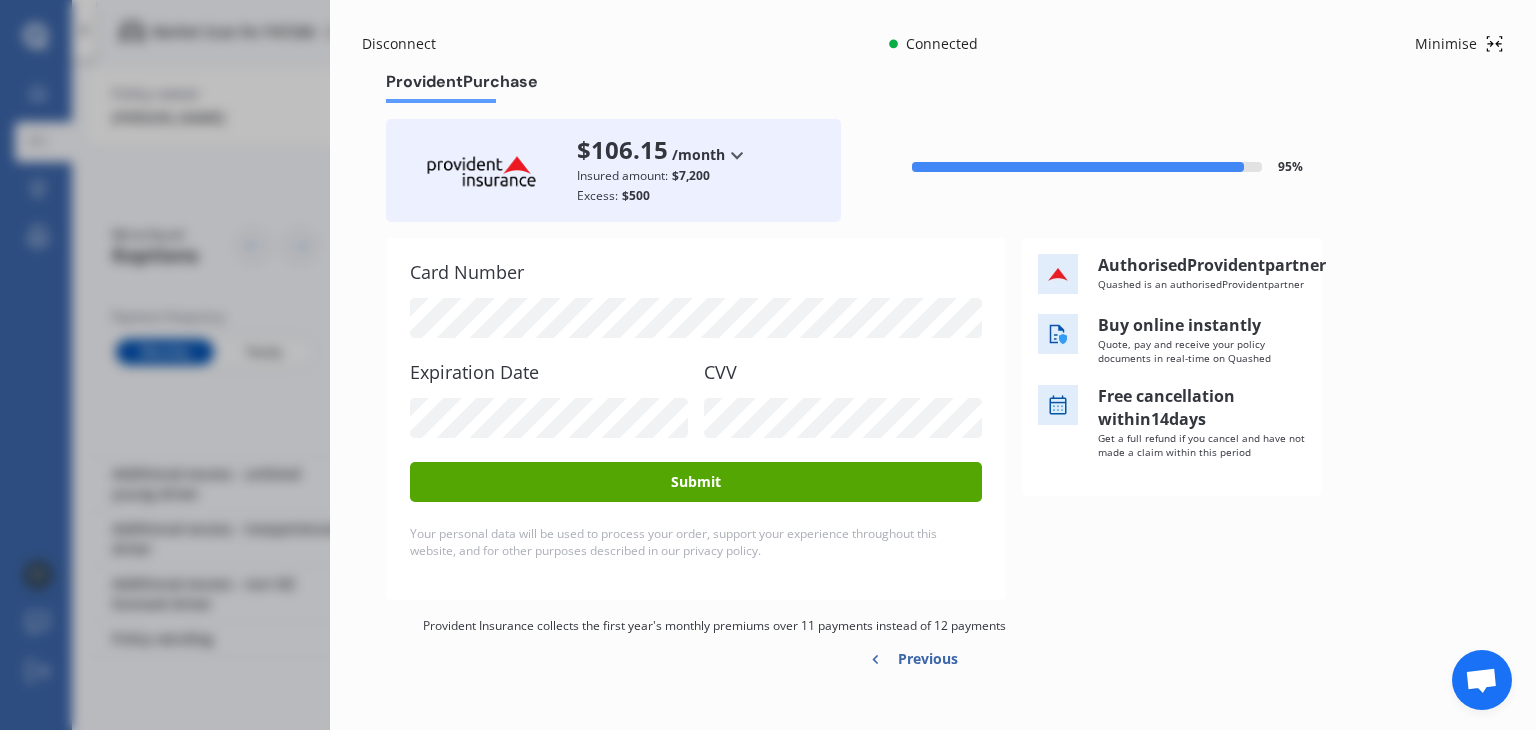 click on "Submit" at bounding box center (696, 482) 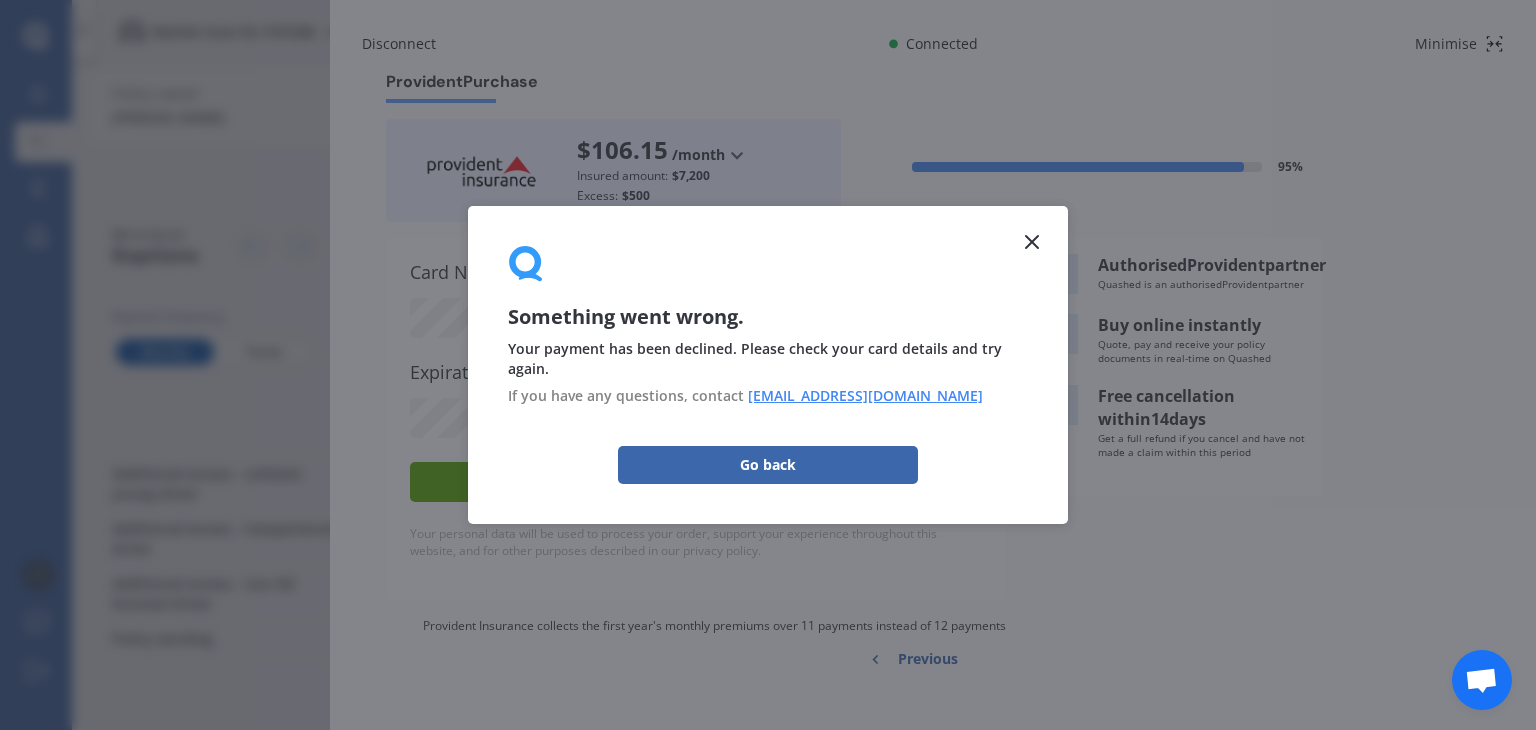 click 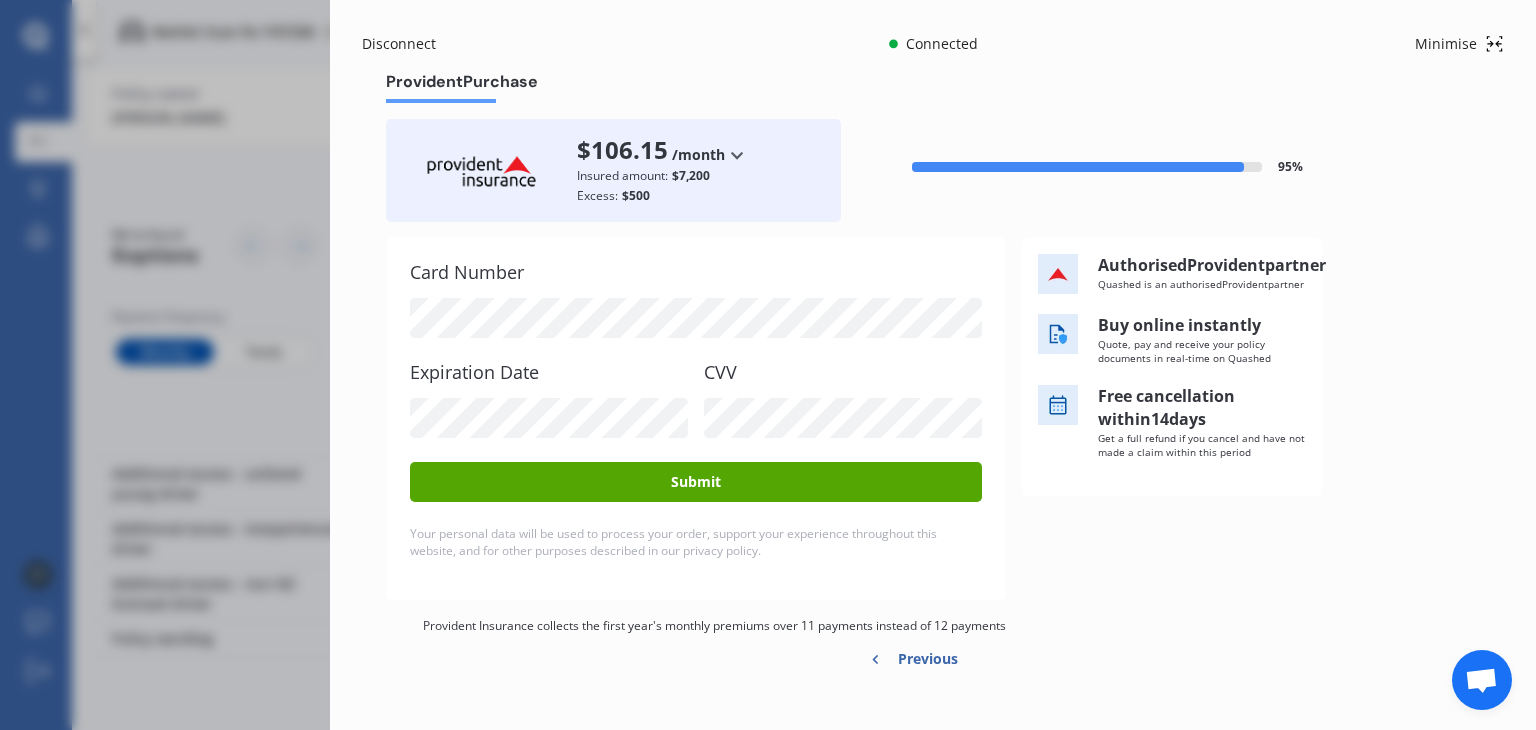 click on "Submit" at bounding box center (696, 482) 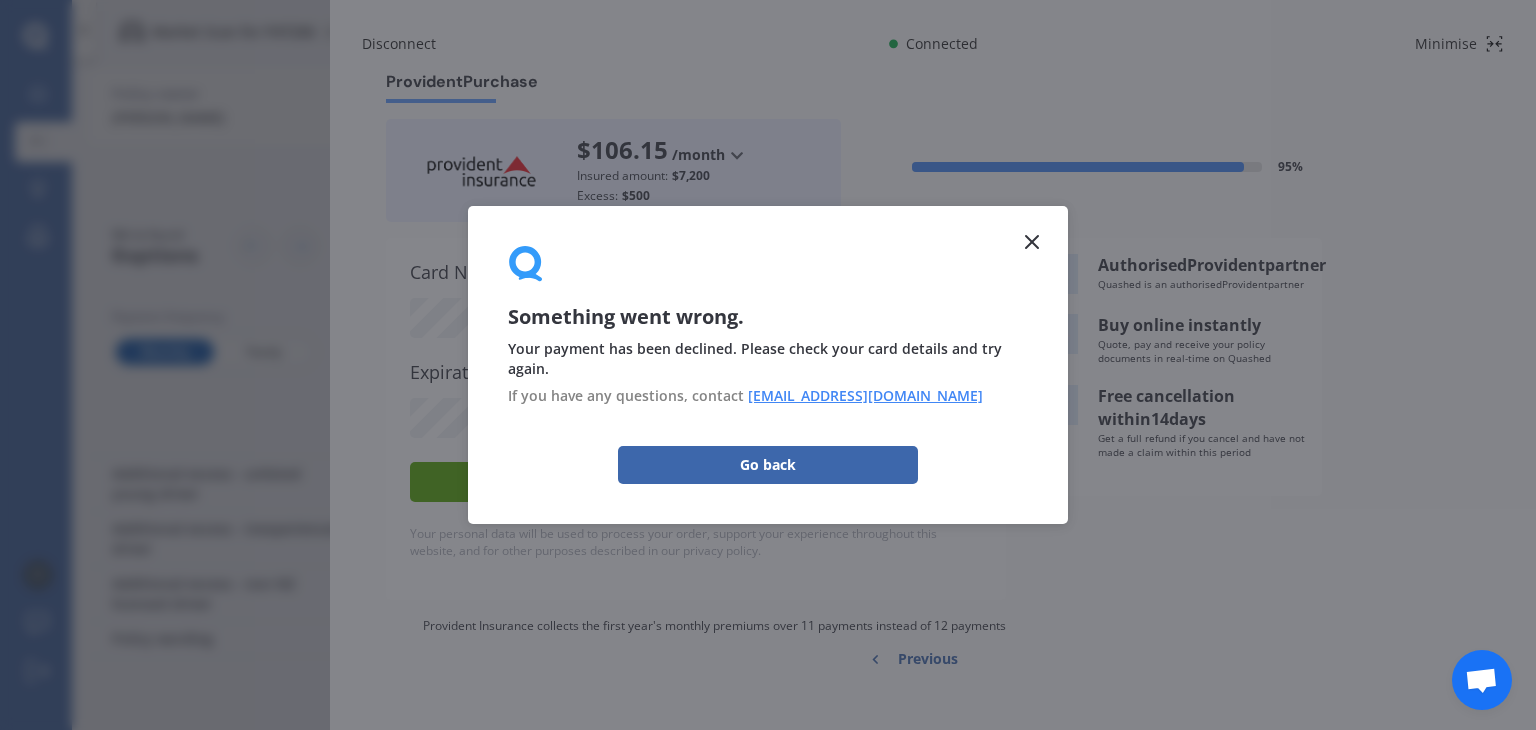 click on "Something went wrong. Your payment has been declined. Please check your card details and try again. If you have any questions, contact   [EMAIL_ADDRESS][DOMAIN_NAME] Go back" at bounding box center [768, 364] 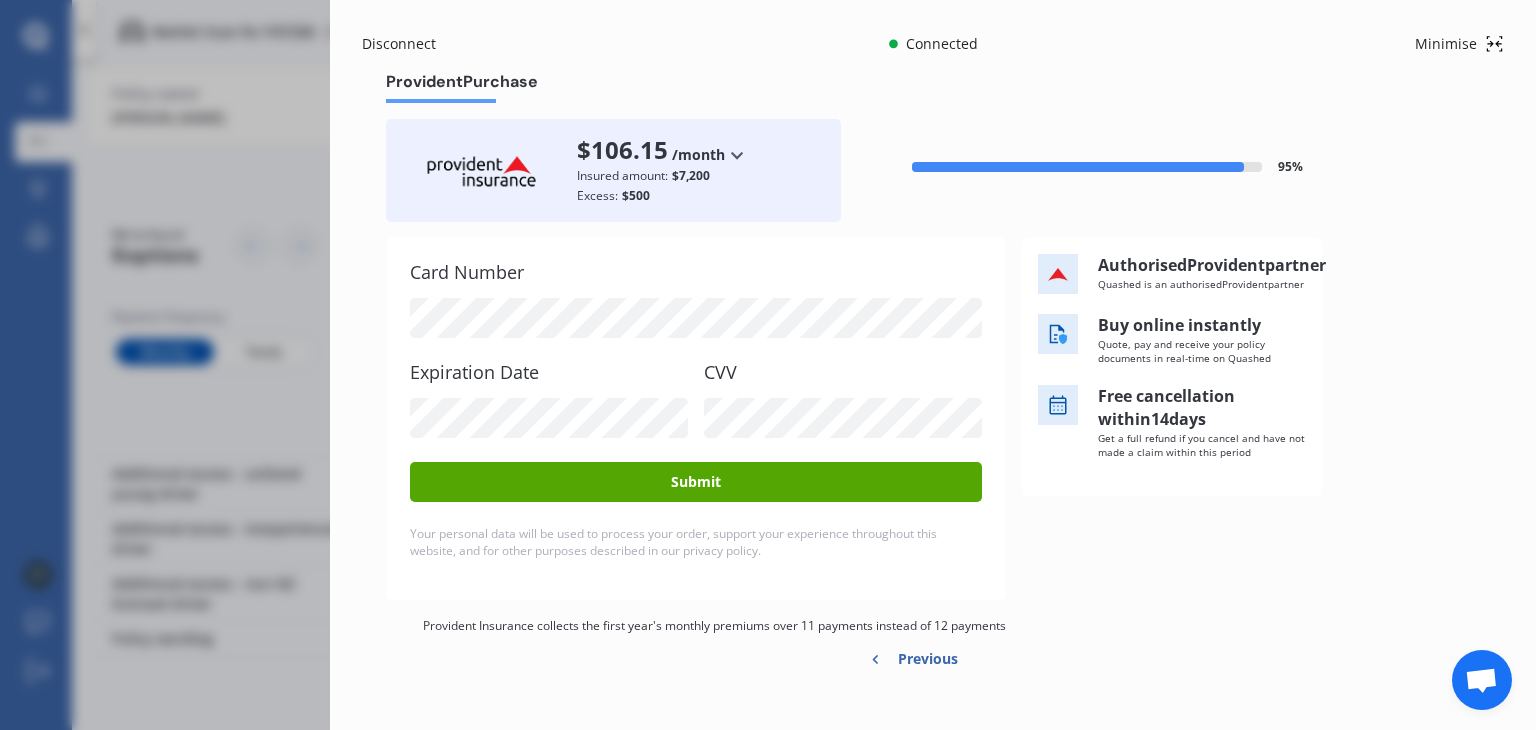 click on "Card Number Expiration Date CVV" at bounding box center [696, 350] 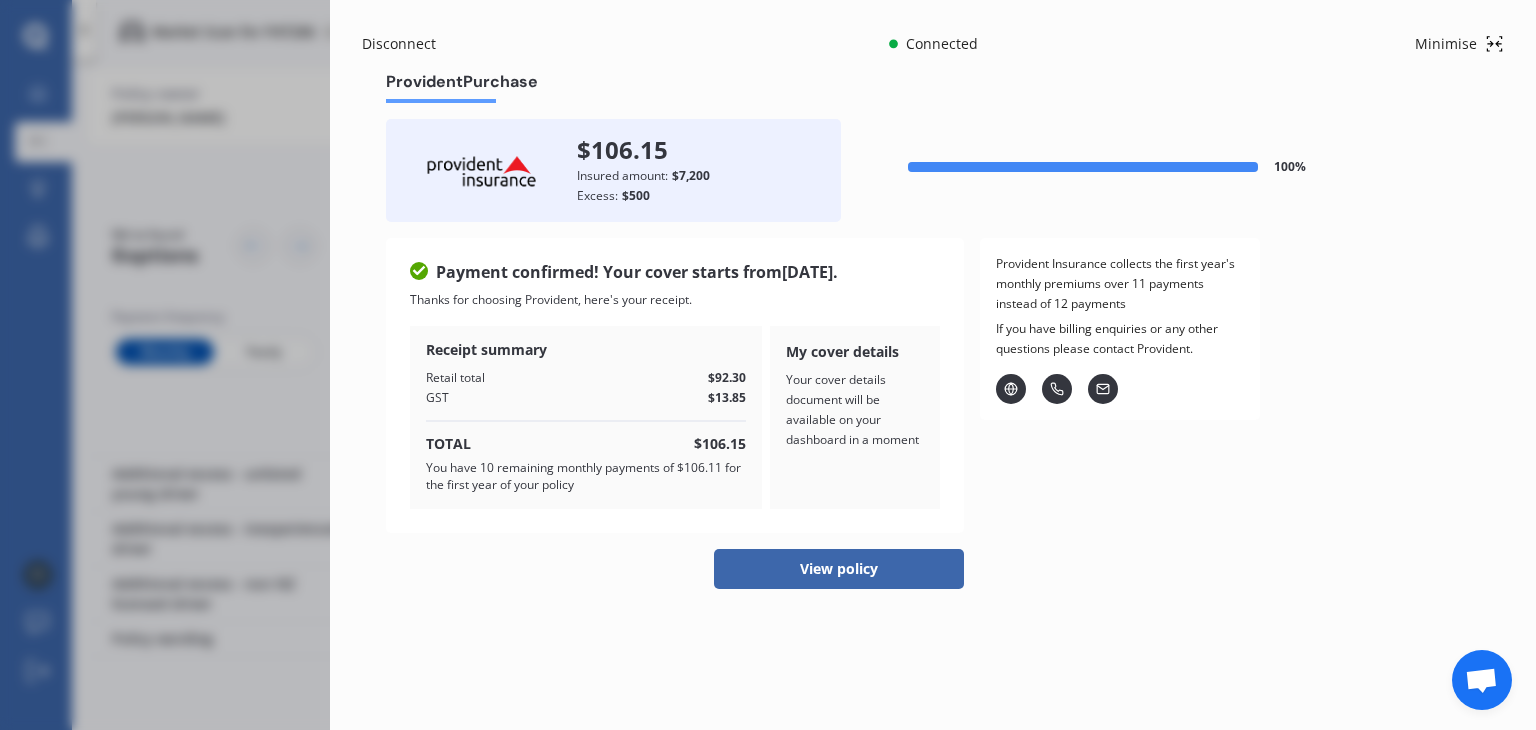 click on "View policy" at bounding box center [839, 569] 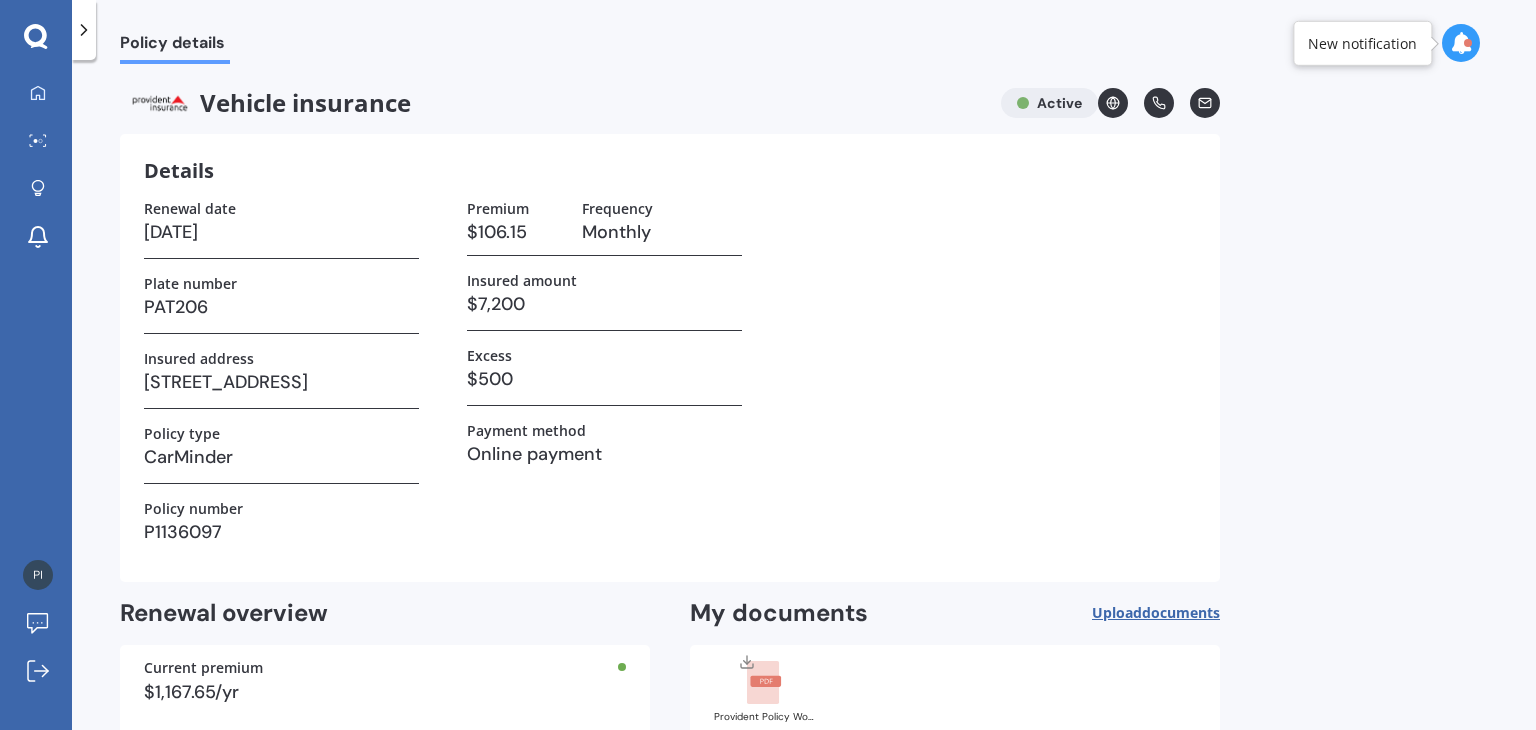 click on "Premium $106.15 Frequency Monthly Insured amount $7,200 Excess $500 Payment method Online payment" at bounding box center [604, 379] 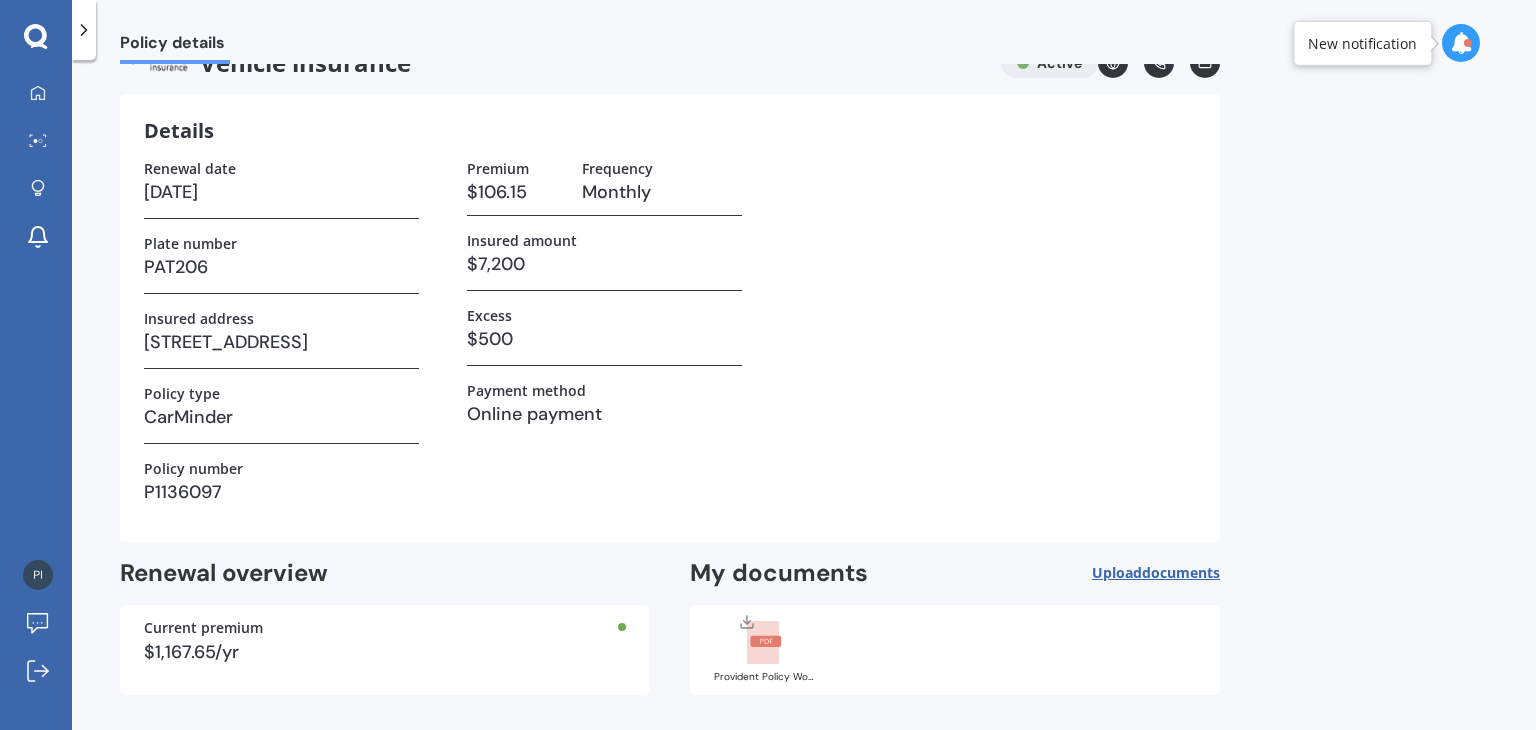 scroll, scrollTop: 112, scrollLeft: 0, axis: vertical 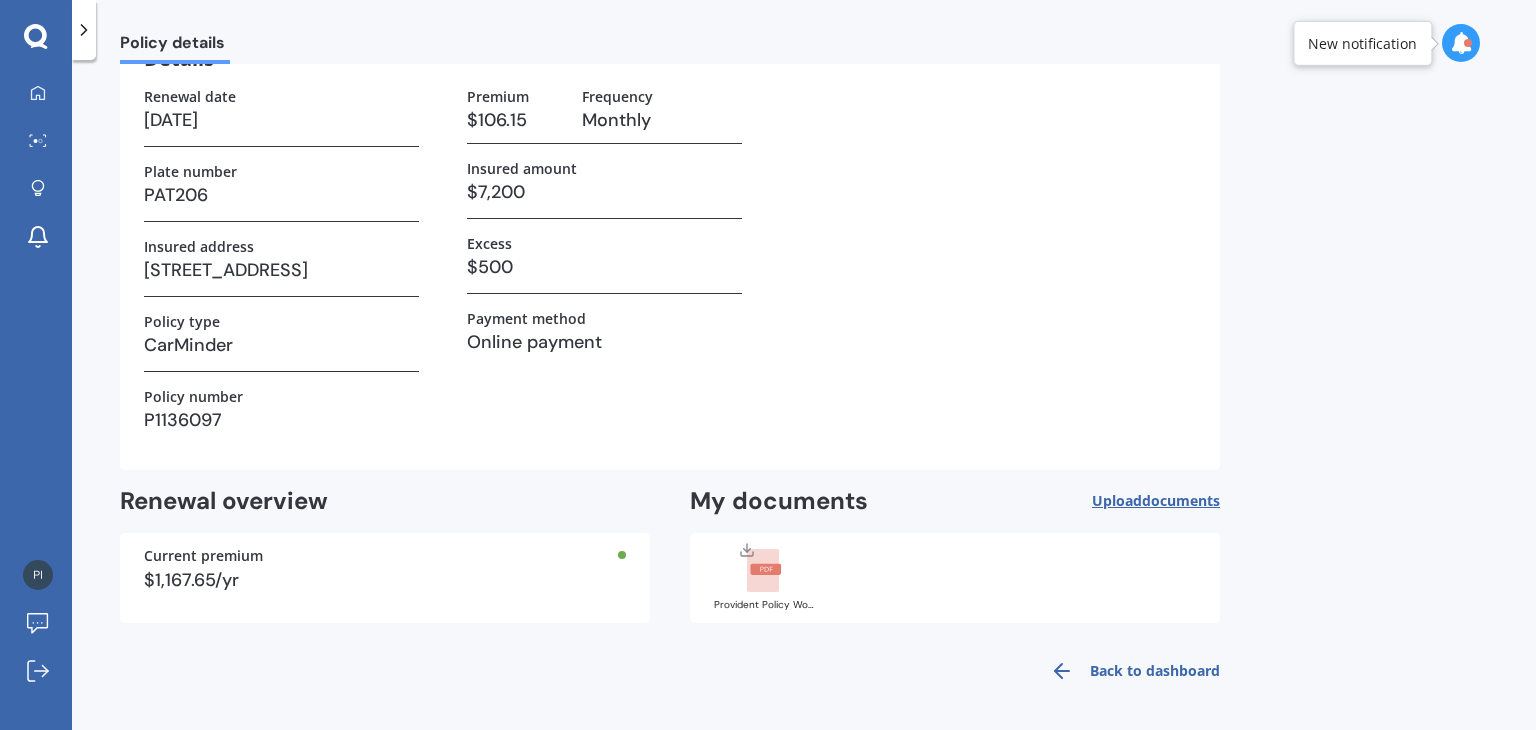 click 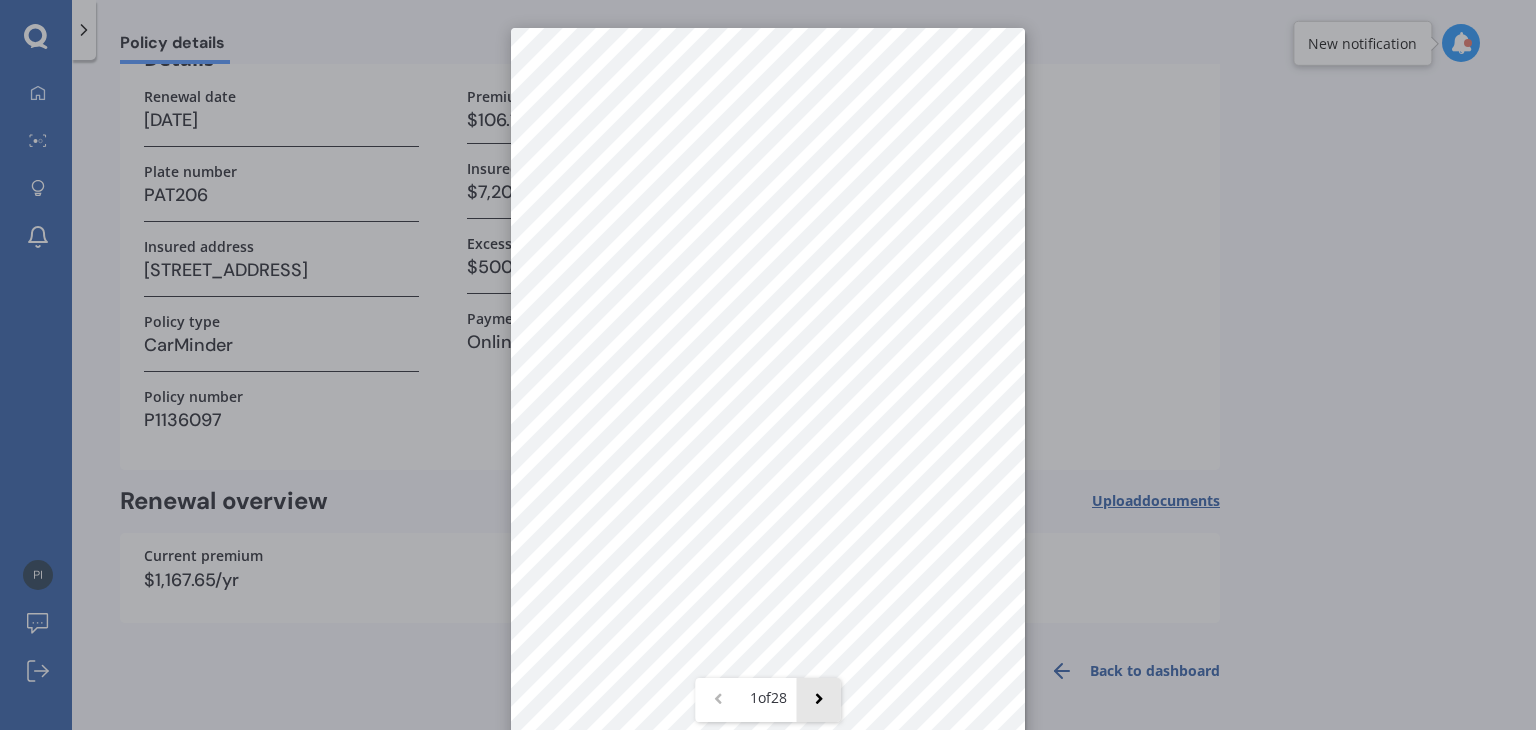 click at bounding box center (819, 700) 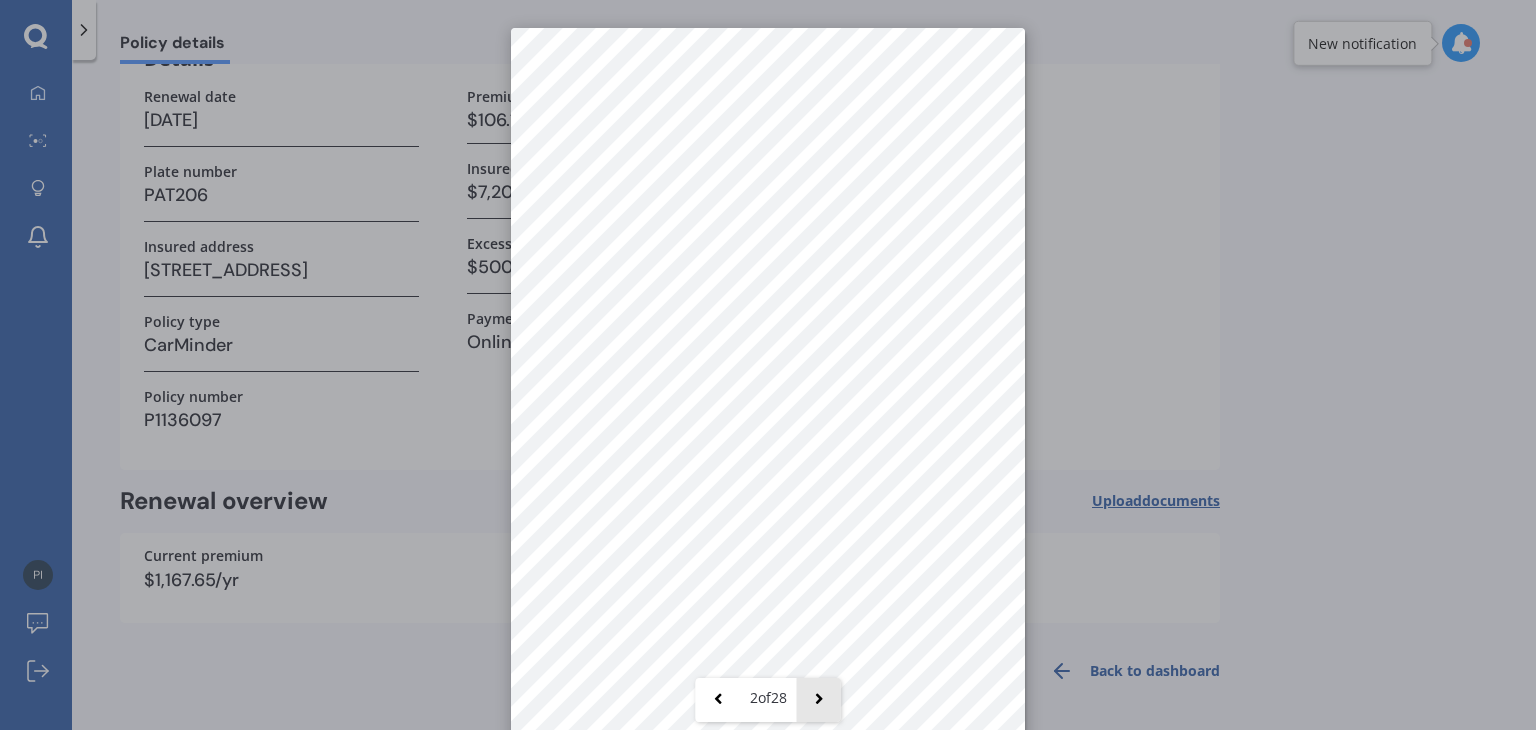 scroll, scrollTop: 0, scrollLeft: 0, axis: both 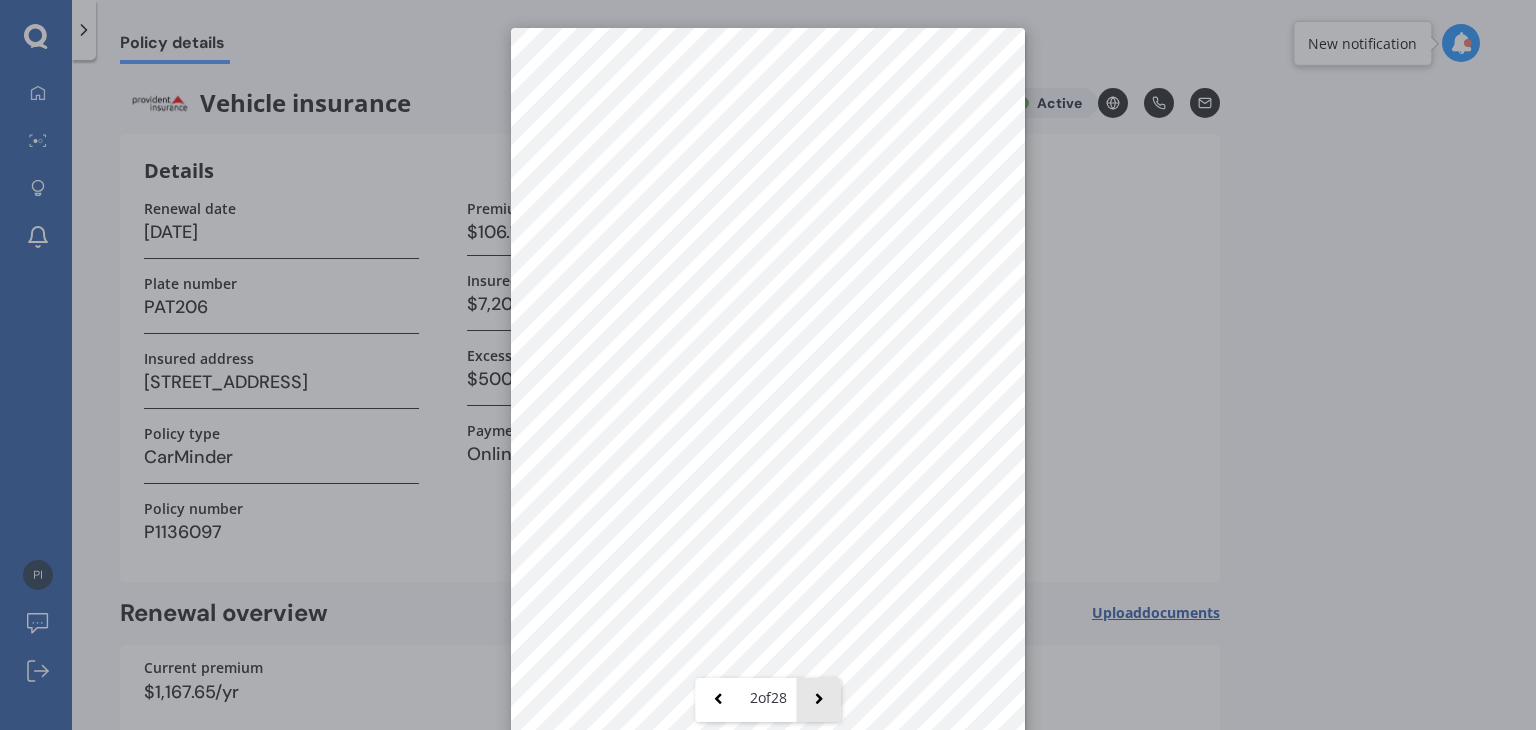 click at bounding box center [819, 700] 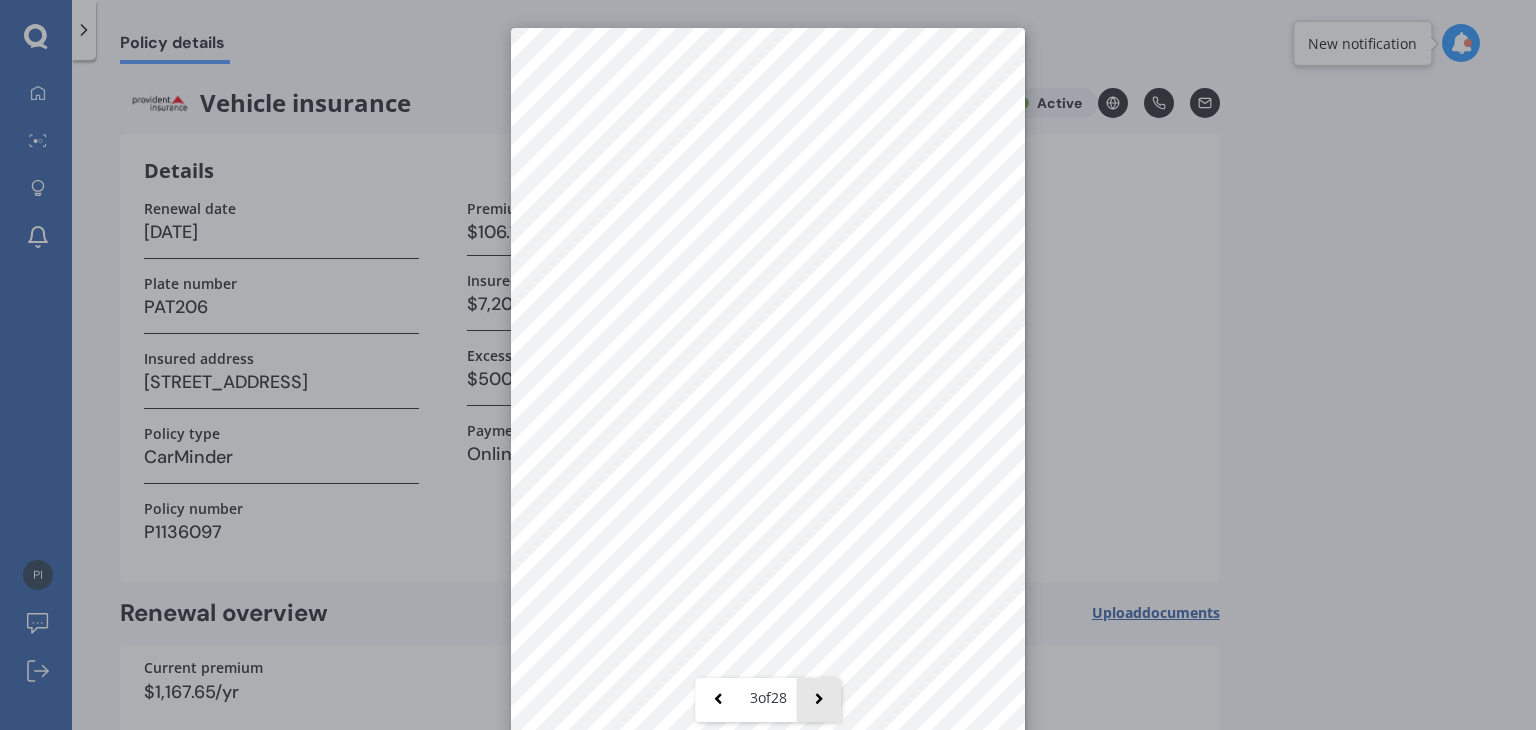click at bounding box center (819, 700) 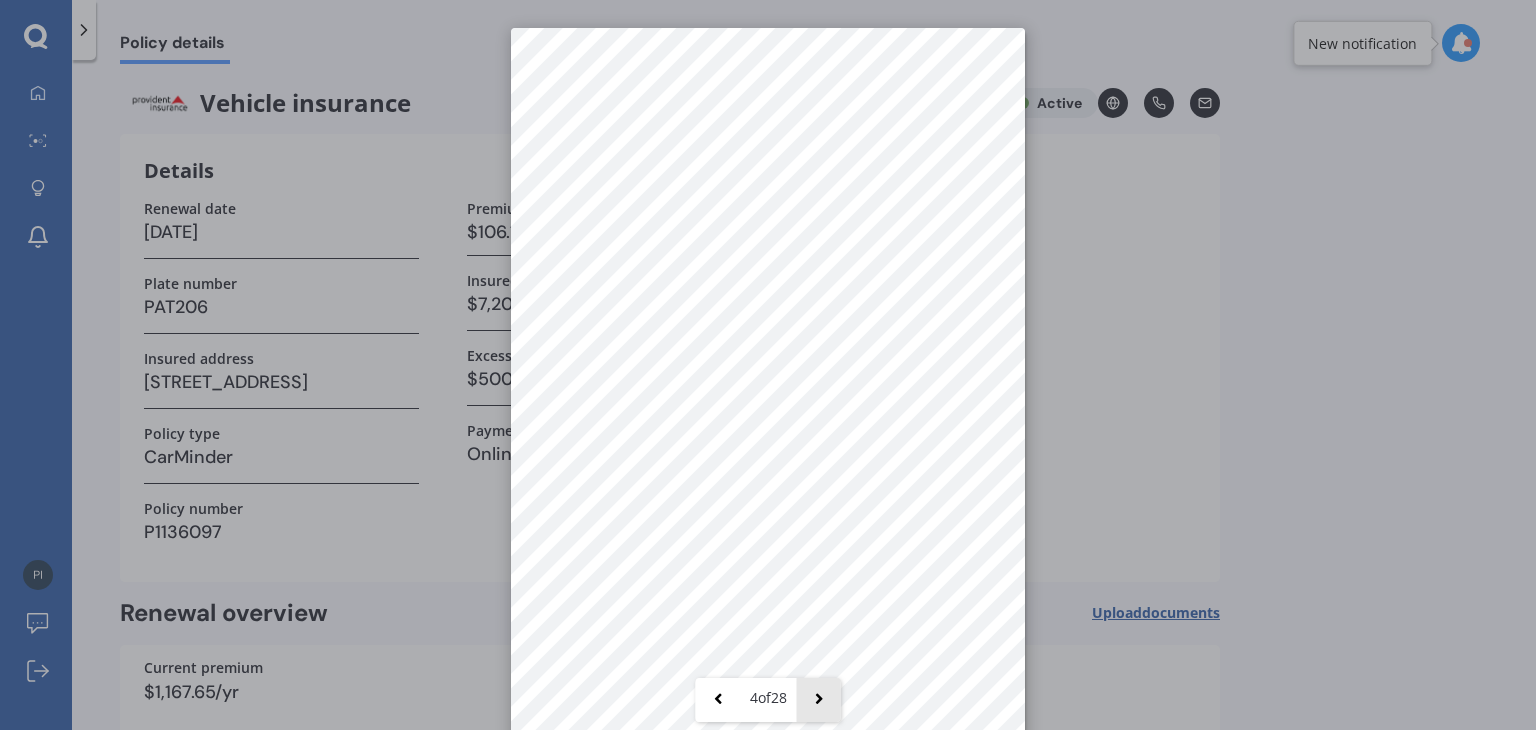 click at bounding box center [819, 700] 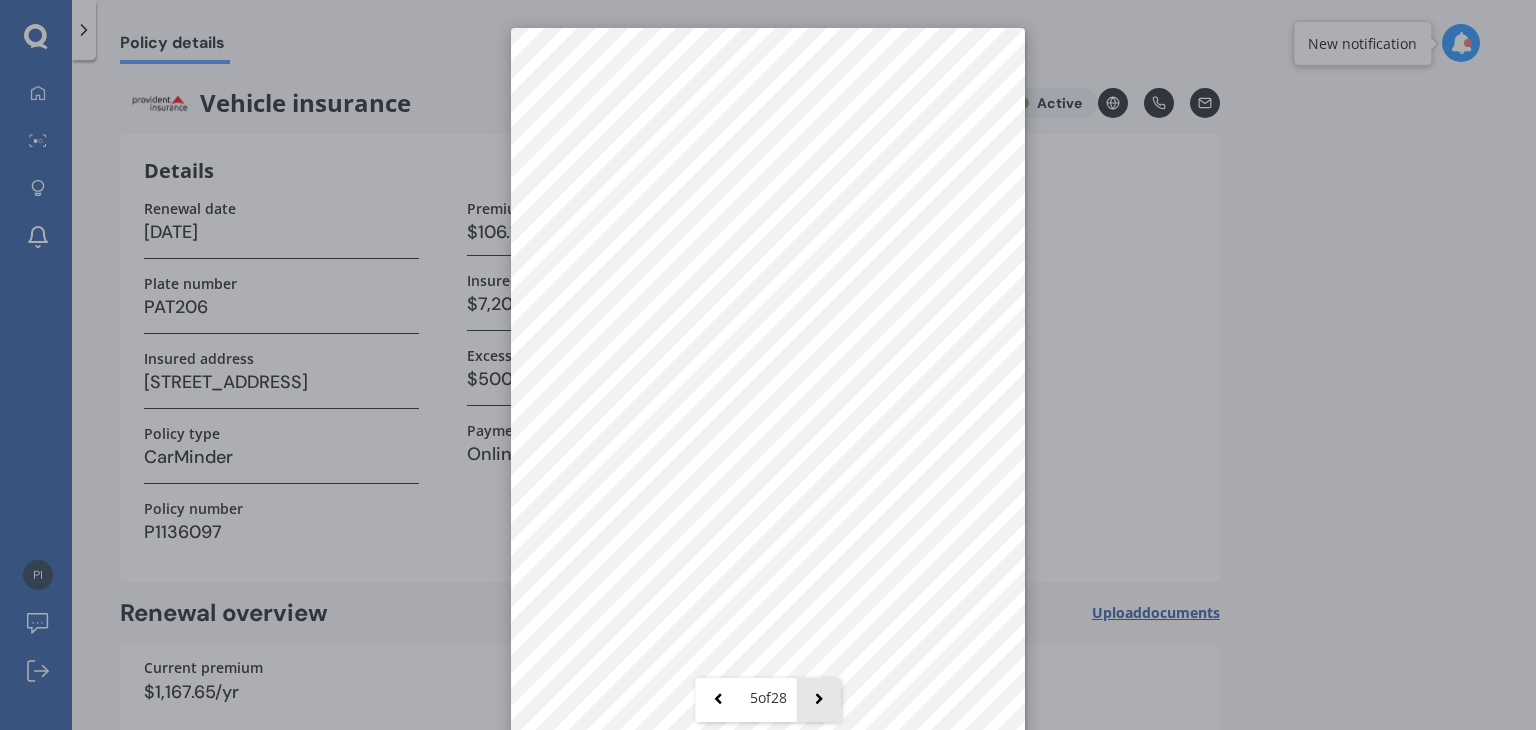 click at bounding box center (819, 700) 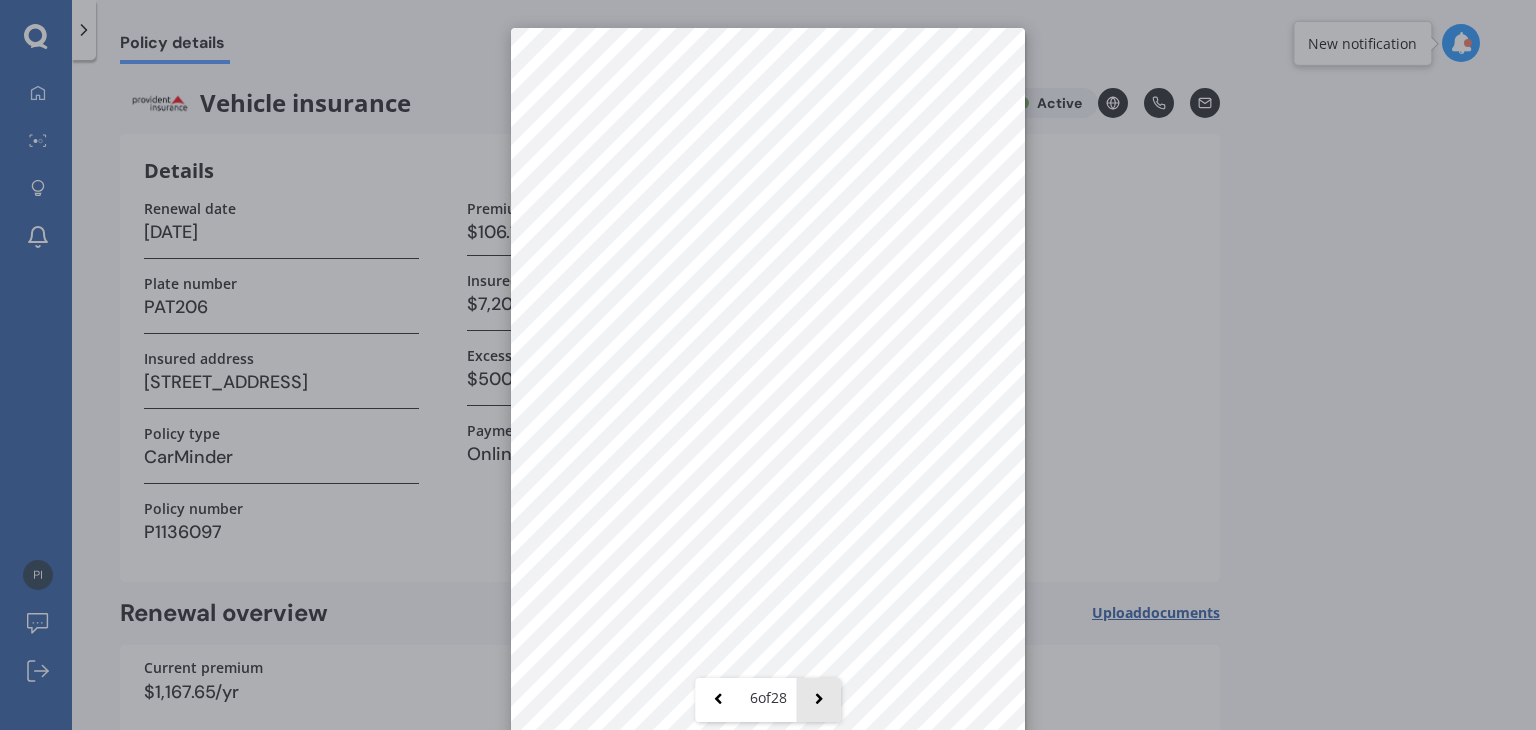 click at bounding box center (819, 700) 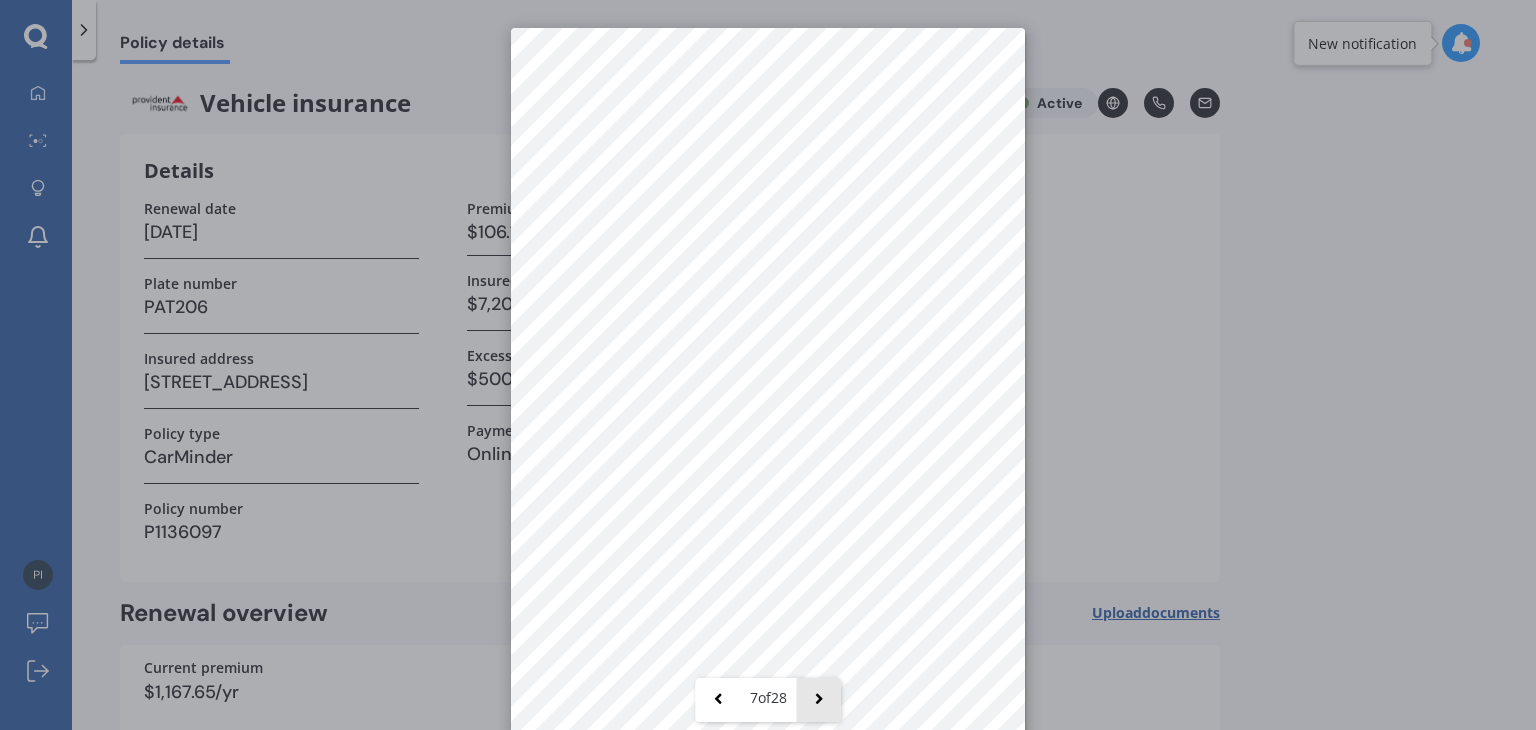 click at bounding box center [819, 700] 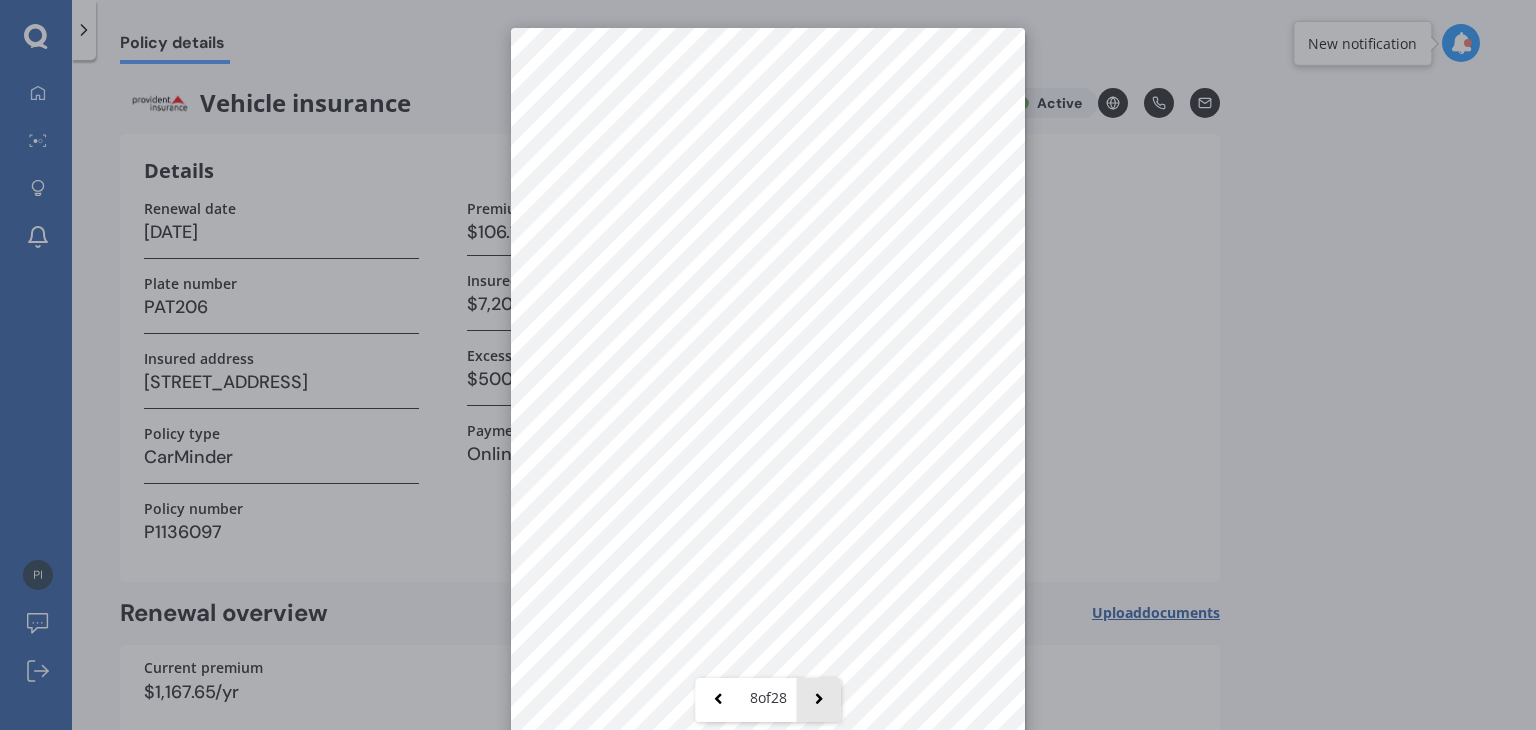 click at bounding box center (819, 700) 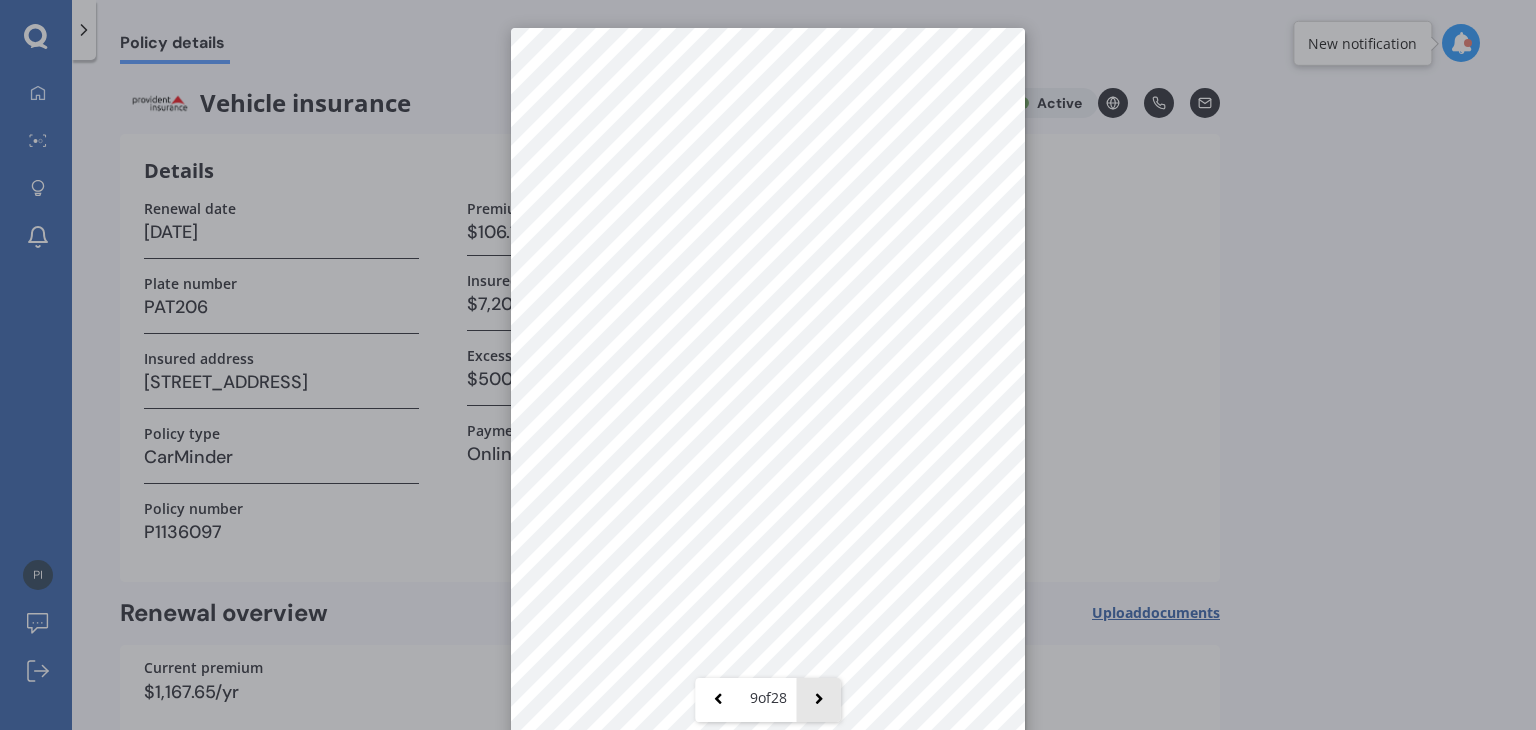 click at bounding box center [819, 700] 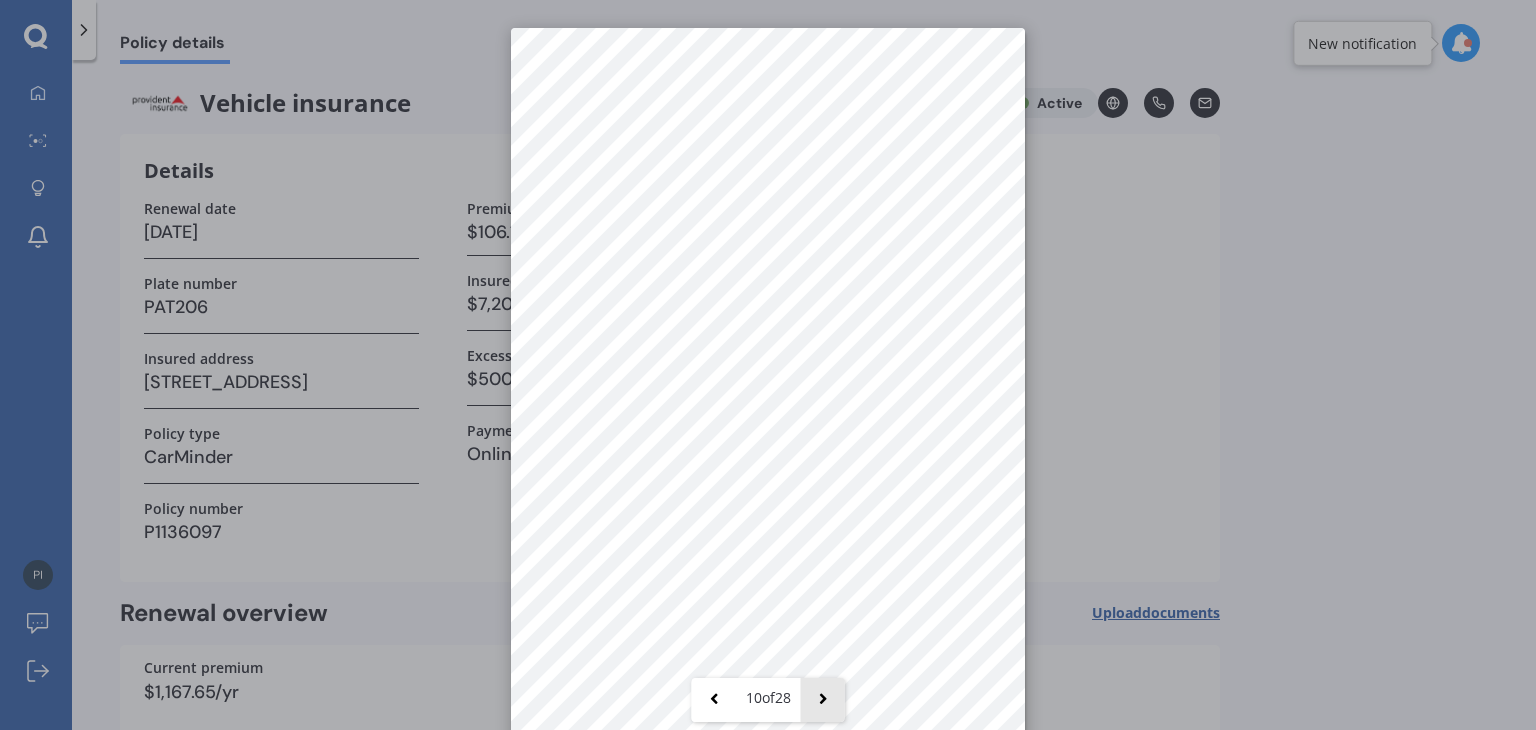 click at bounding box center [823, 700] 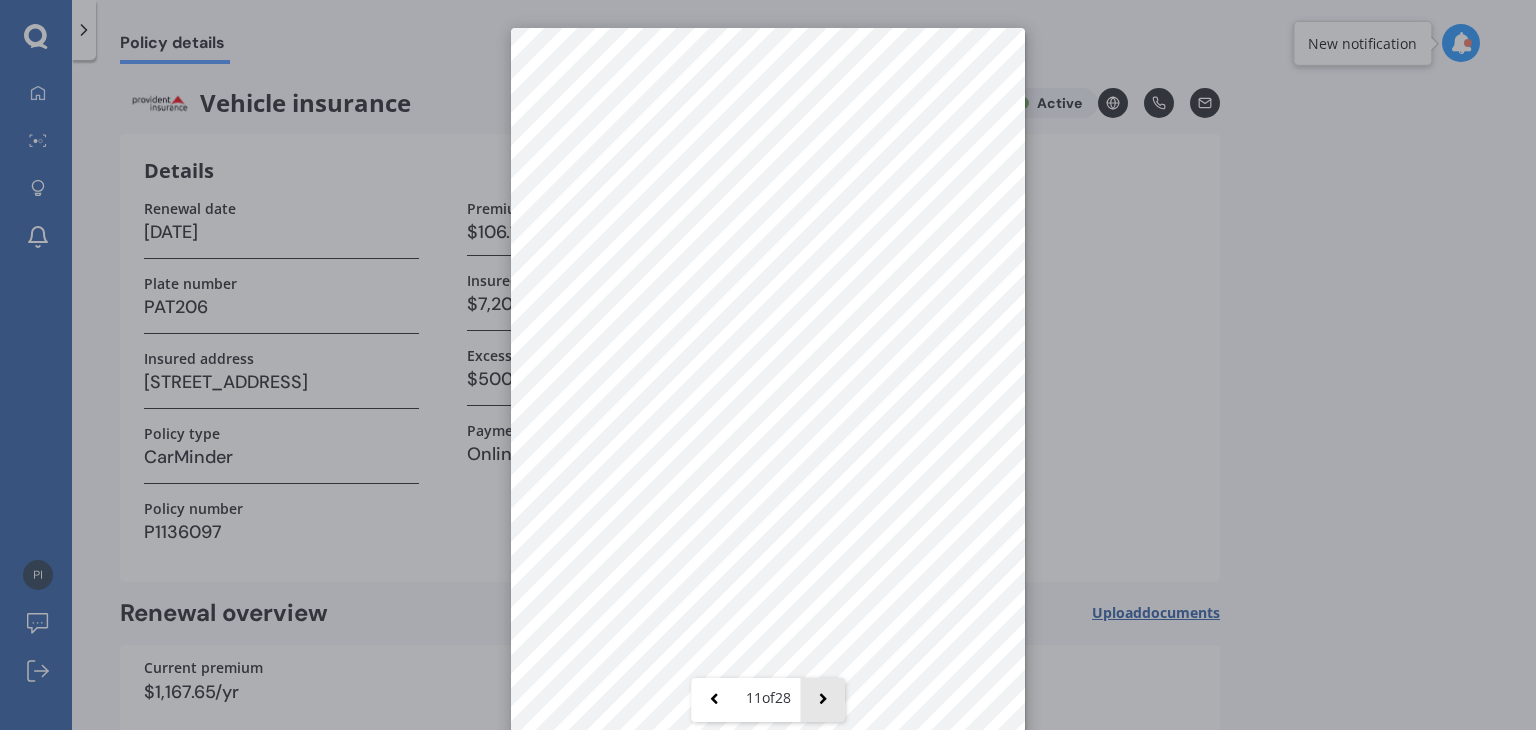 click at bounding box center (823, 700) 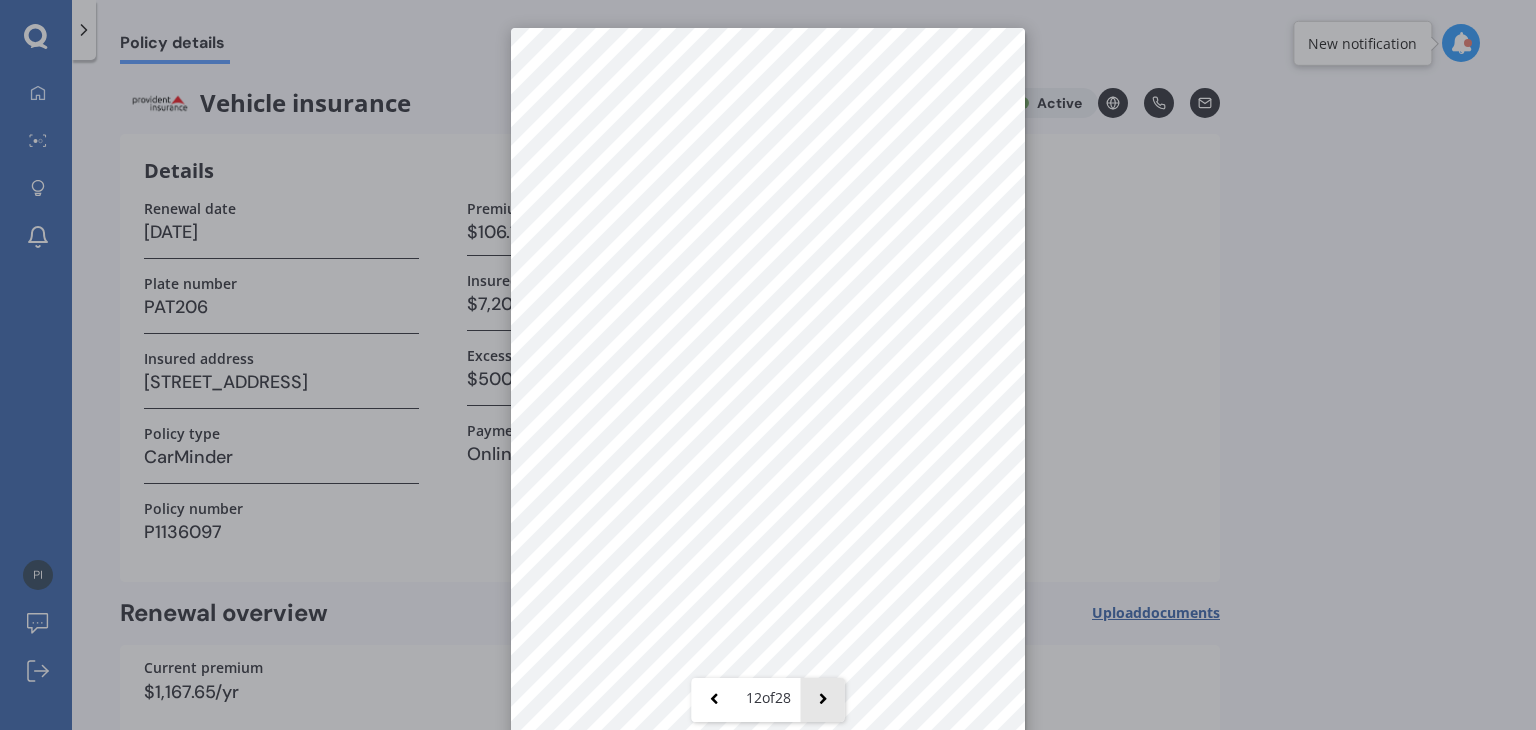 click at bounding box center (823, 700) 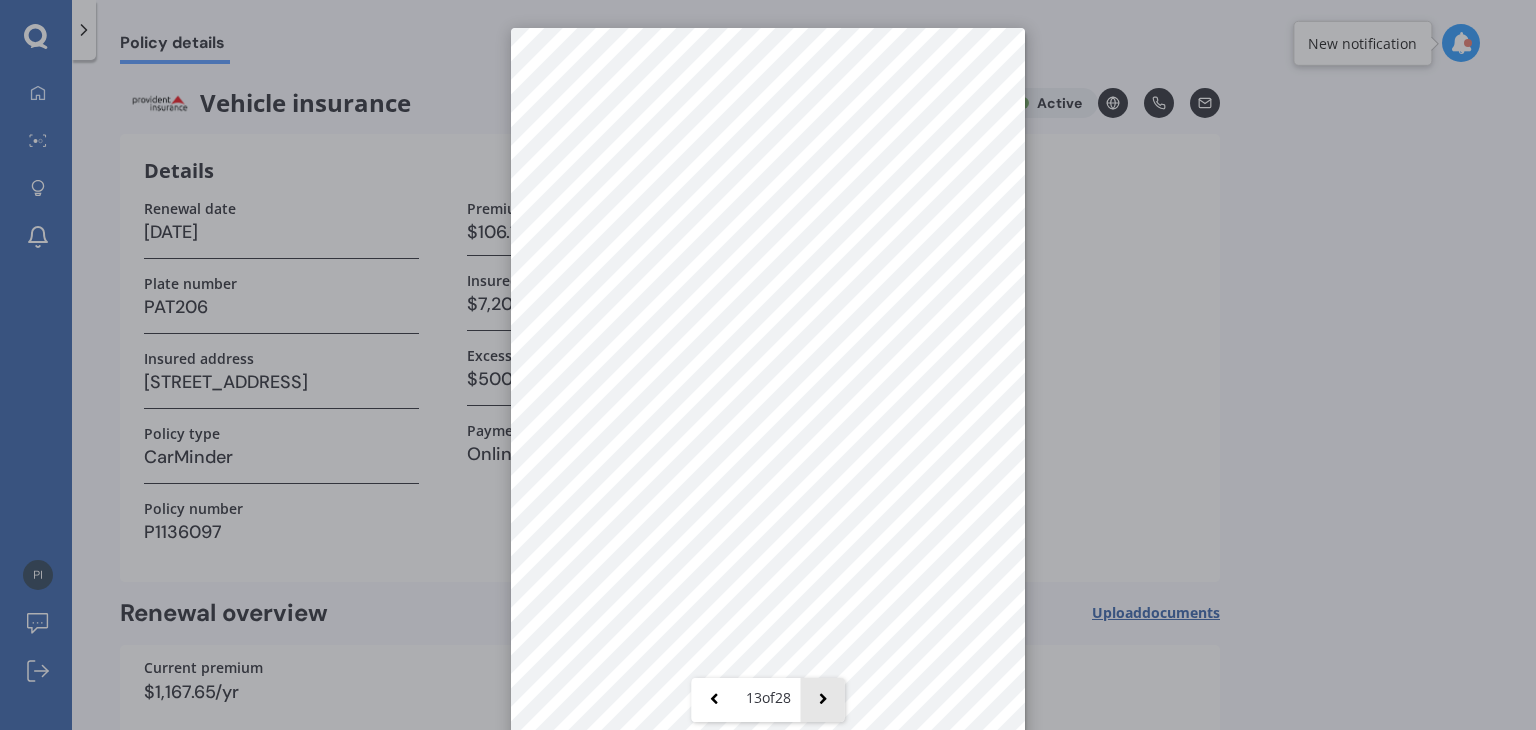 click at bounding box center [823, 700] 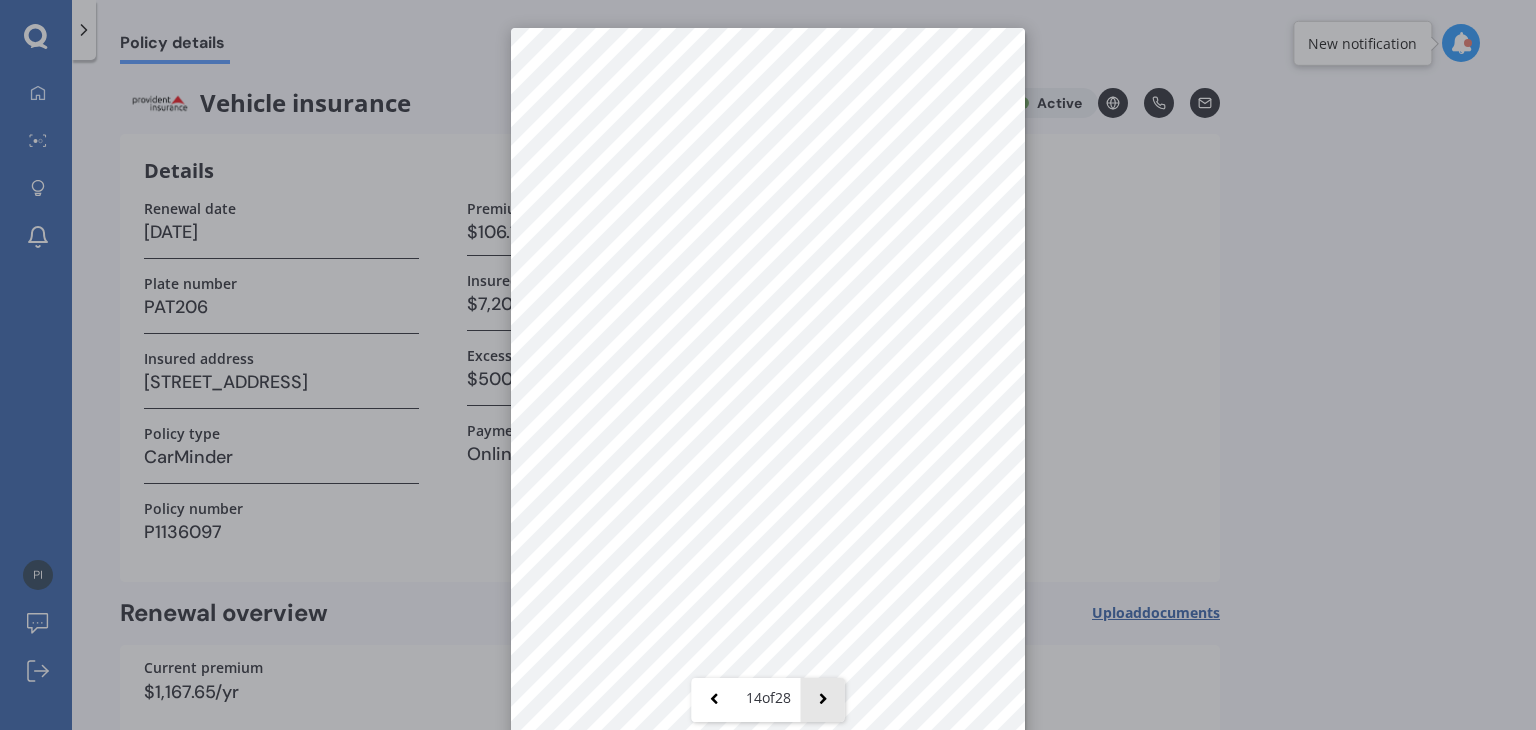 click at bounding box center [823, 700] 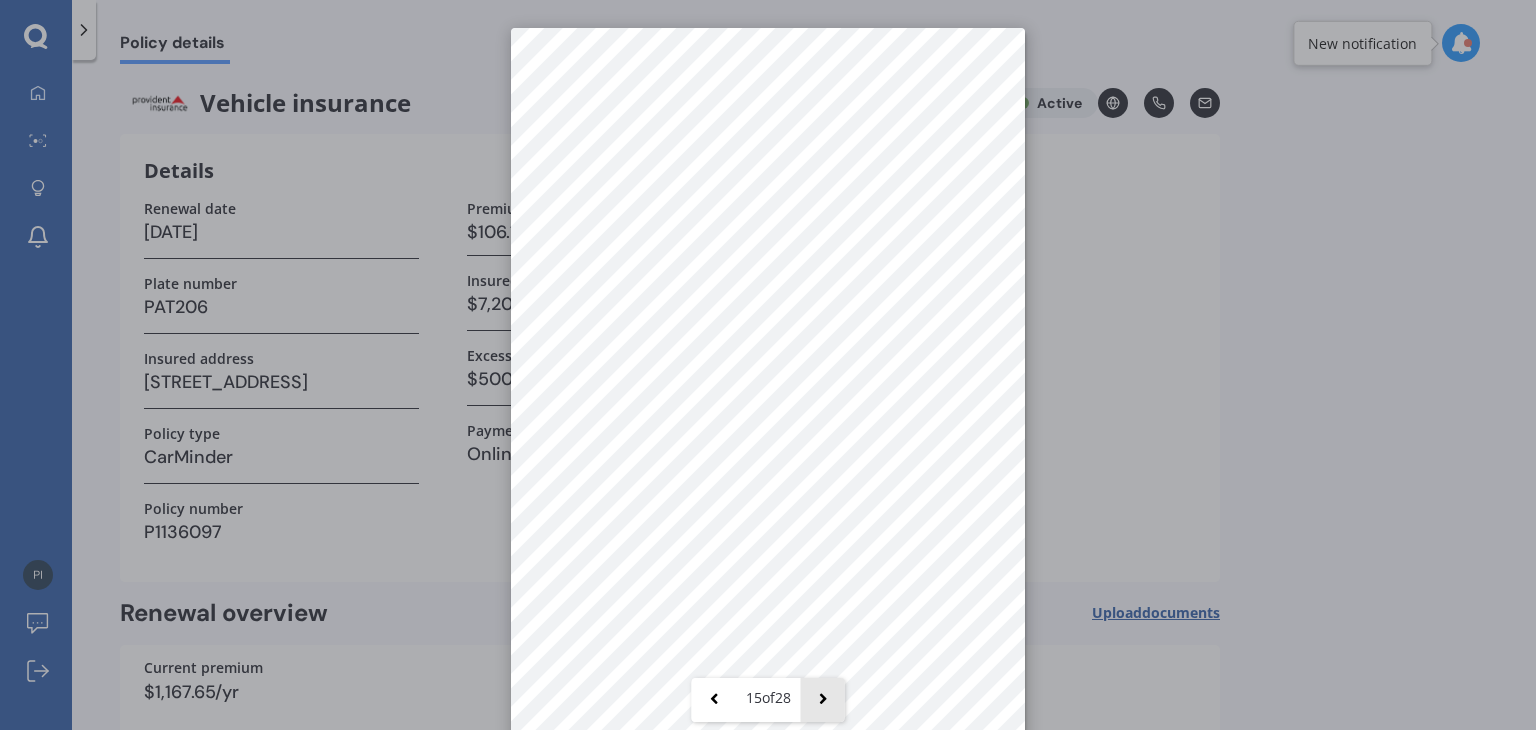 click at bounding box center (823, 700) 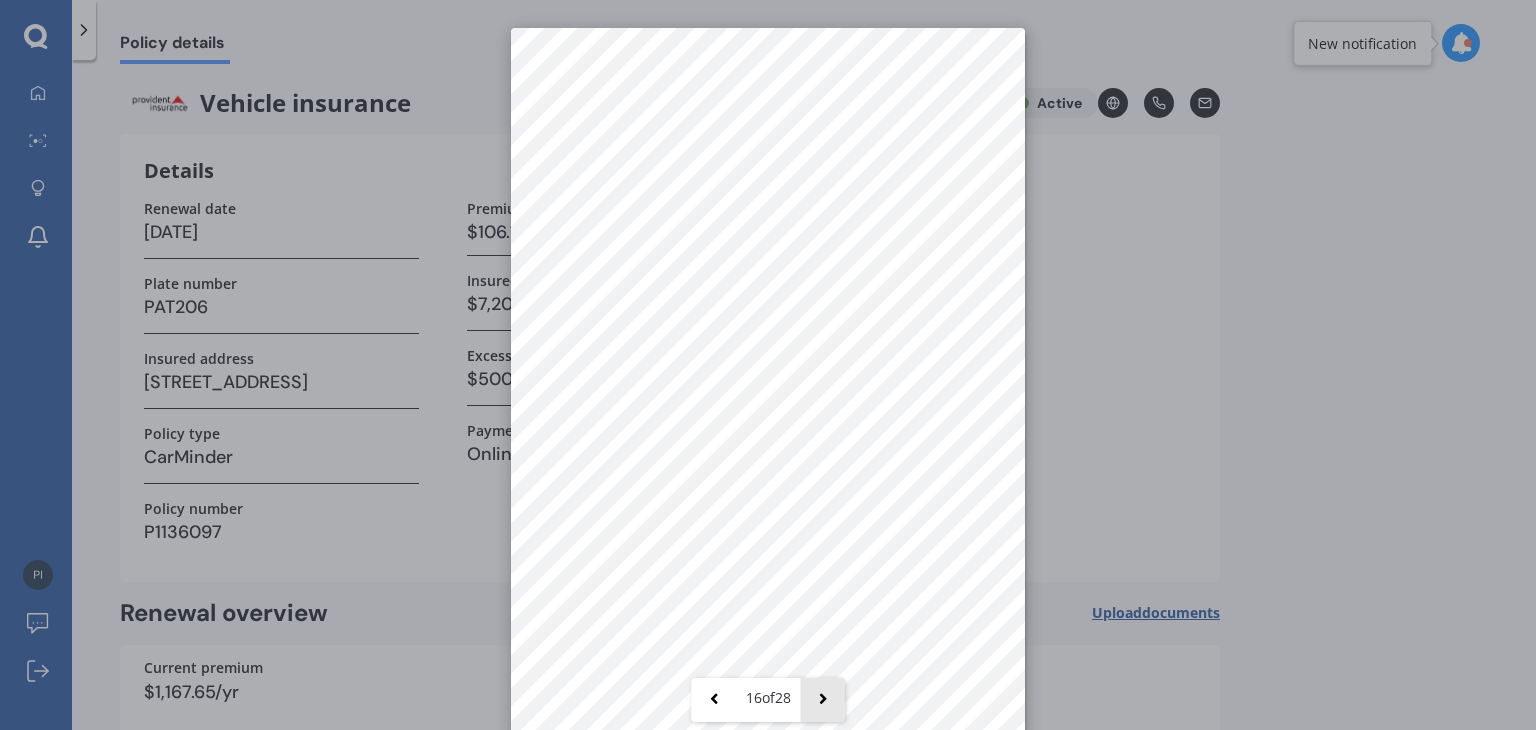 click at bounding box center (823, 700) 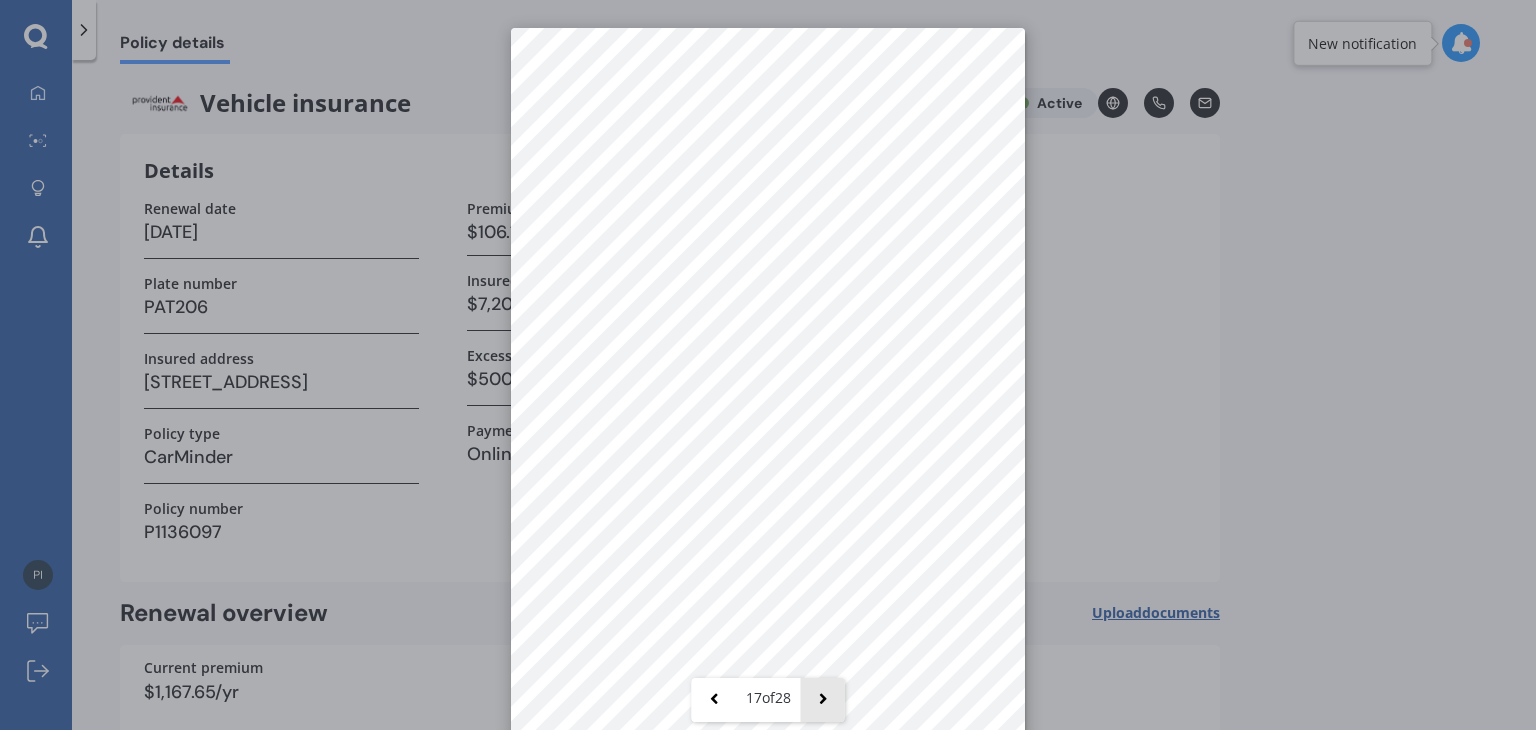 click at bounding box center (823, 700) 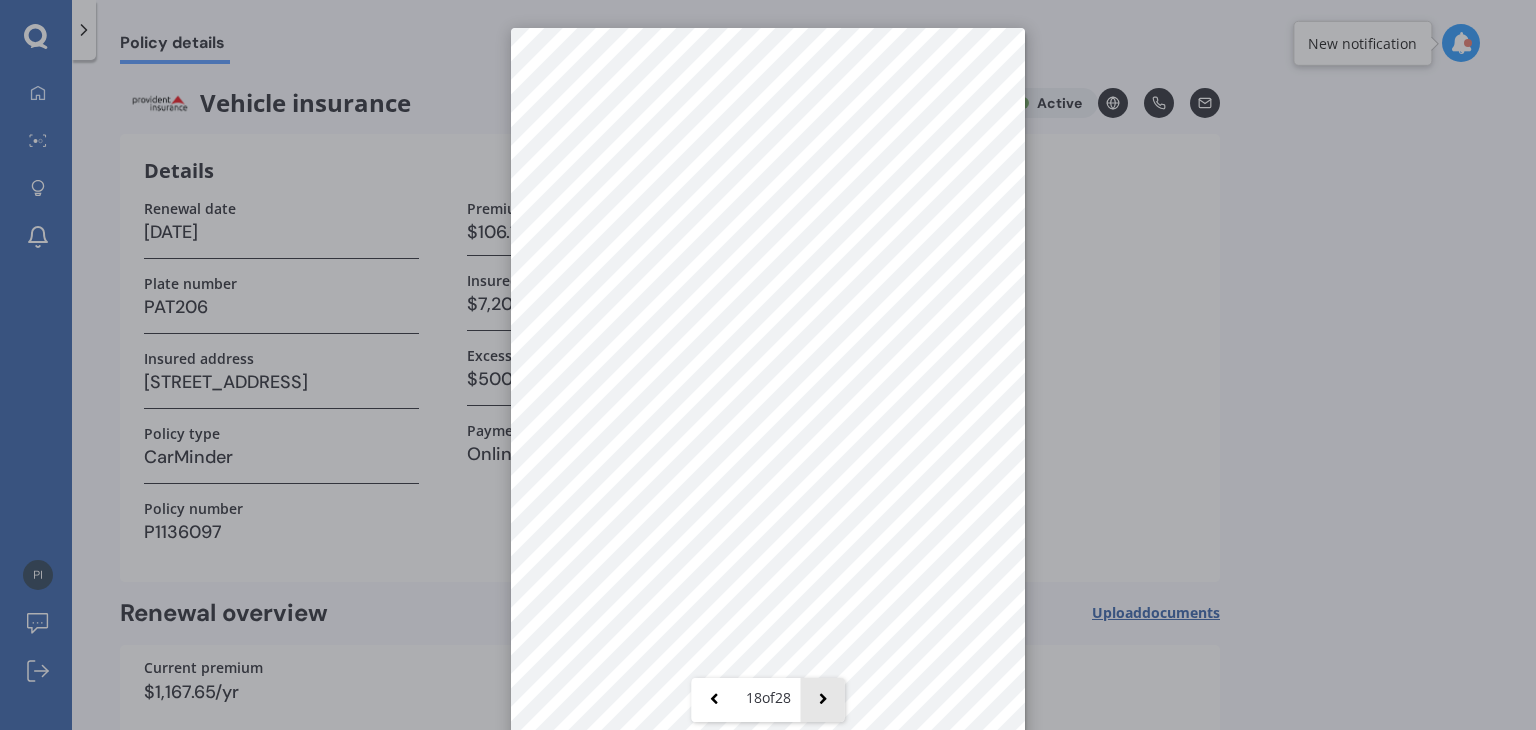 click at bounding box center (823, 700) 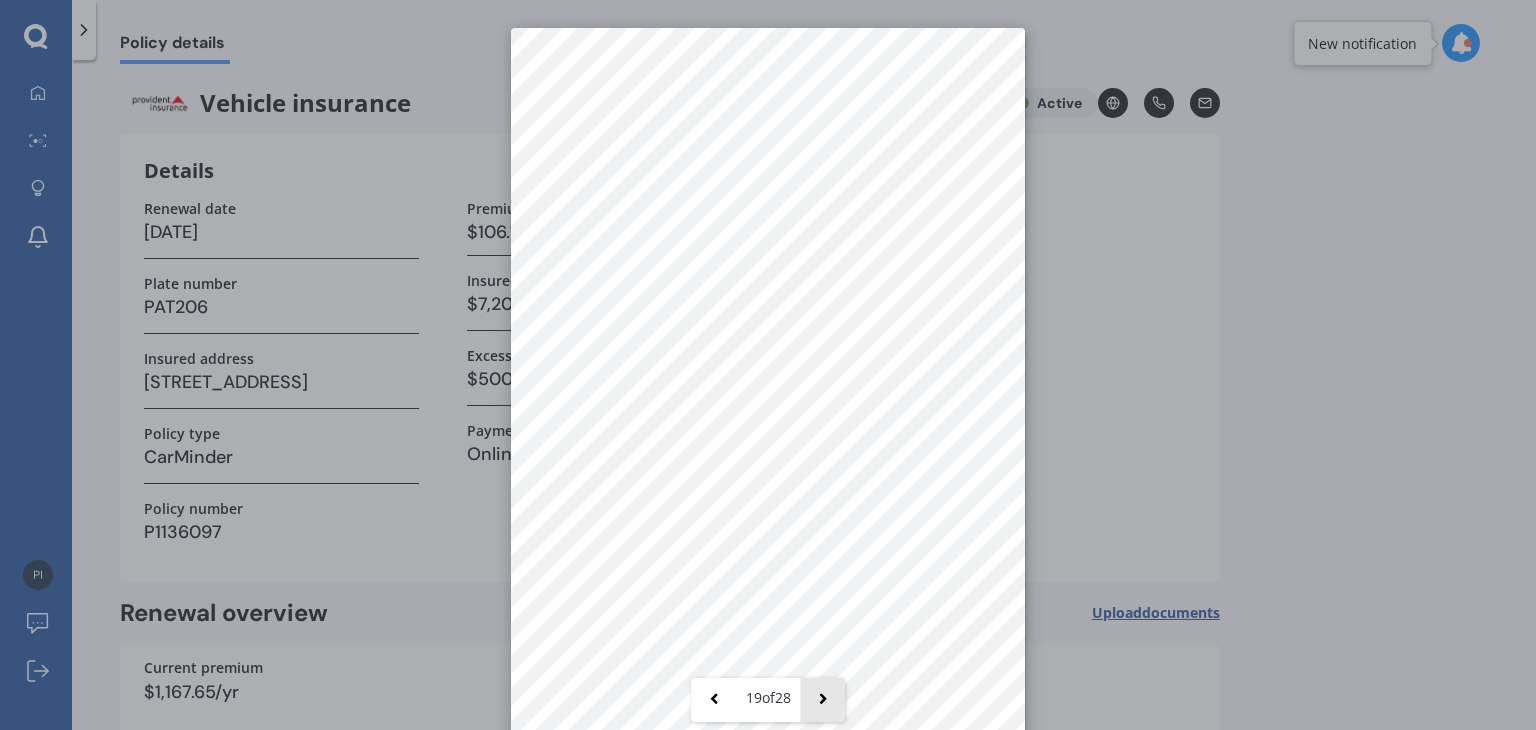 click at bounding box center (823, 700) 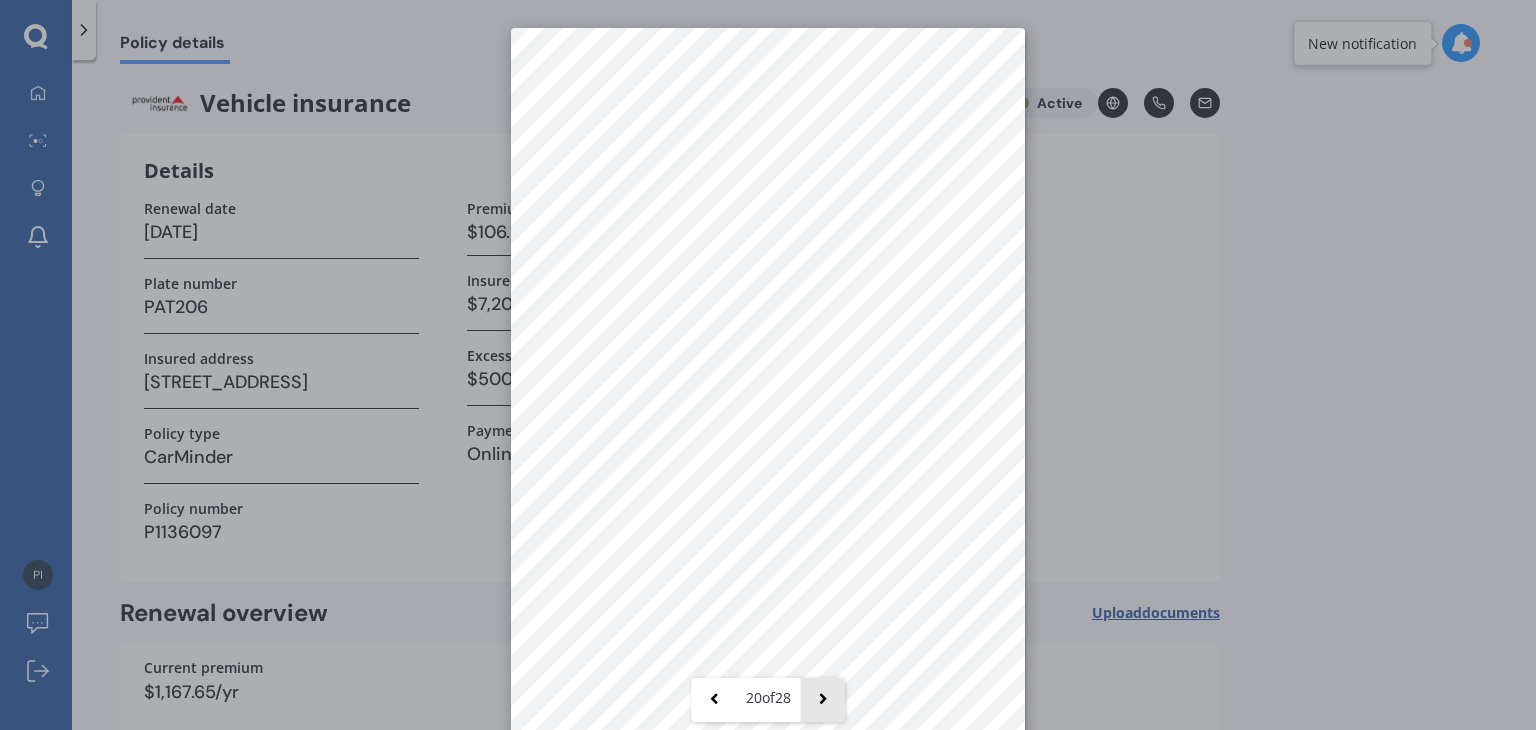 click at bounding box center (823, 700) 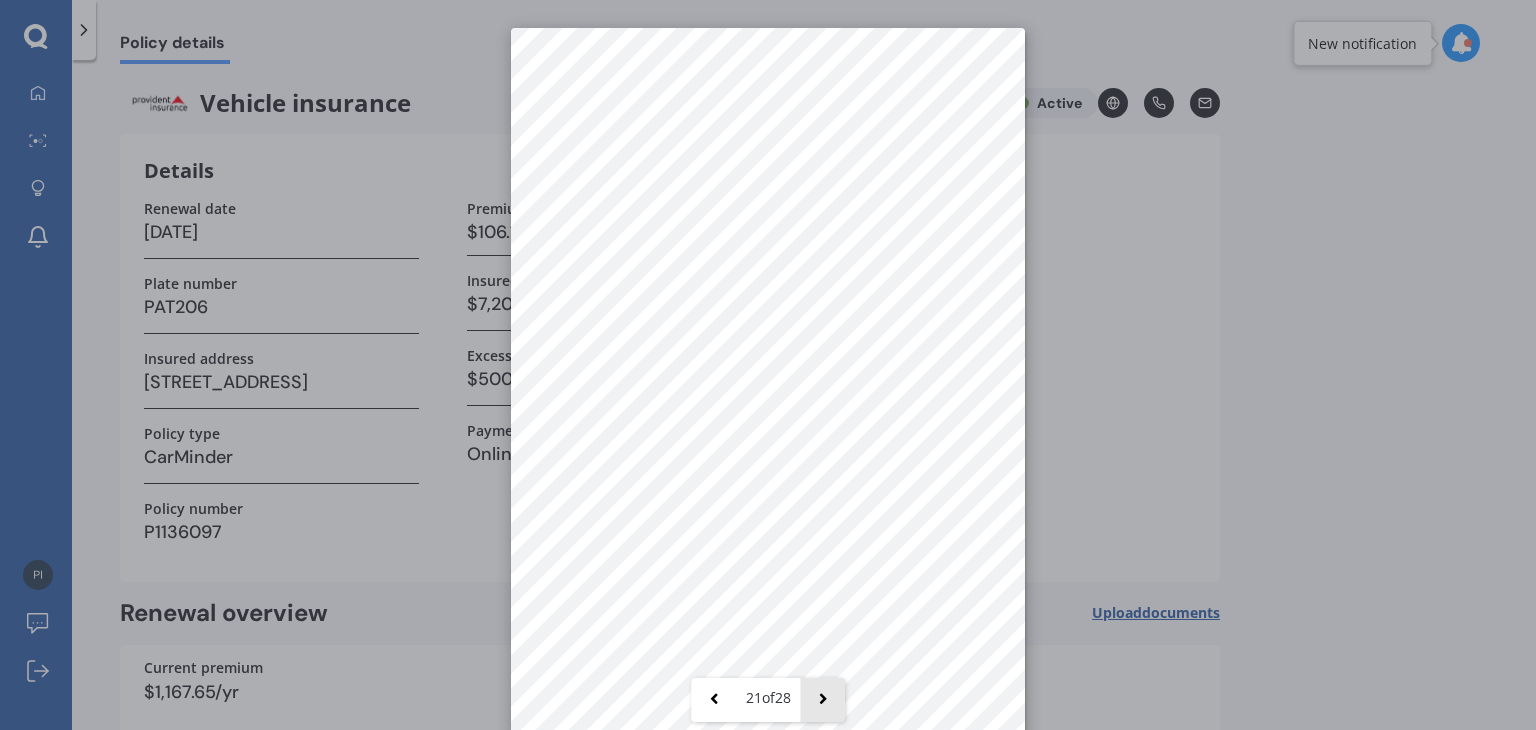 click at bounding box center [823, 700] 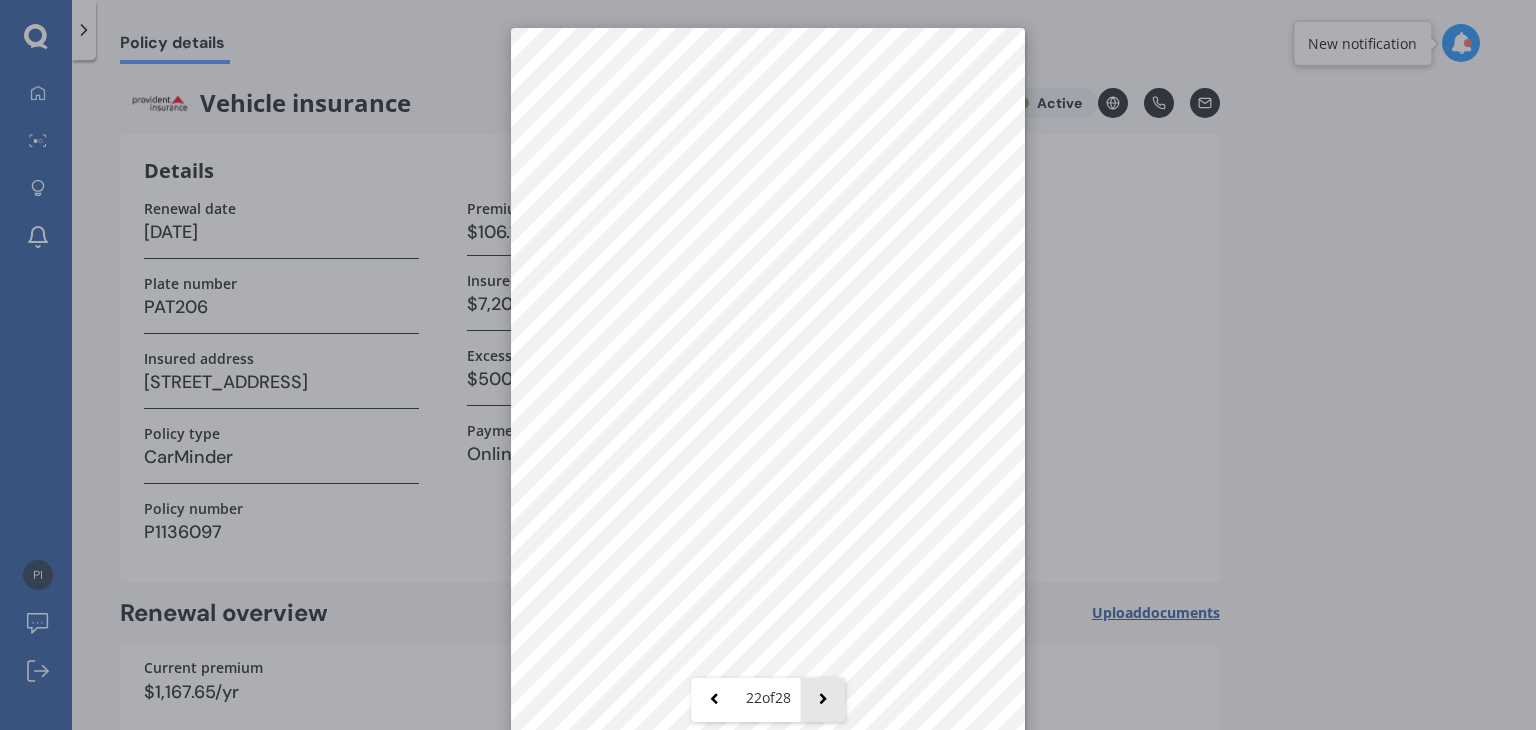 click at bounding box center [823, 700] 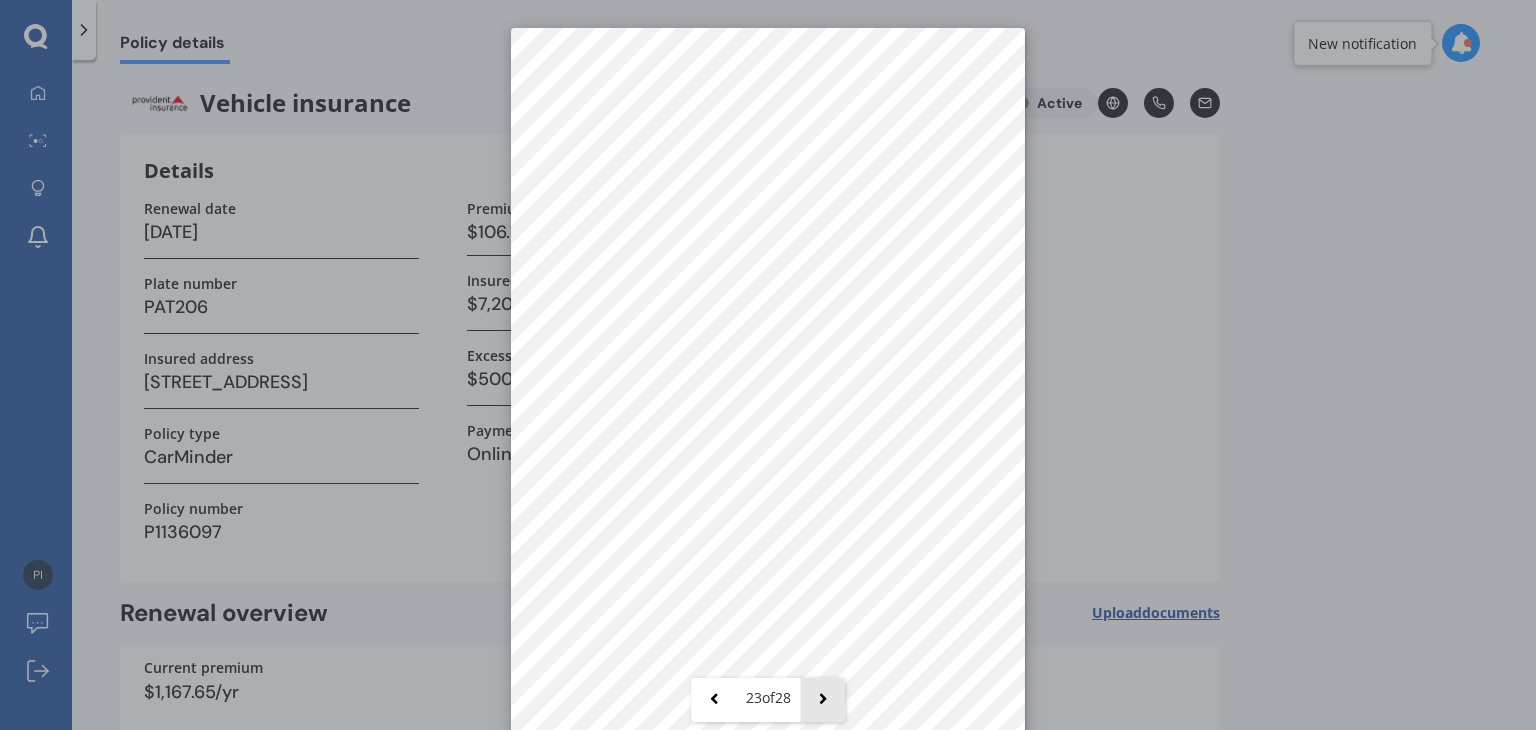 click at bounding box center (823, 700) 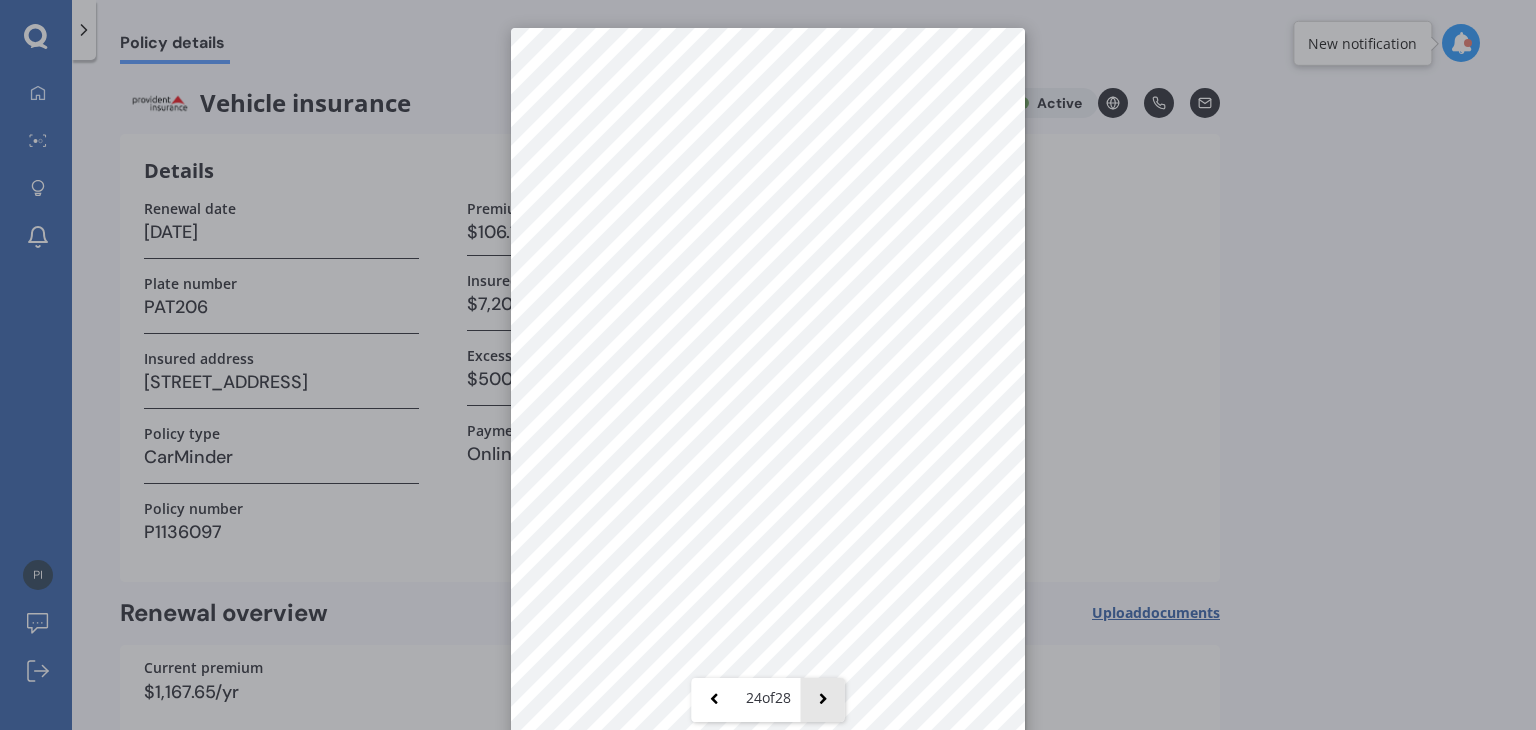 click at bounding box center [823, 700] 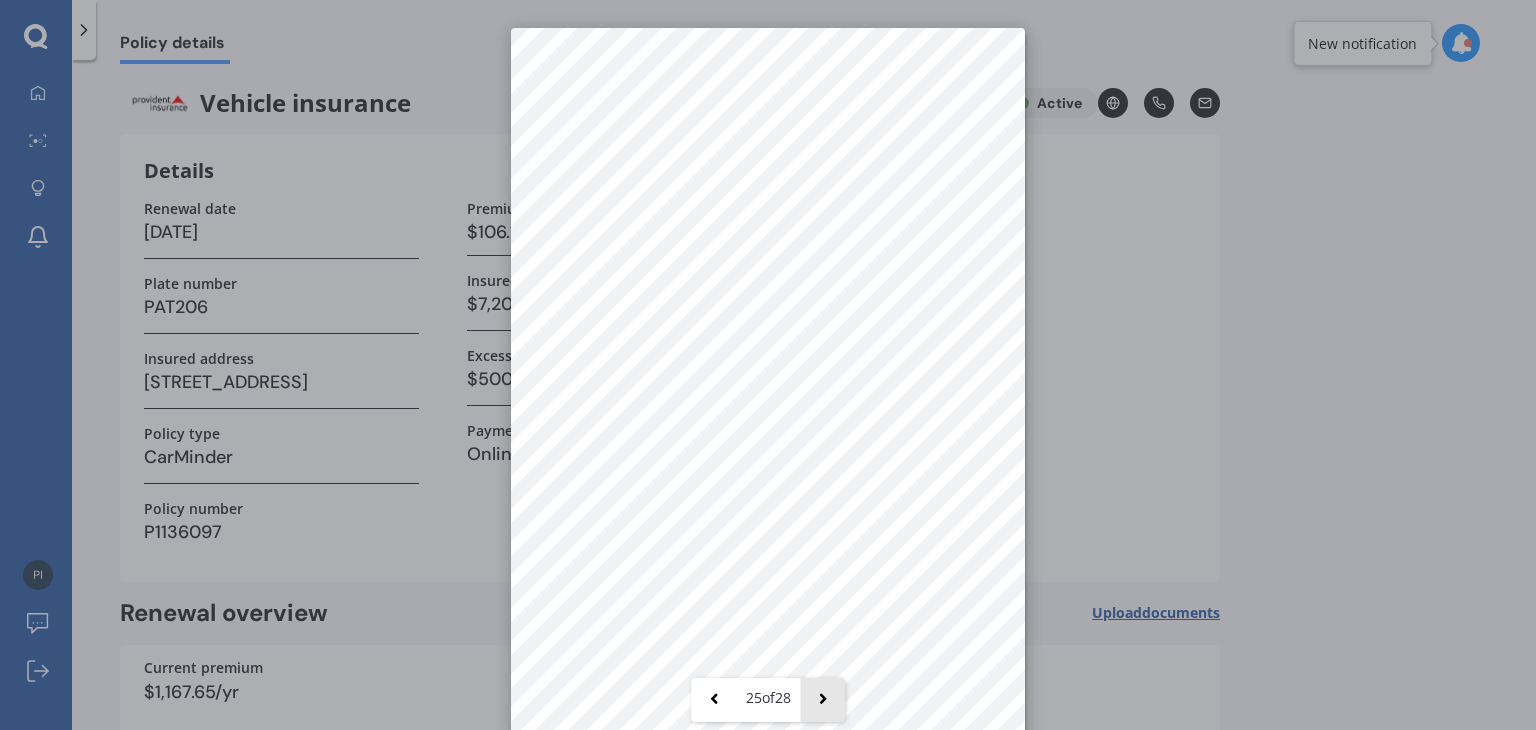click at bounding box center [823, 700] 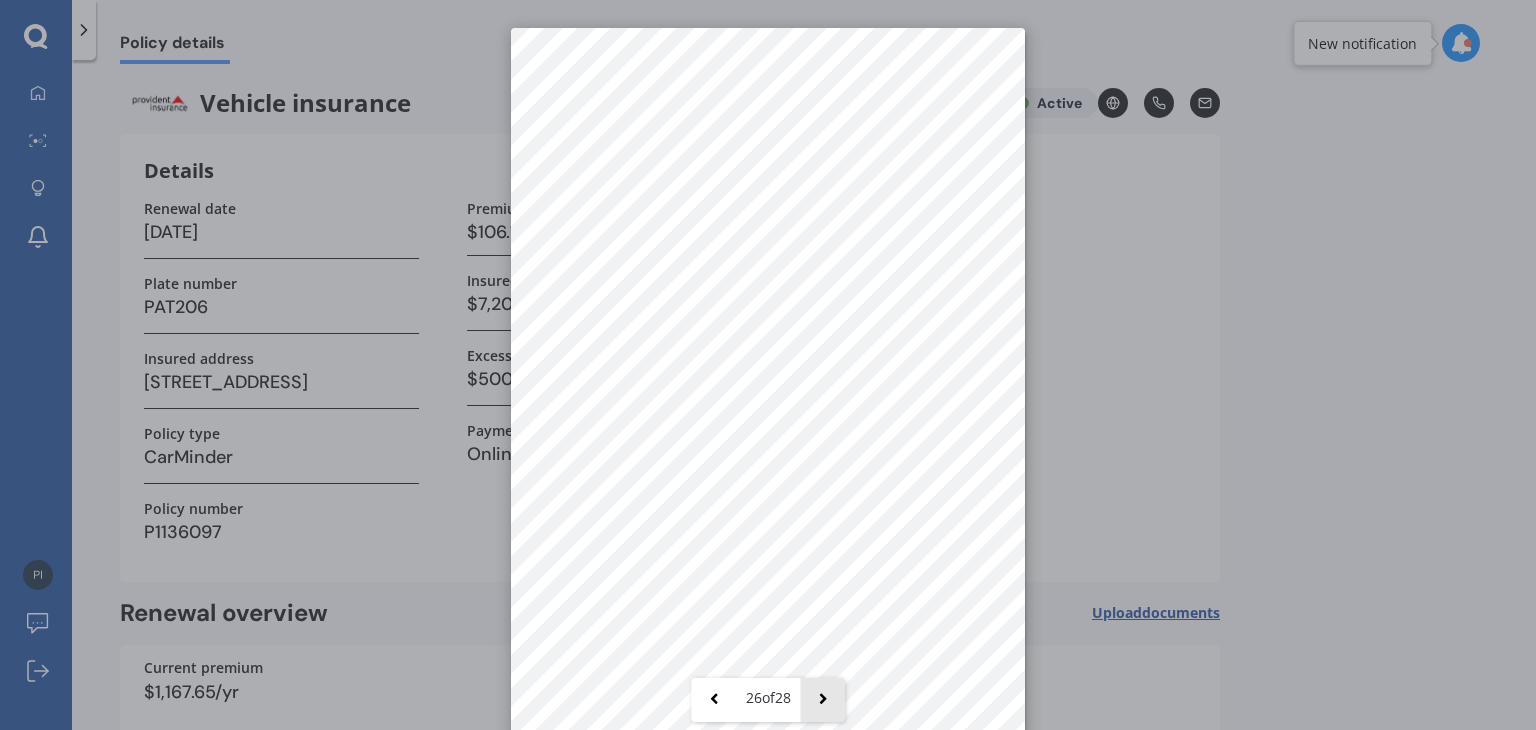 click at bounding box center [823, 700] 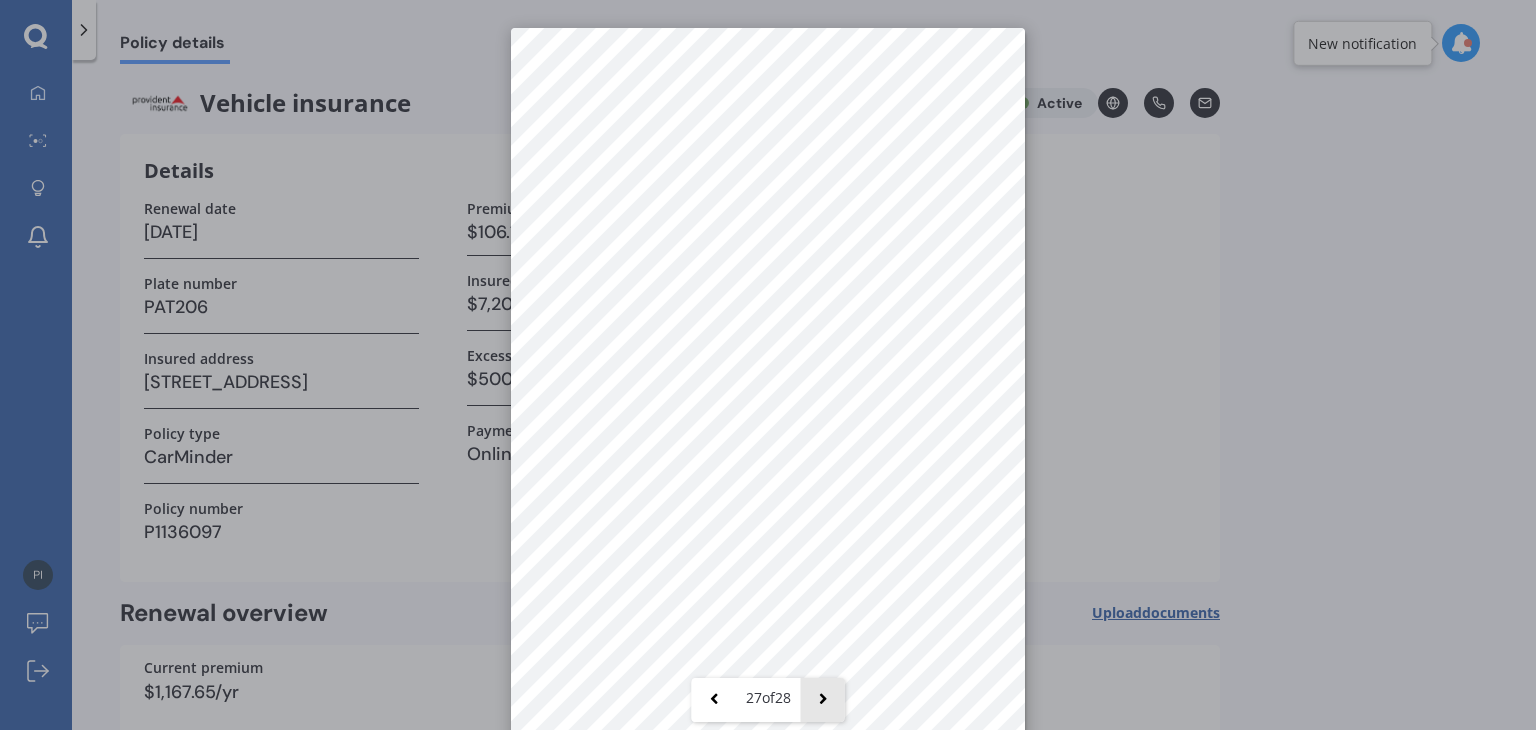 click at bounding box center [823, 700] 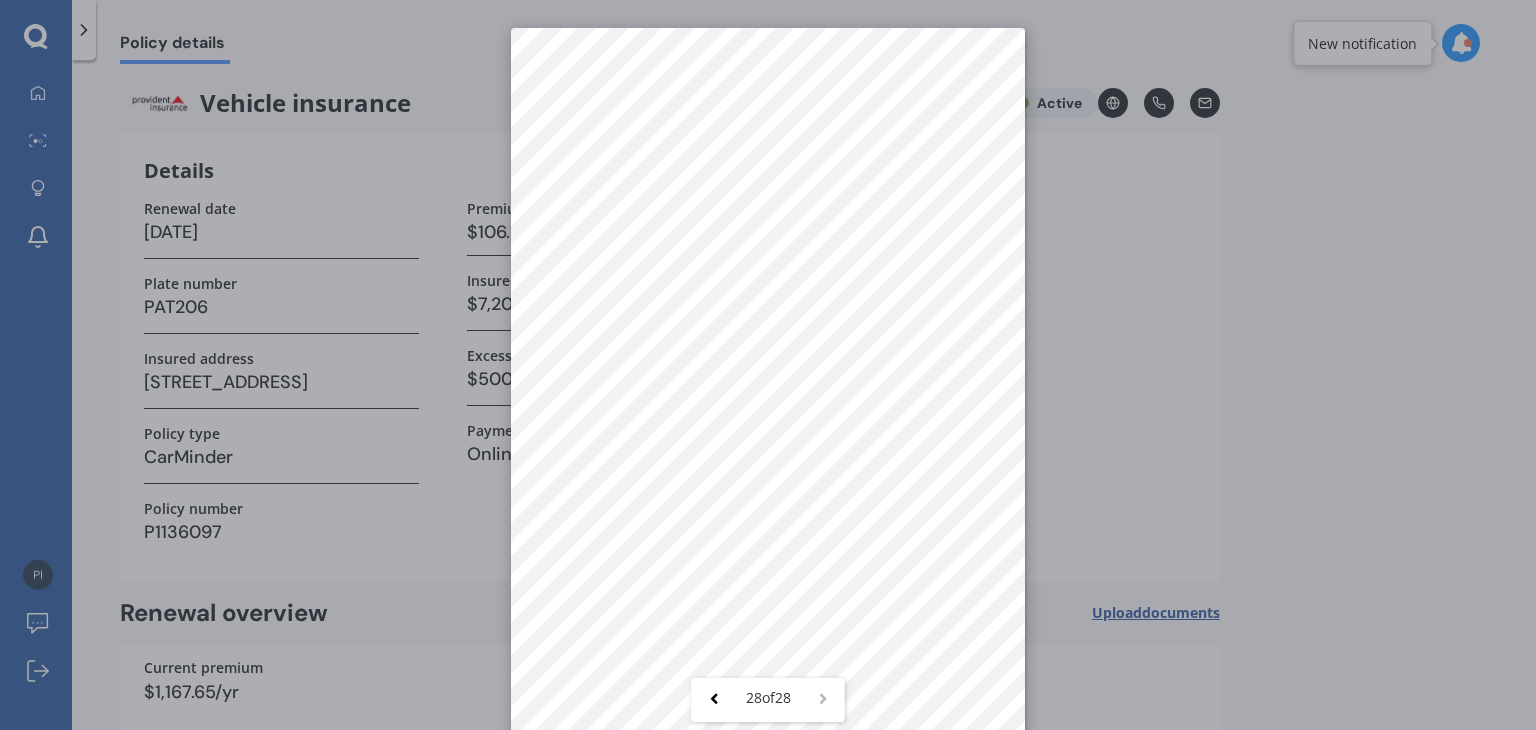 drag, startPoint x: 1271, startPoint y: 481, endPoint x: 1259, endPoint y: 477, distance: 12.649111 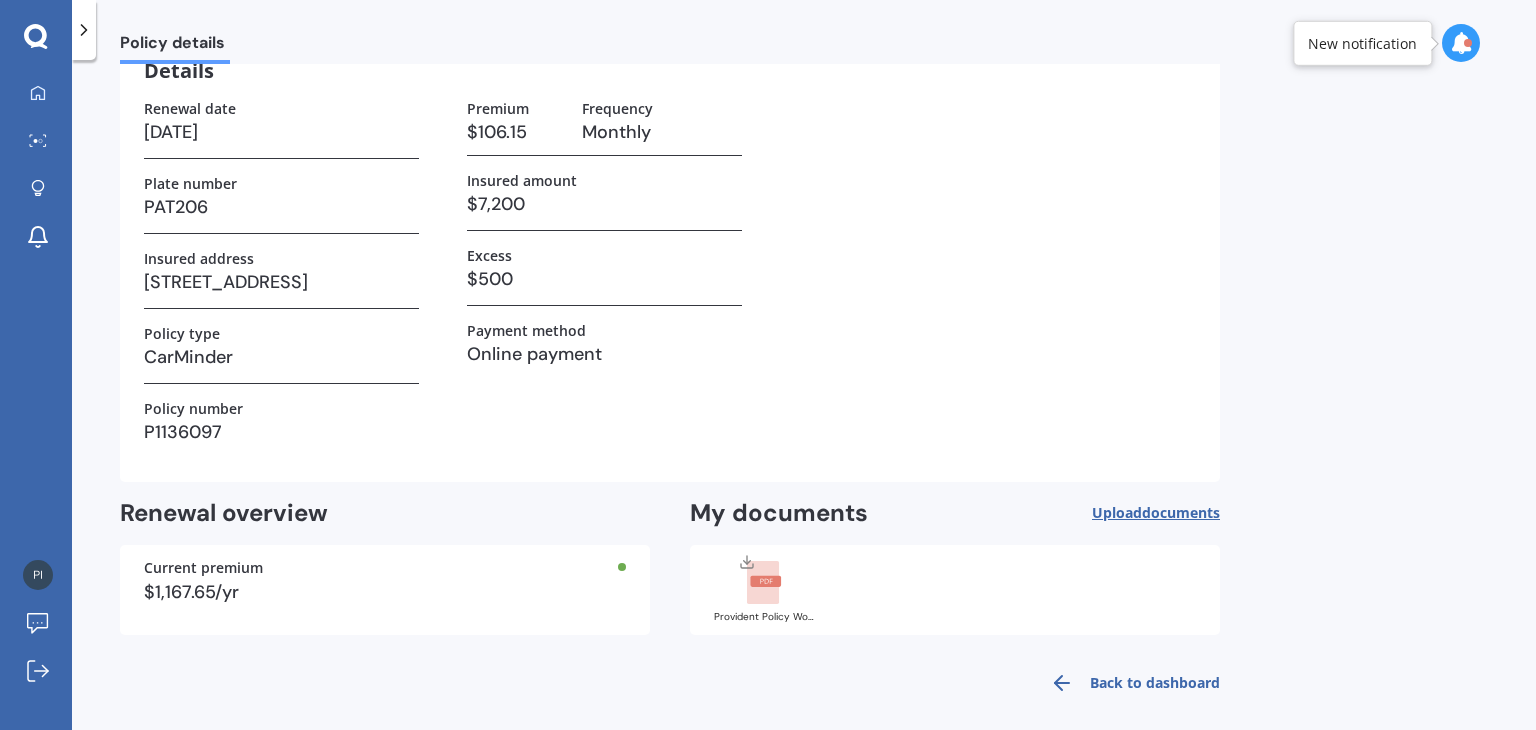 scroll, scrollTop: 0, scrollLeft: 0, axis: both 